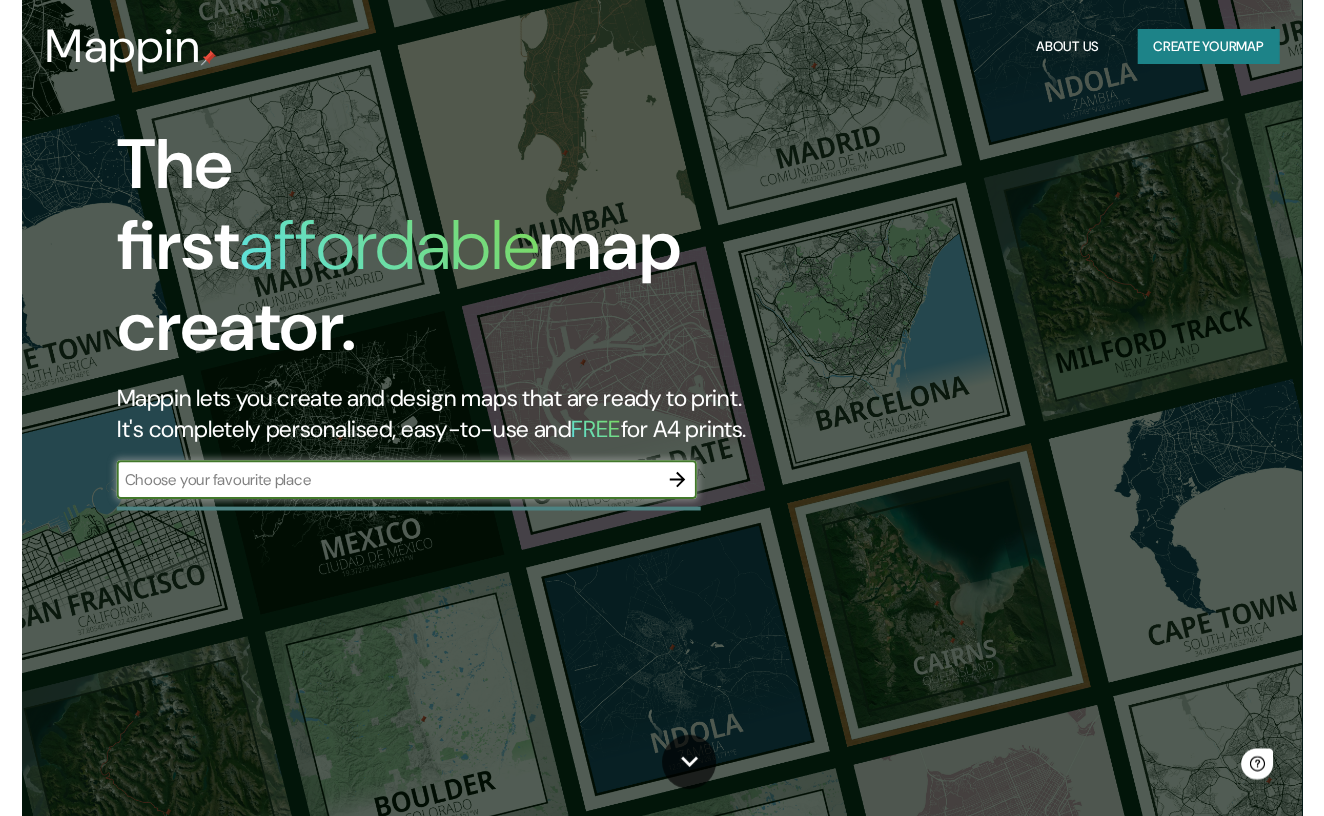 scroll, scrollTop: 0, scrollLeft: 0, axis: both 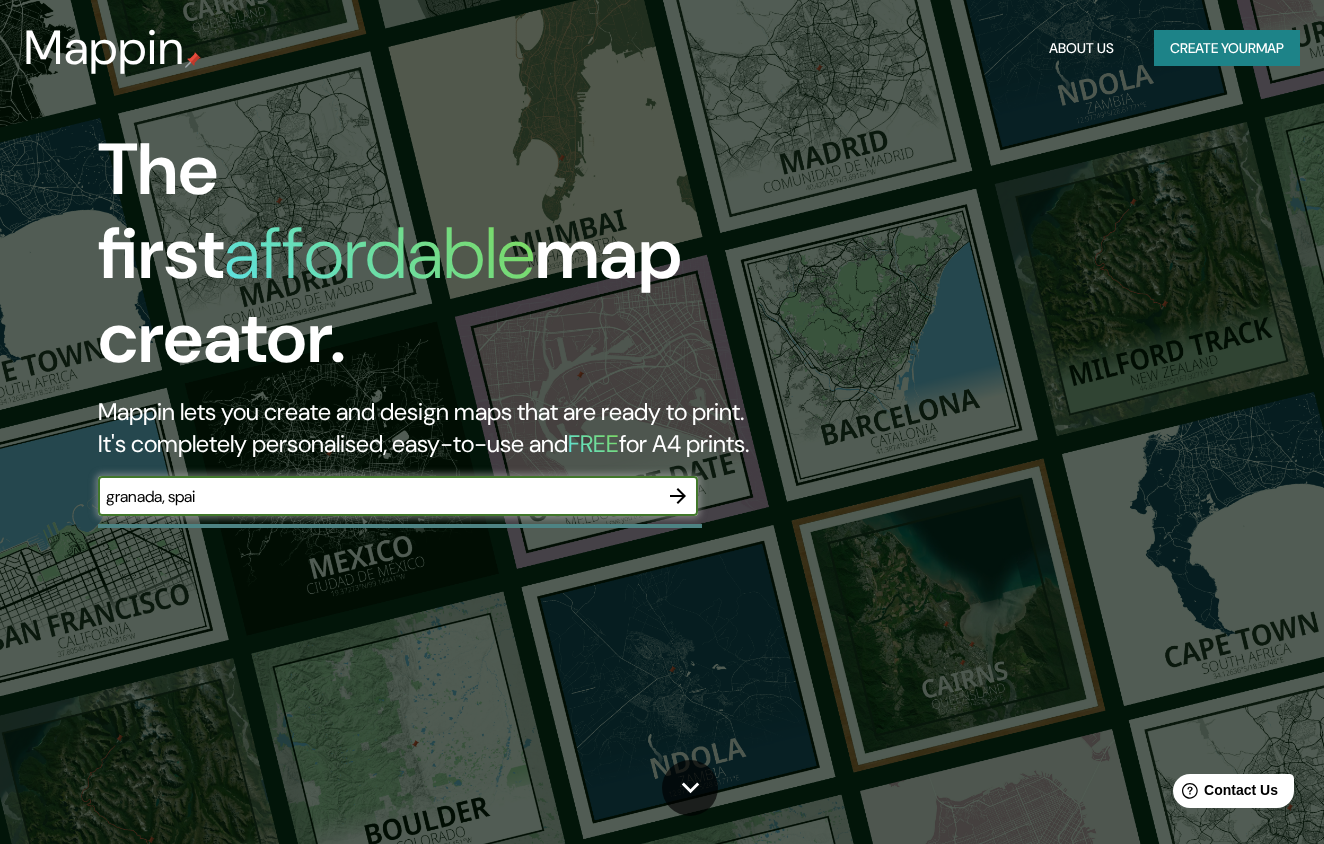 type on "[GEOGRAPHIC_DATA], [GEOGRAPHIC_DATA]" 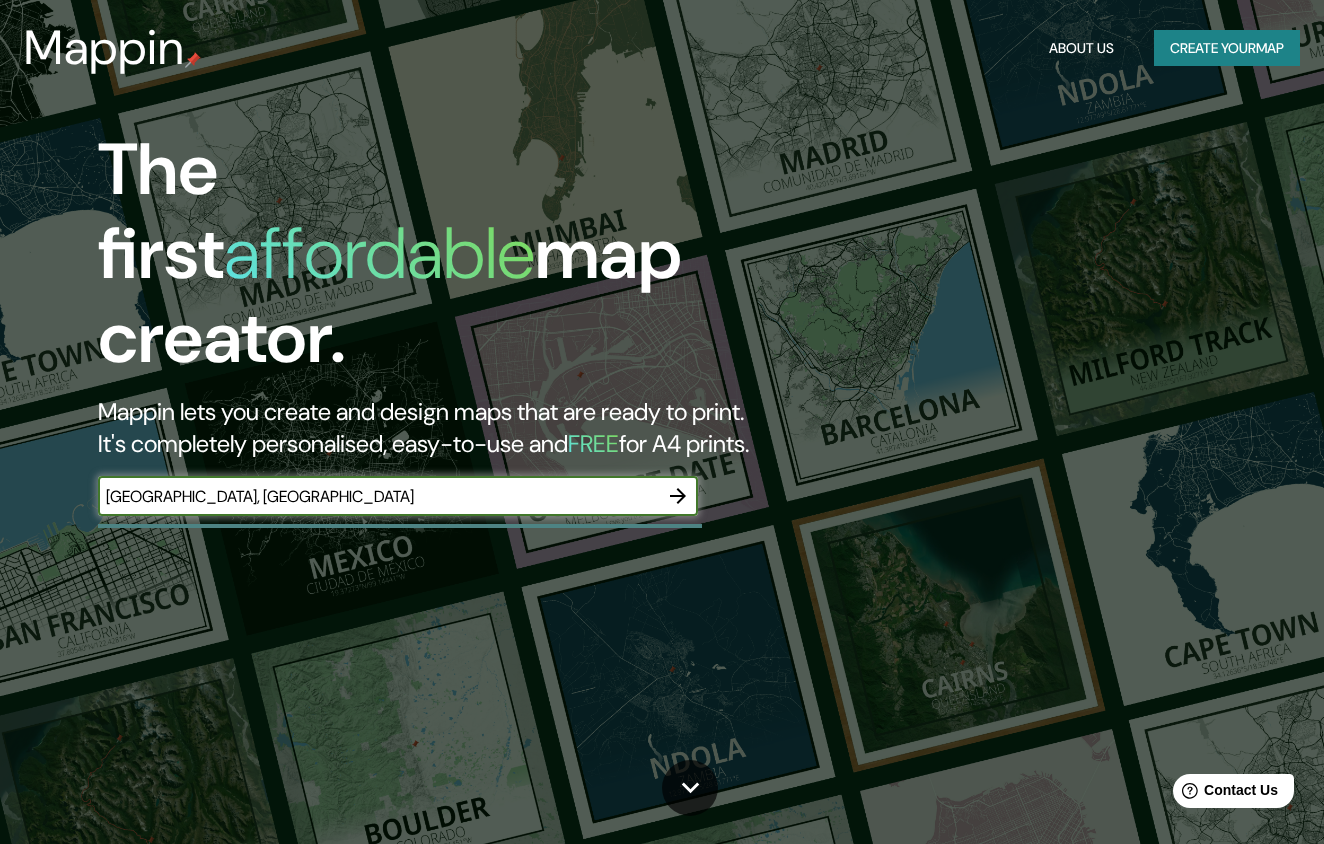 drag, startPoint x: 700, startPoint y: 501, endPoint x: 682, endPoint y: 464, distance: 41.14608 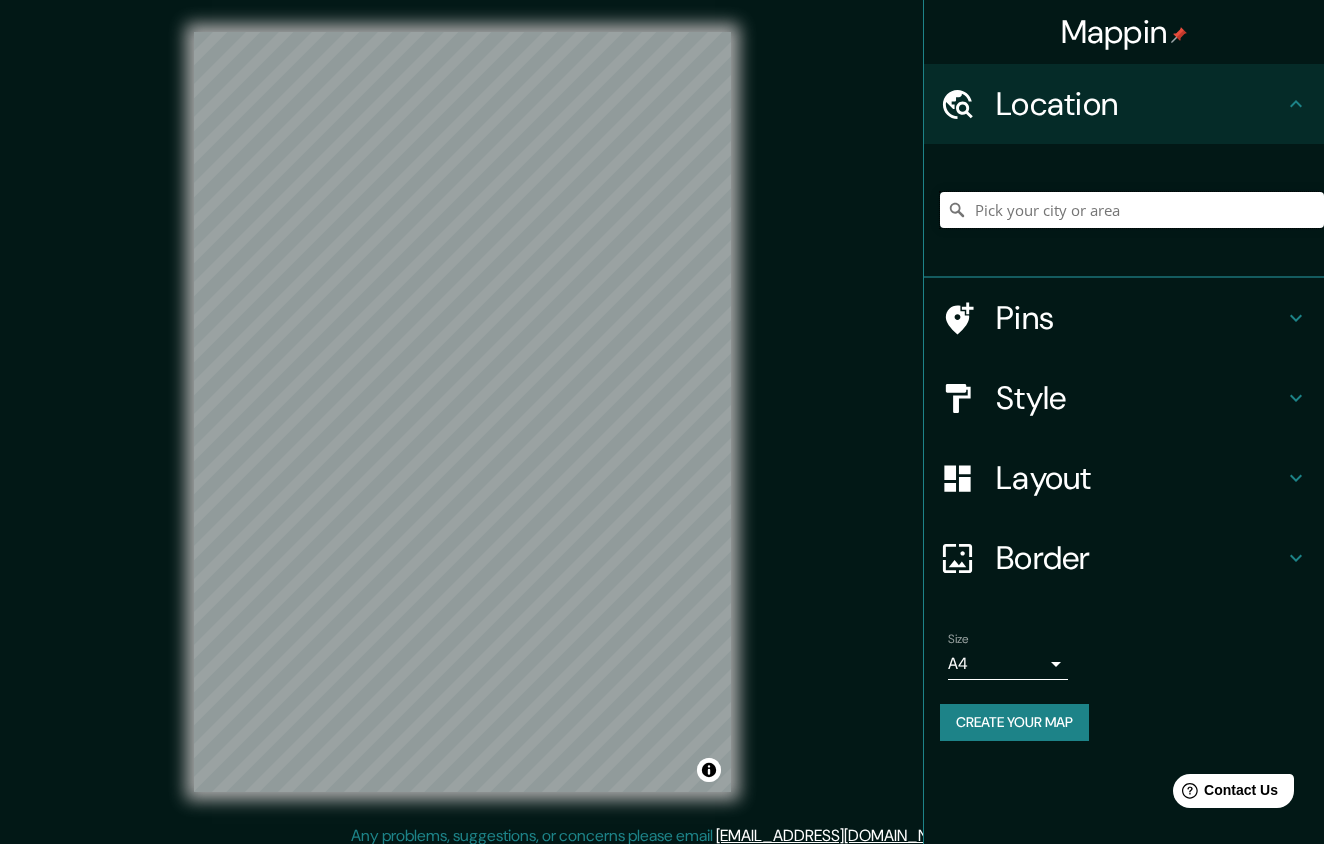 click at bounding box center (1132, 210) 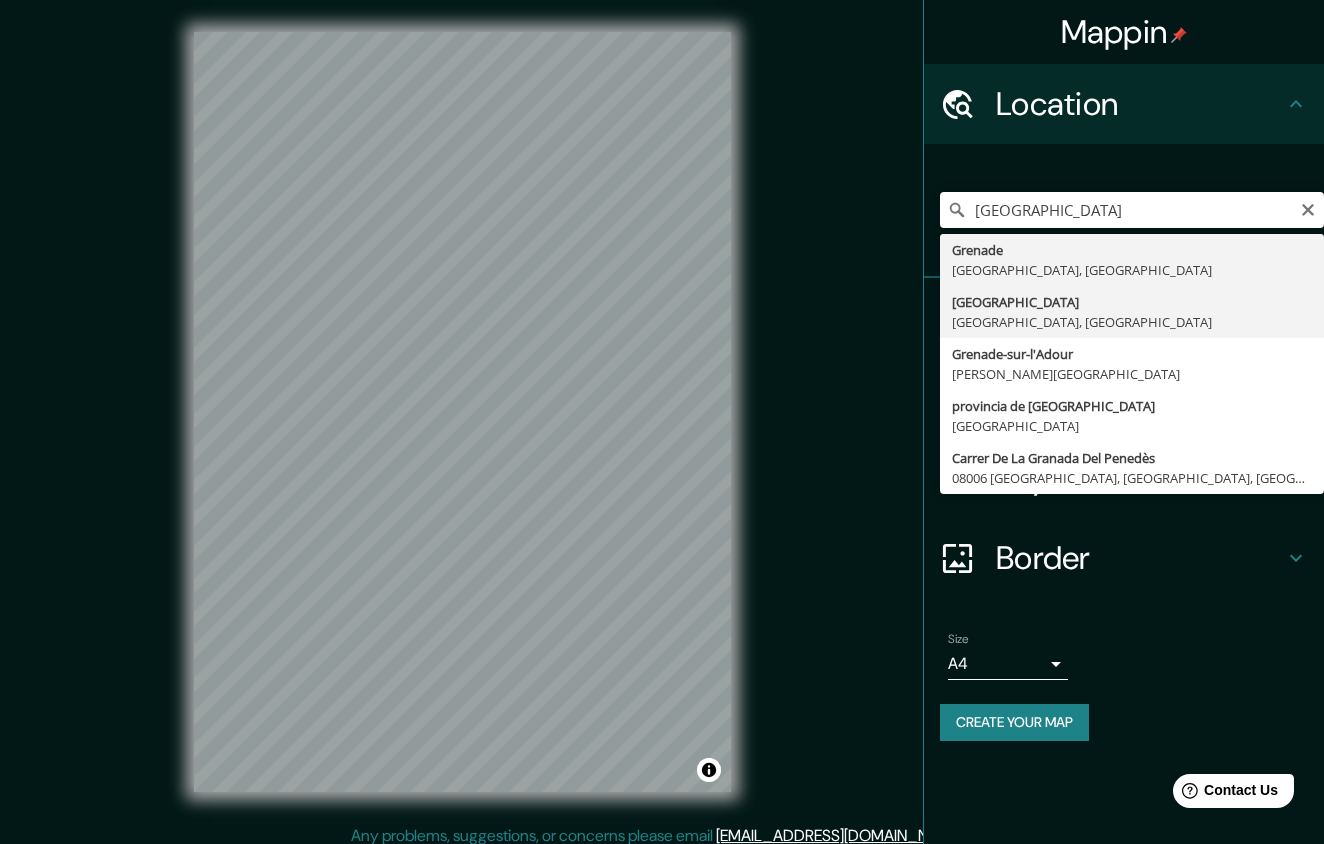 type on "[GEOGRAPHIC_DATA], [GEOGRAPHIC_DATA], [GEOGRAPHIC_DATA]" 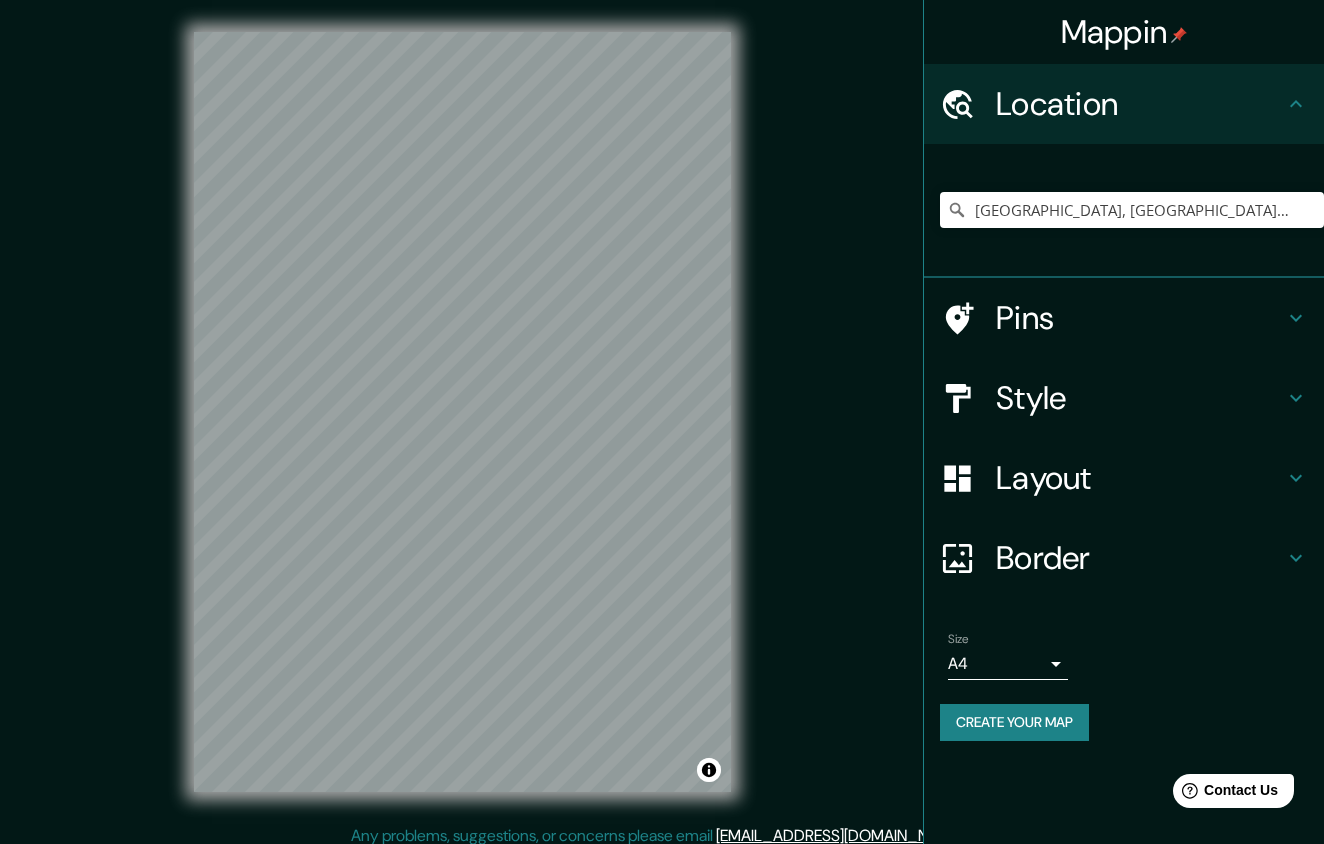 click on "Layout" at bounding box center (1124, 478) 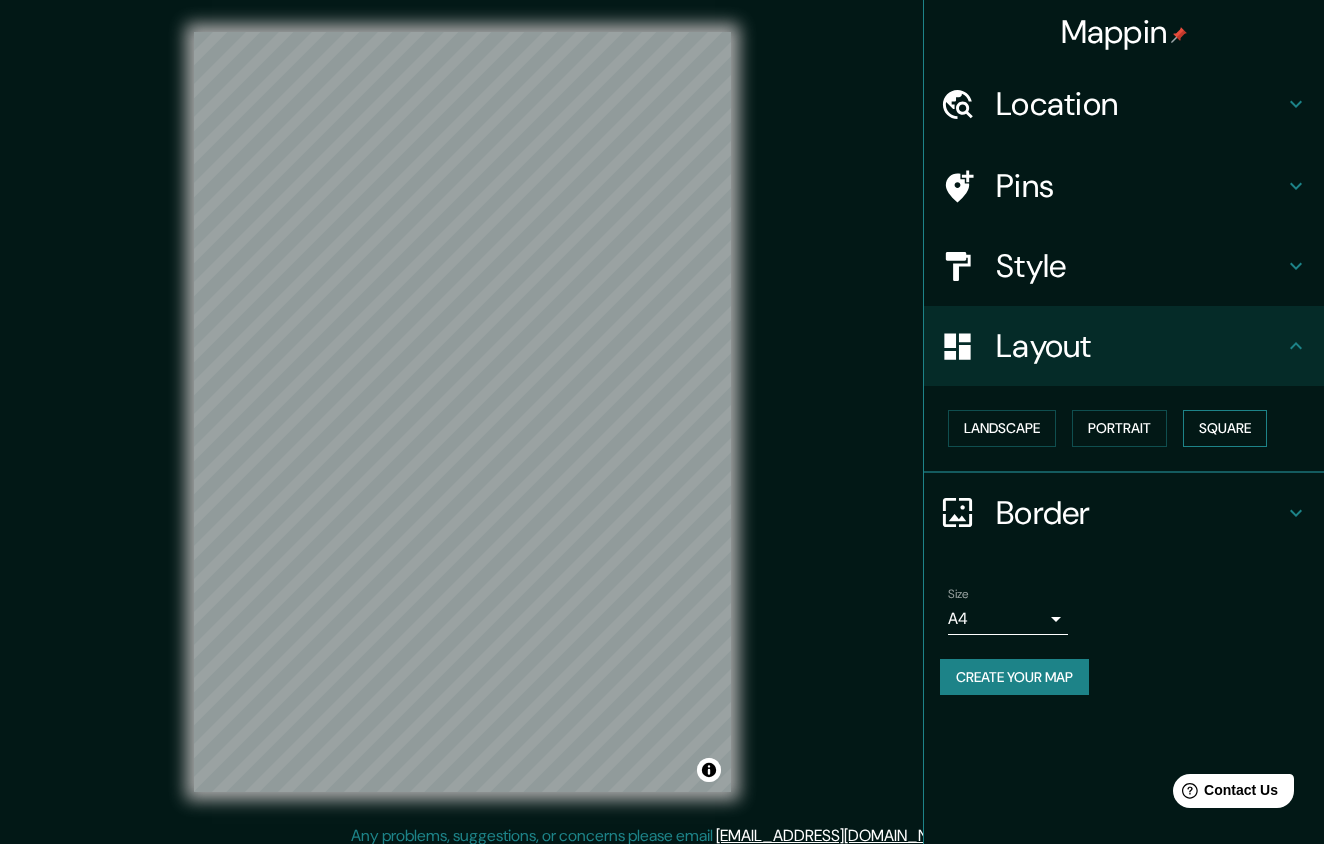 click on "Square" at bounding box center (1225, 428) 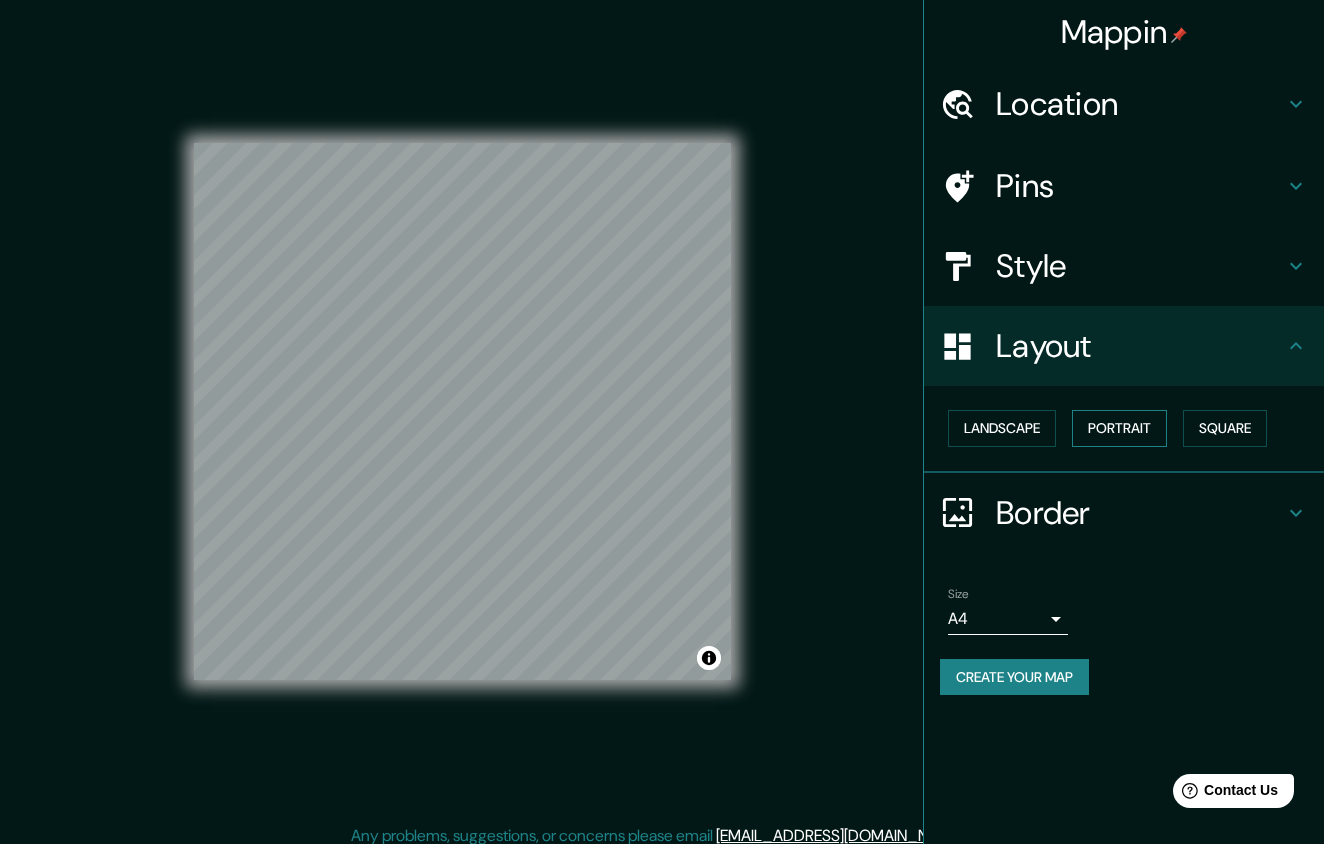 click on "Portrait" at bounding box center (1119, 428) 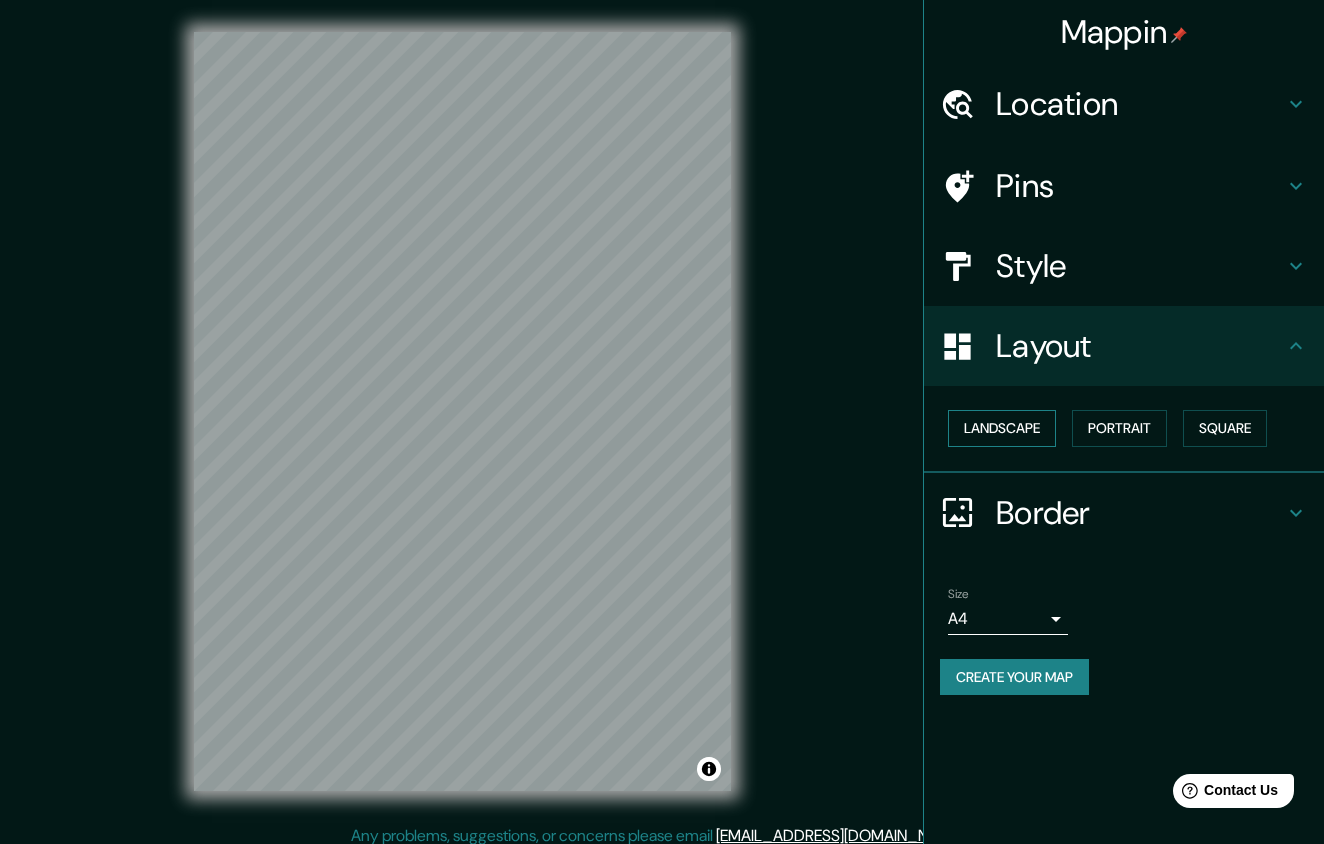 click on "Landscape" at bounding box center (1002, 428) 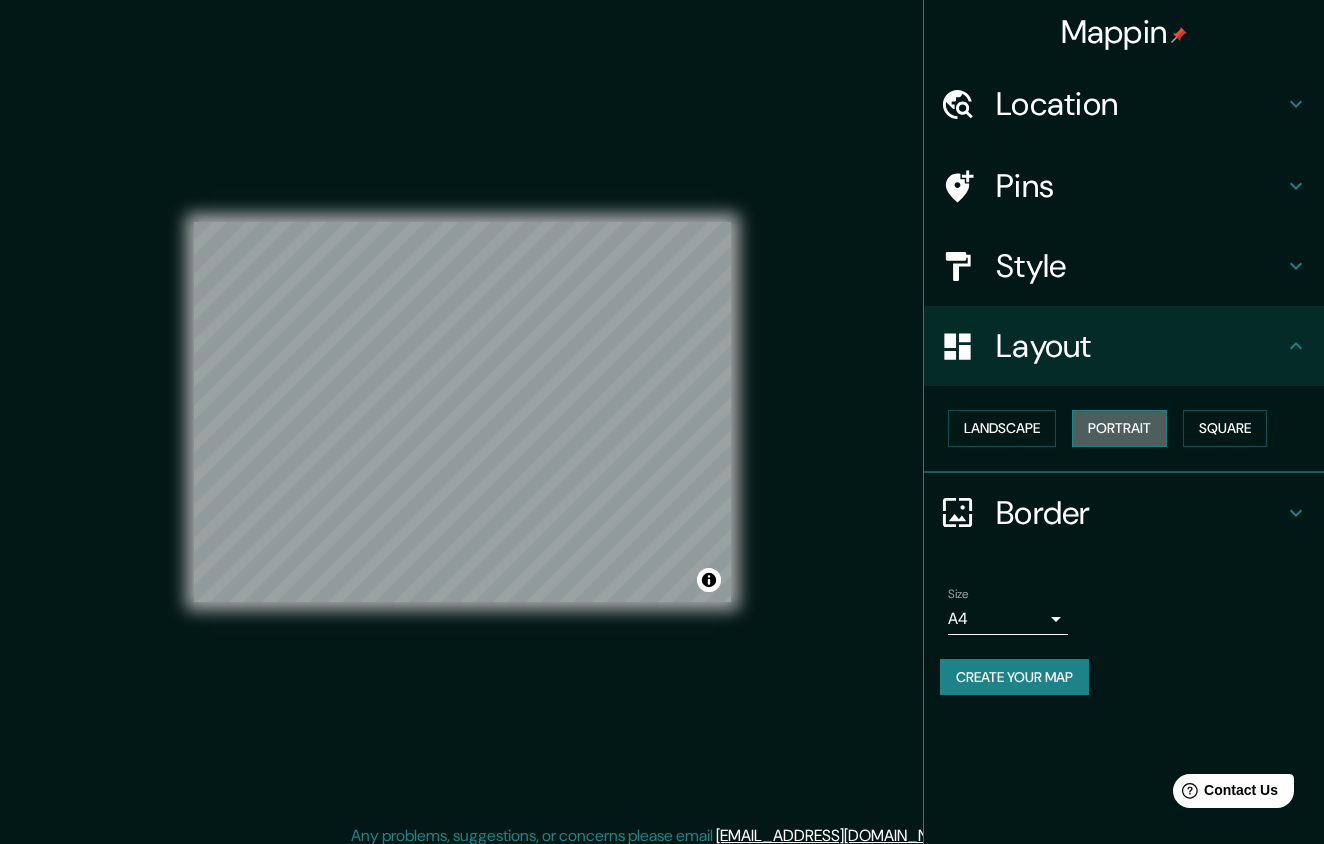 click on "Portrait" at bounding box center (1119, 428) 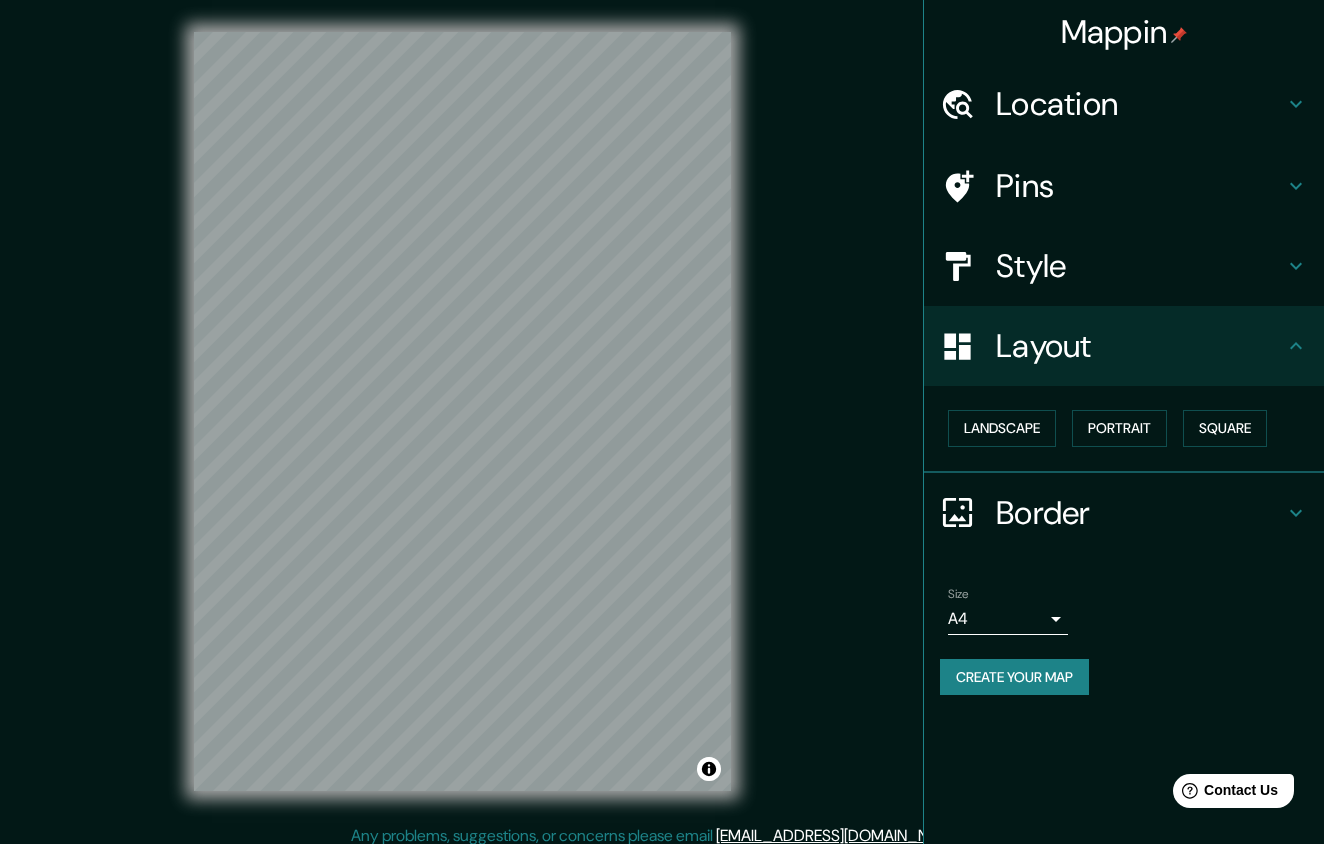 click on "Border" at bounding box center (1140, 513) 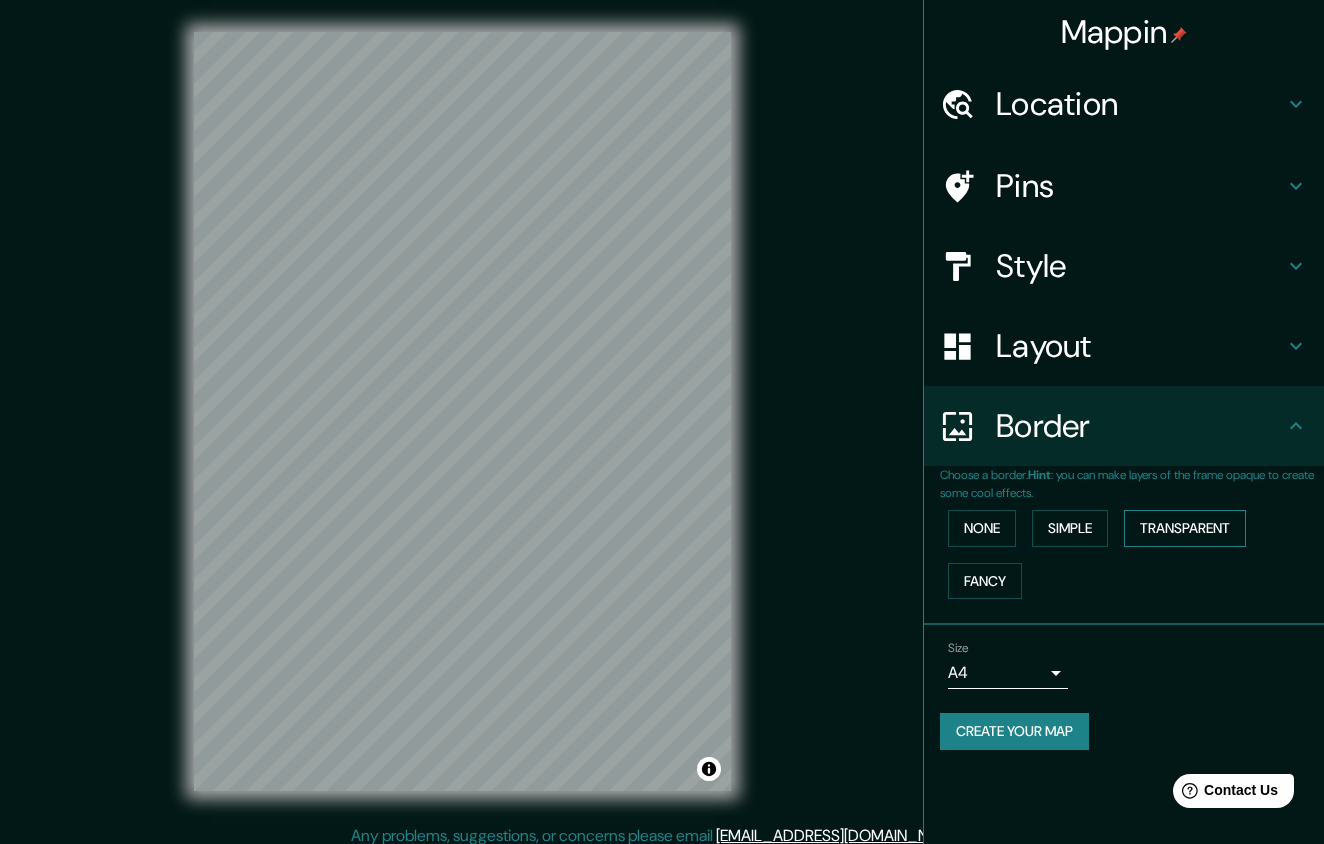 click on "Transparent" at bounding box center (1185, 528) 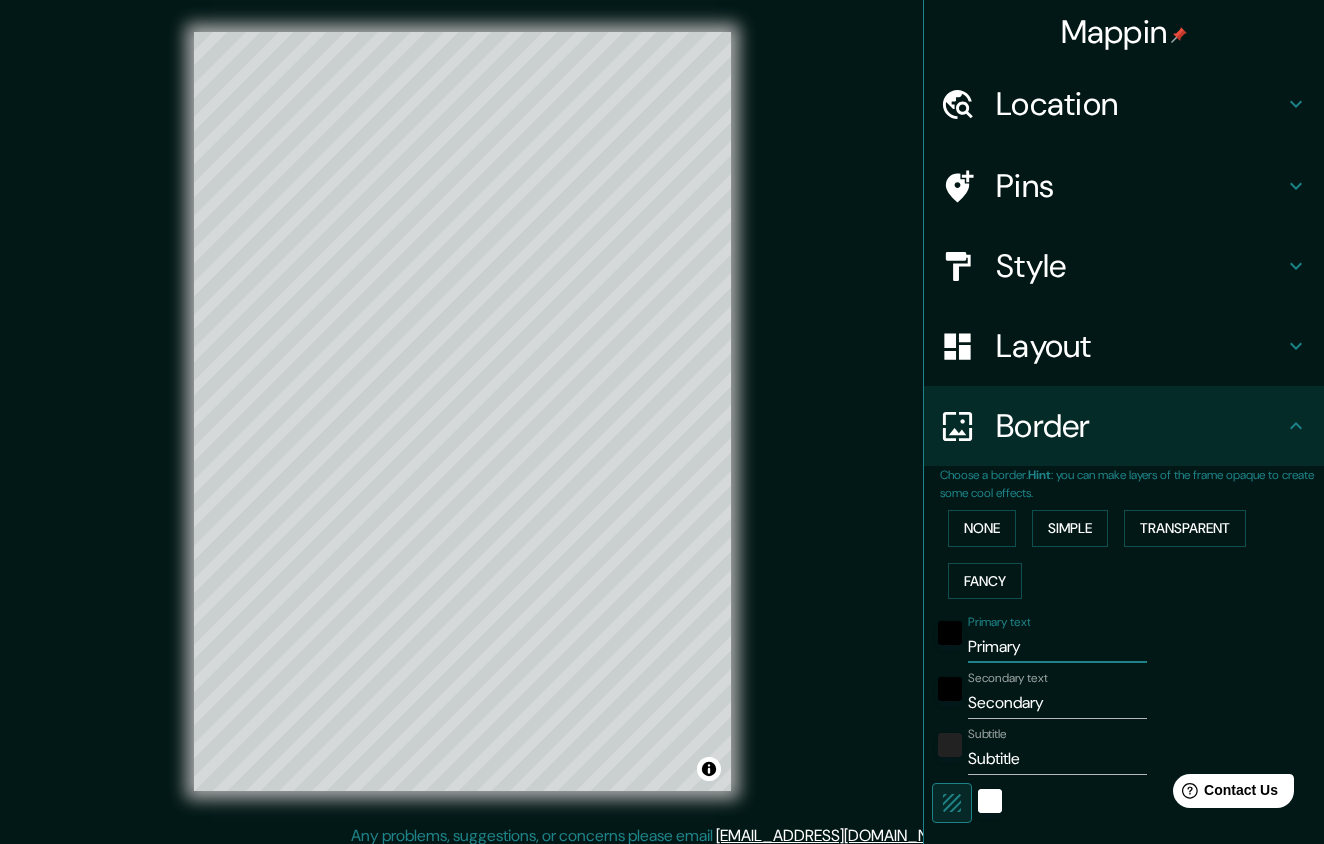 click on "Primary" at bounding box center [1057, 647] 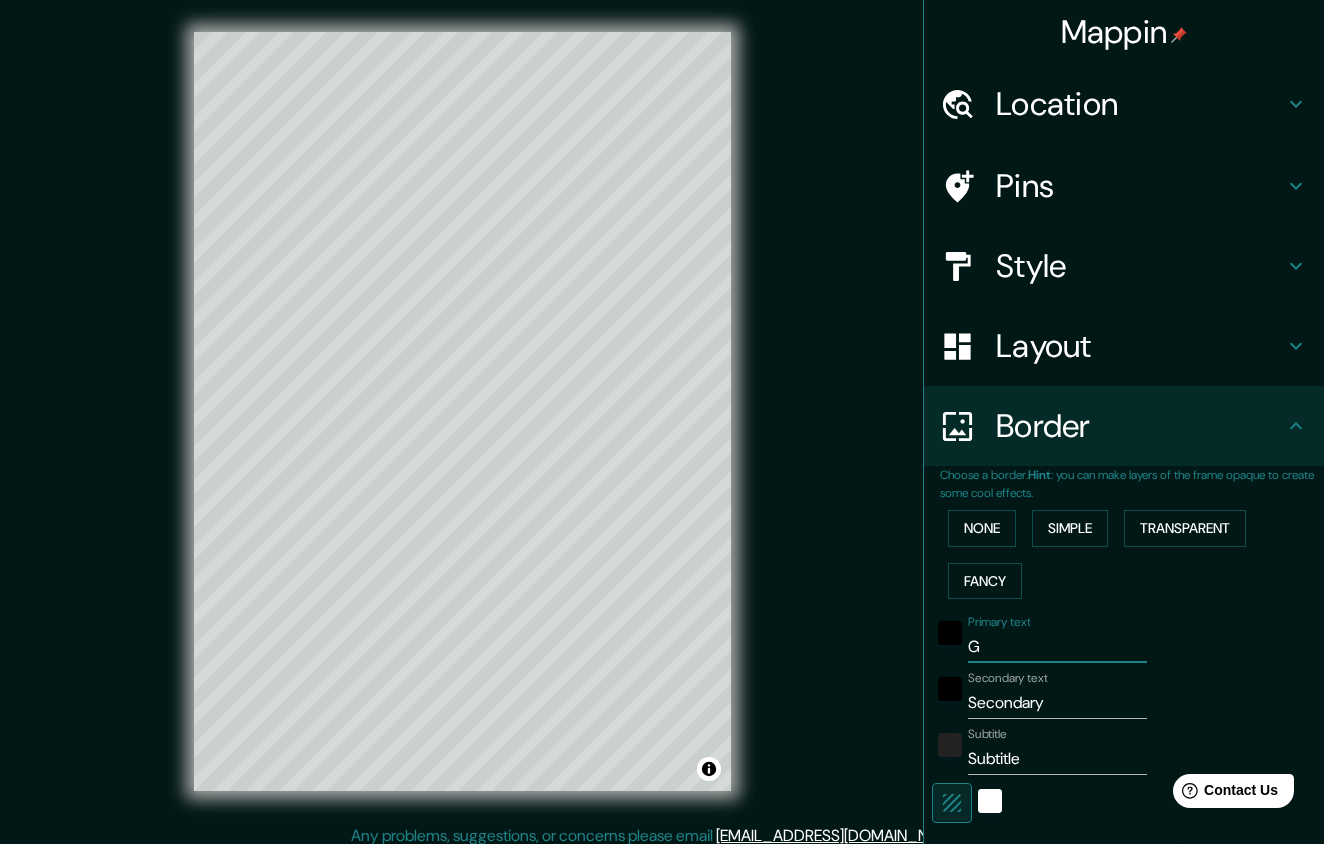 type on "Gr" 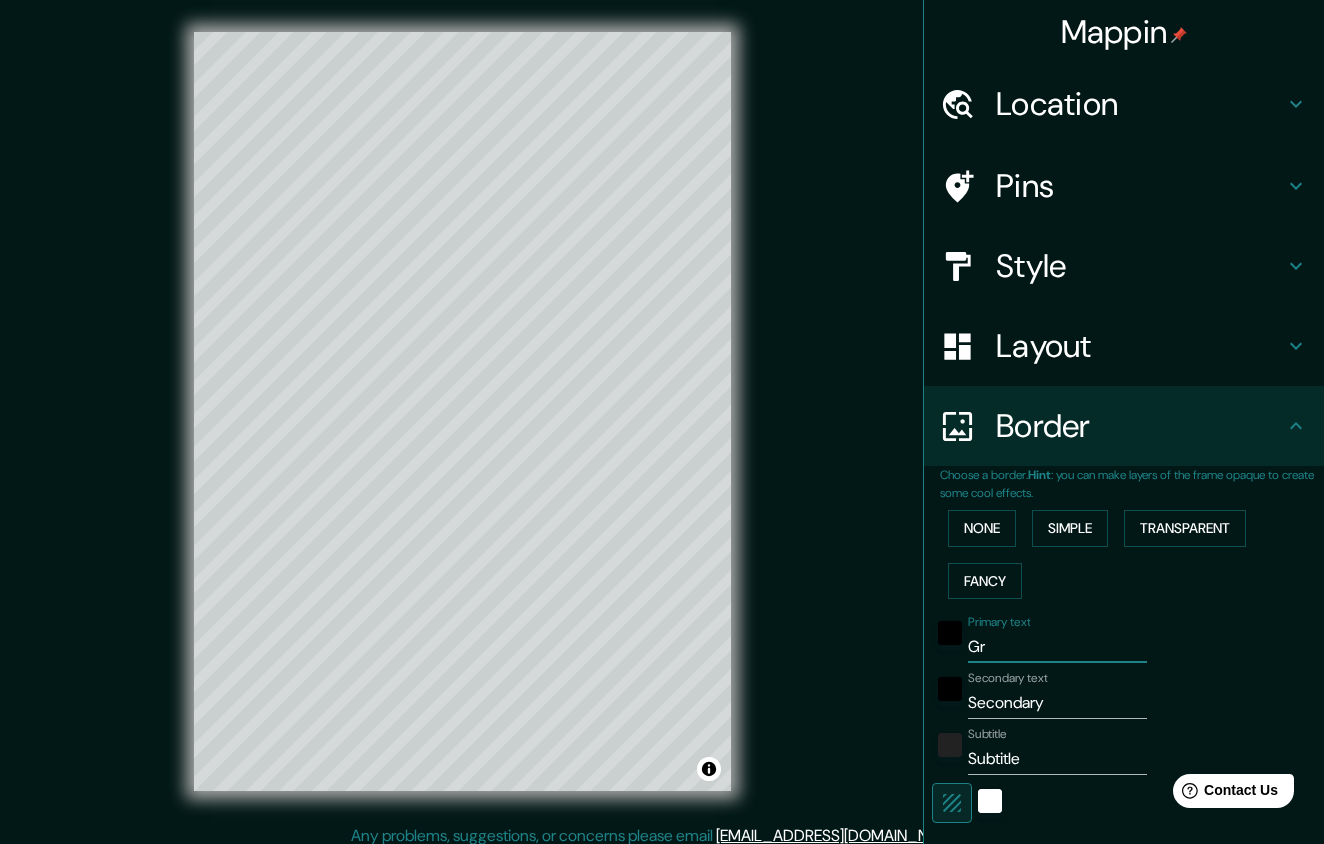 type on "Gra" 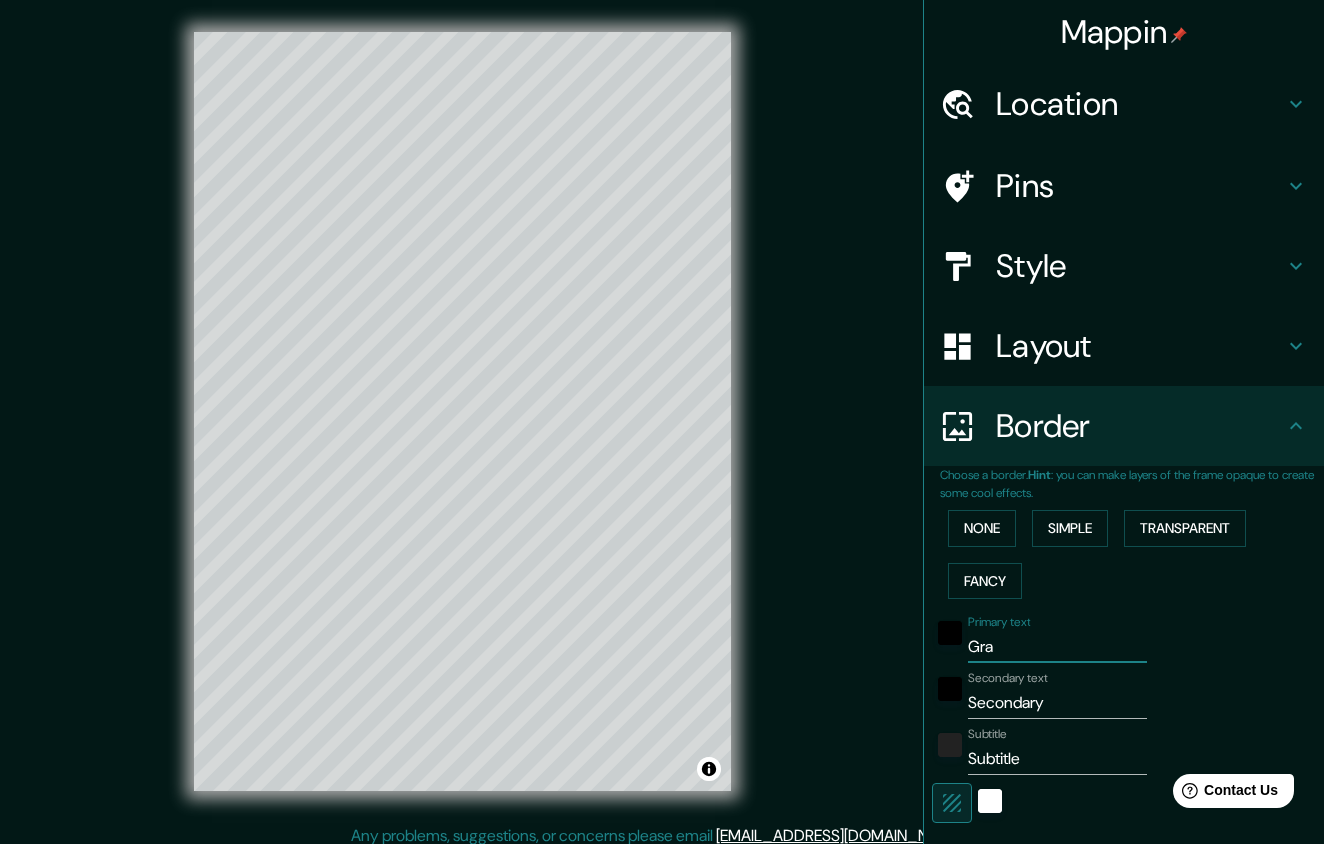 type on "Gran" 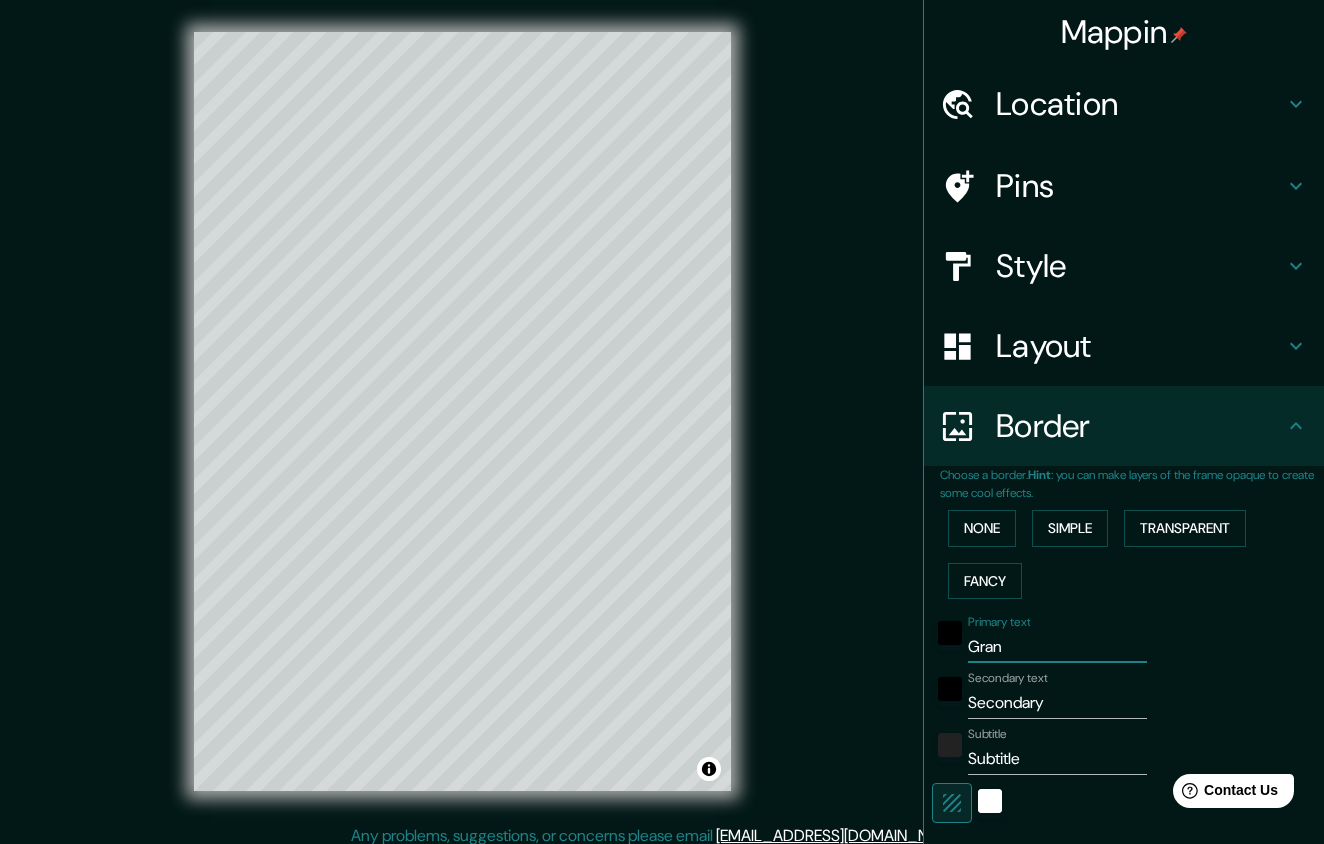 type on "Grana" 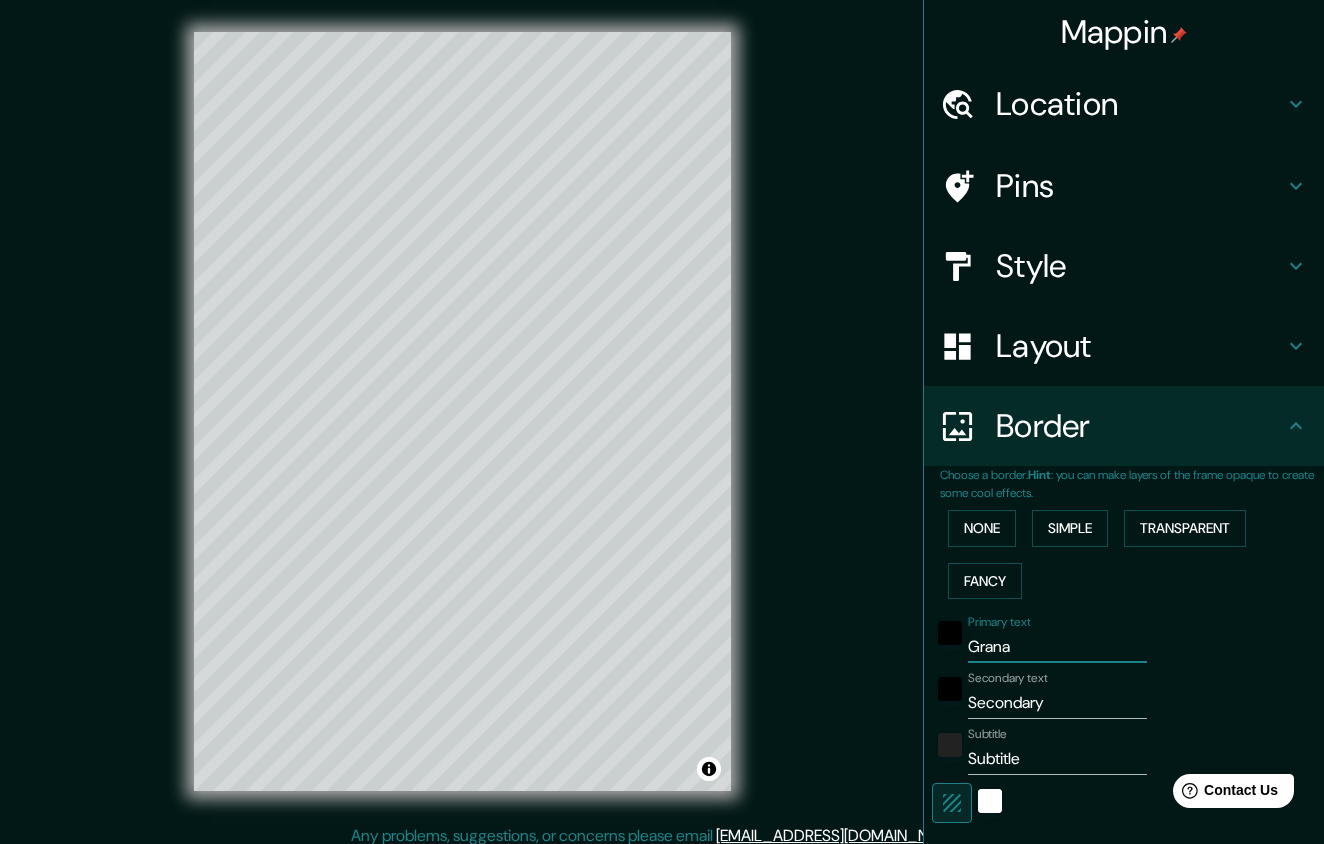 type on "258" 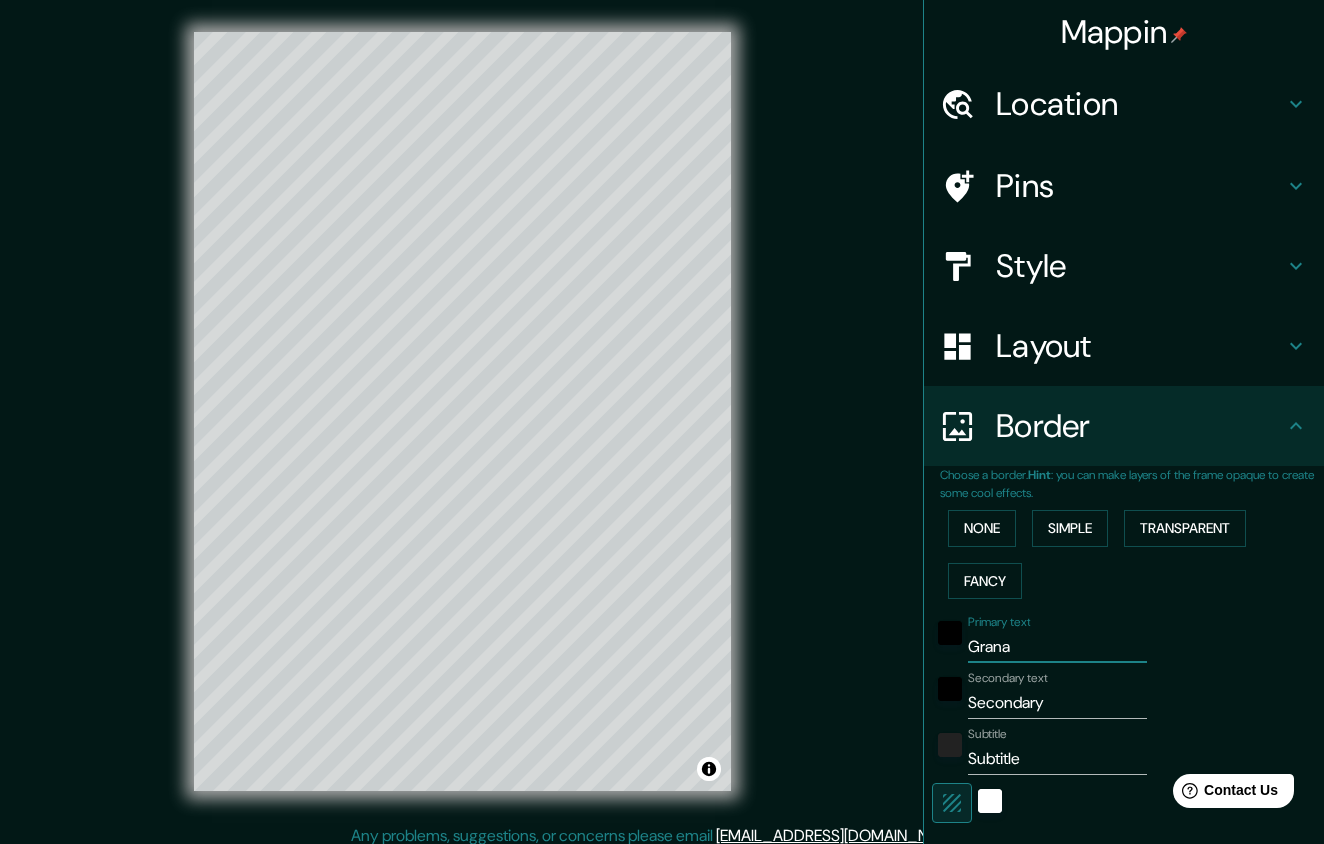type on "Granad" 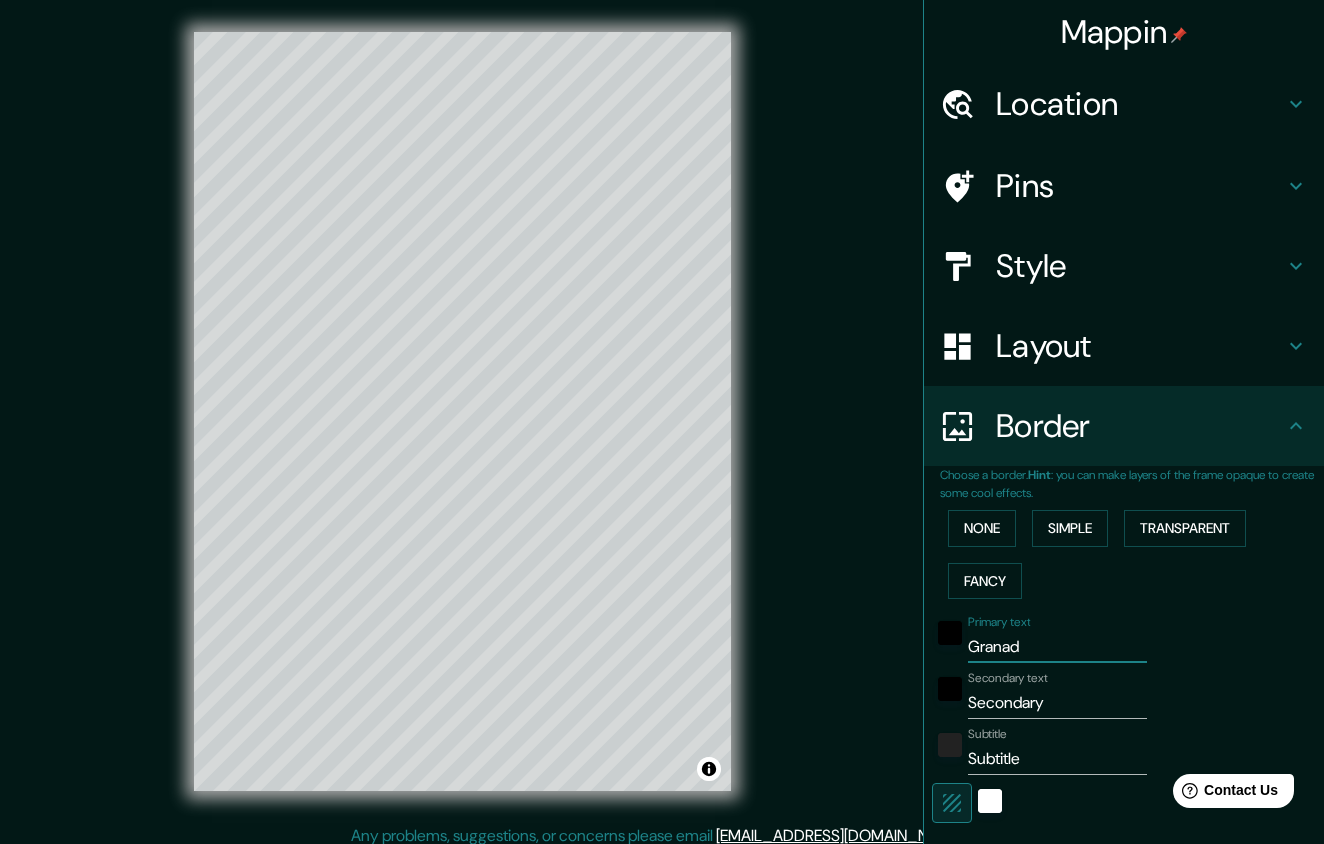 type on "[GEOGRAPHIC_DATA]" 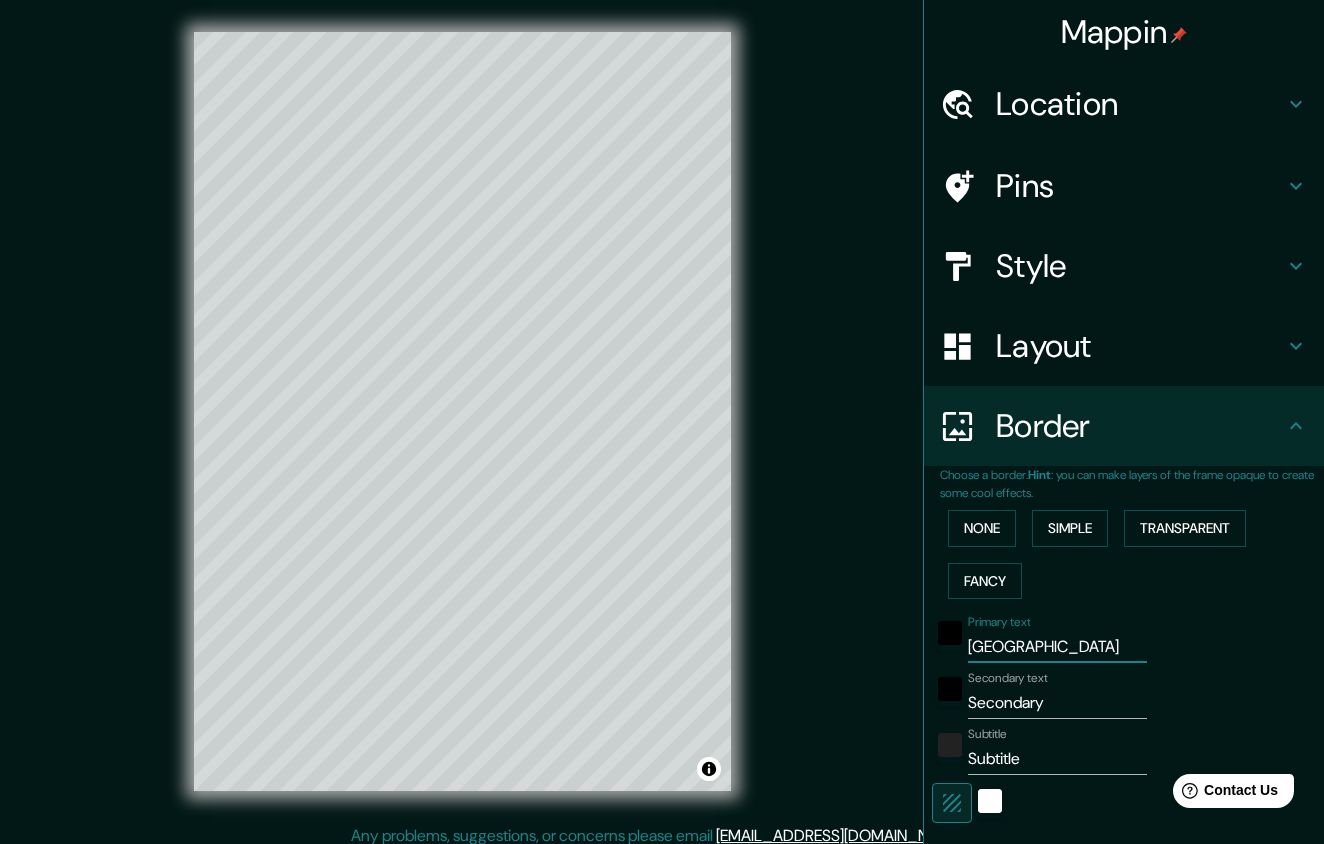type on "[GEOGRAPHIC_DATA]" 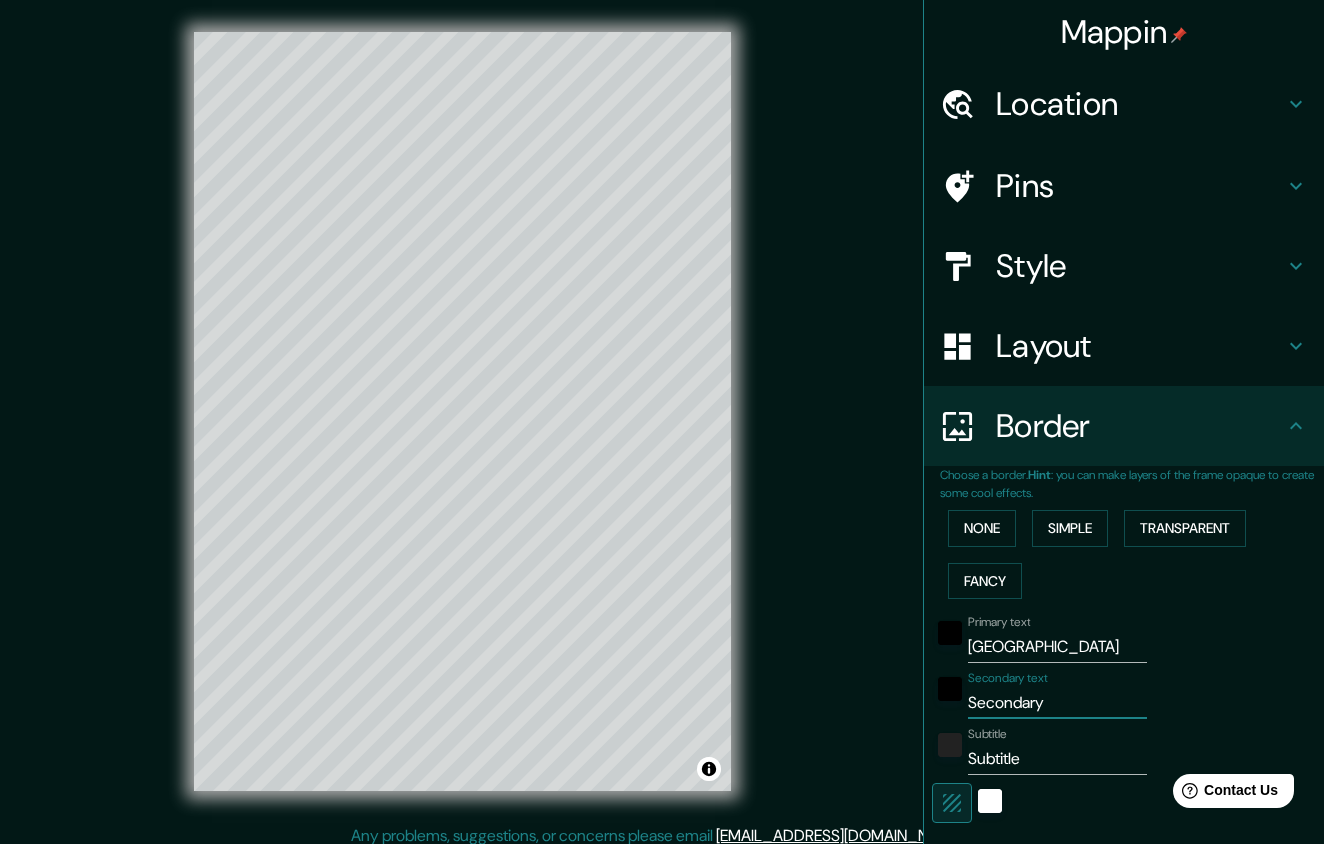 click on "Secondary" at bounding box center [1057, 703] 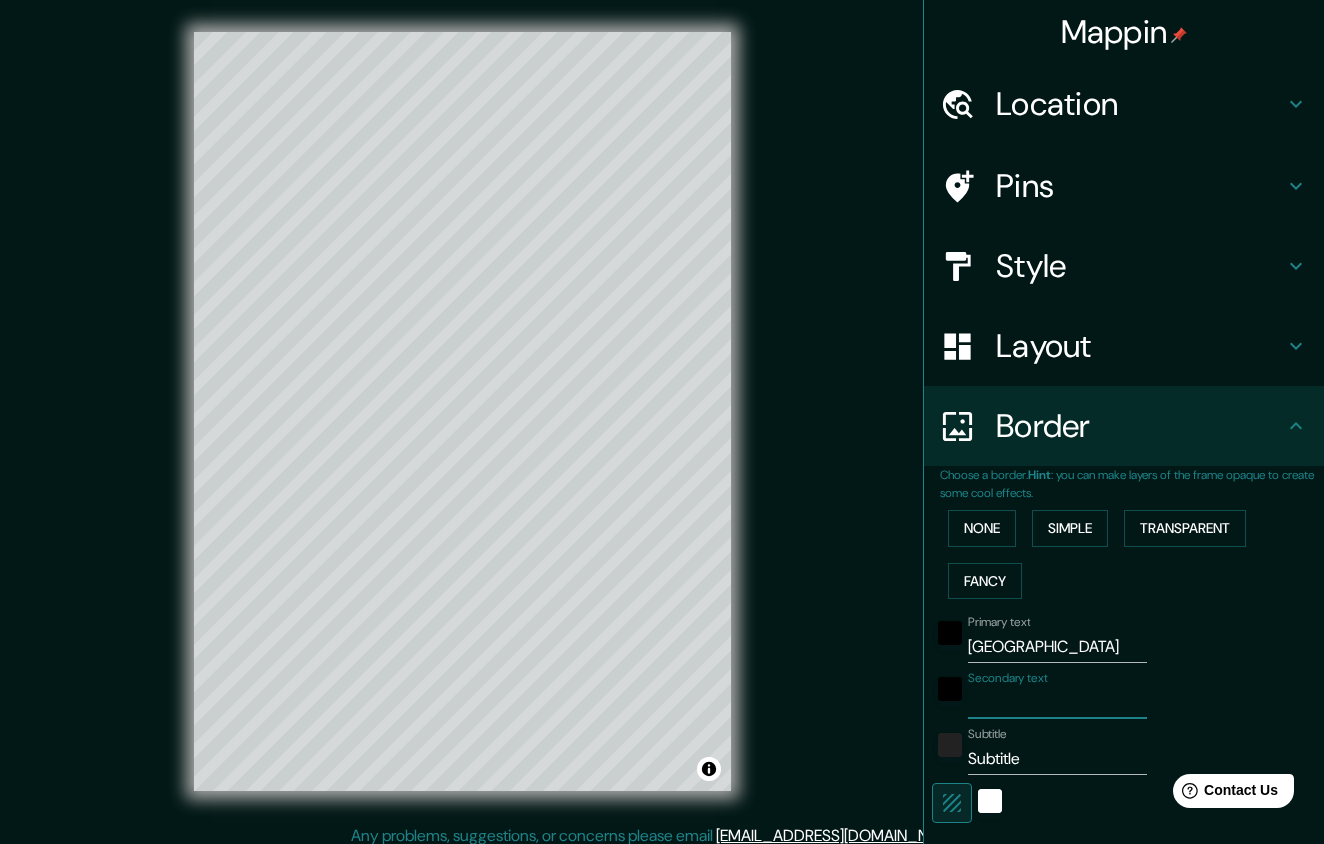 type 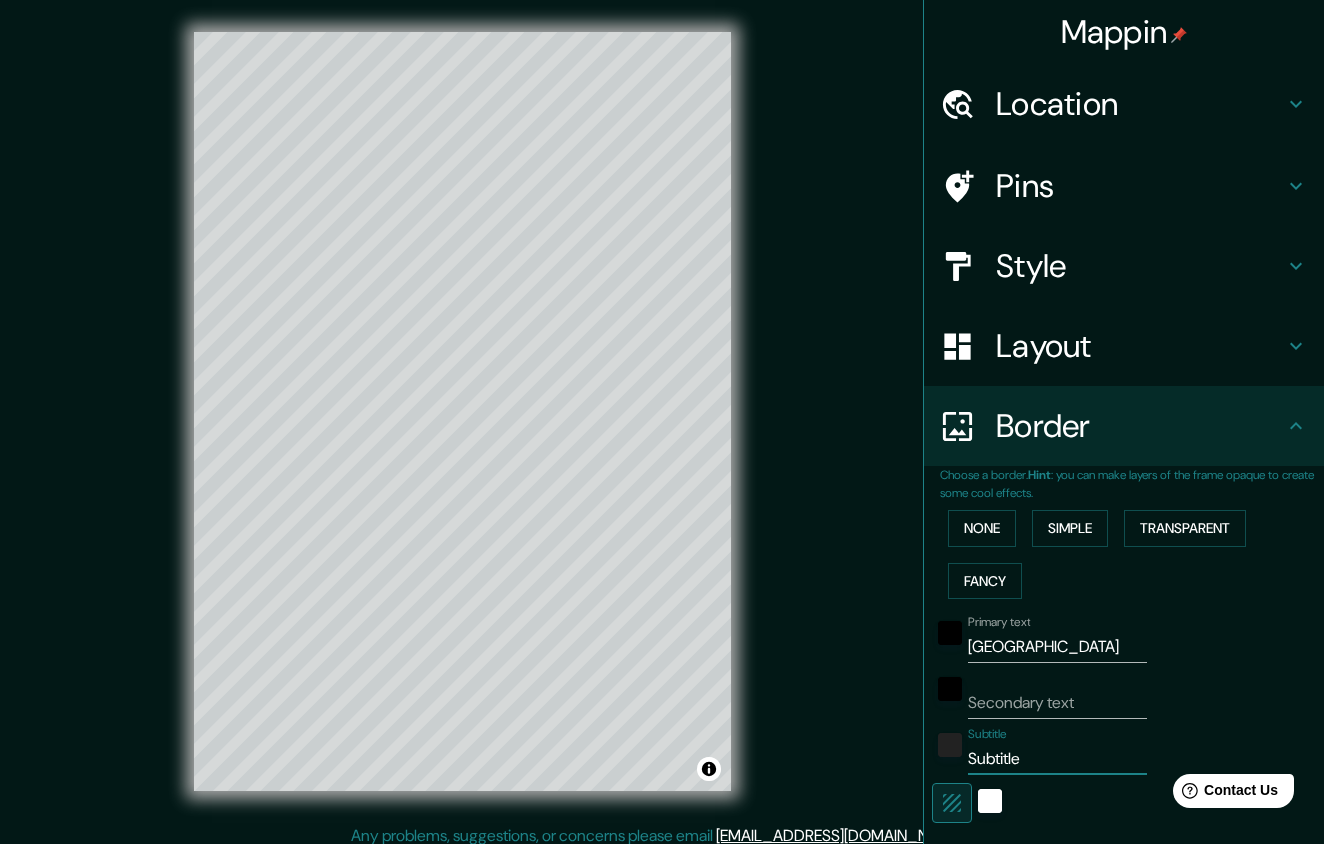 click on "Subtitle" at bounding box center [1057, 759] 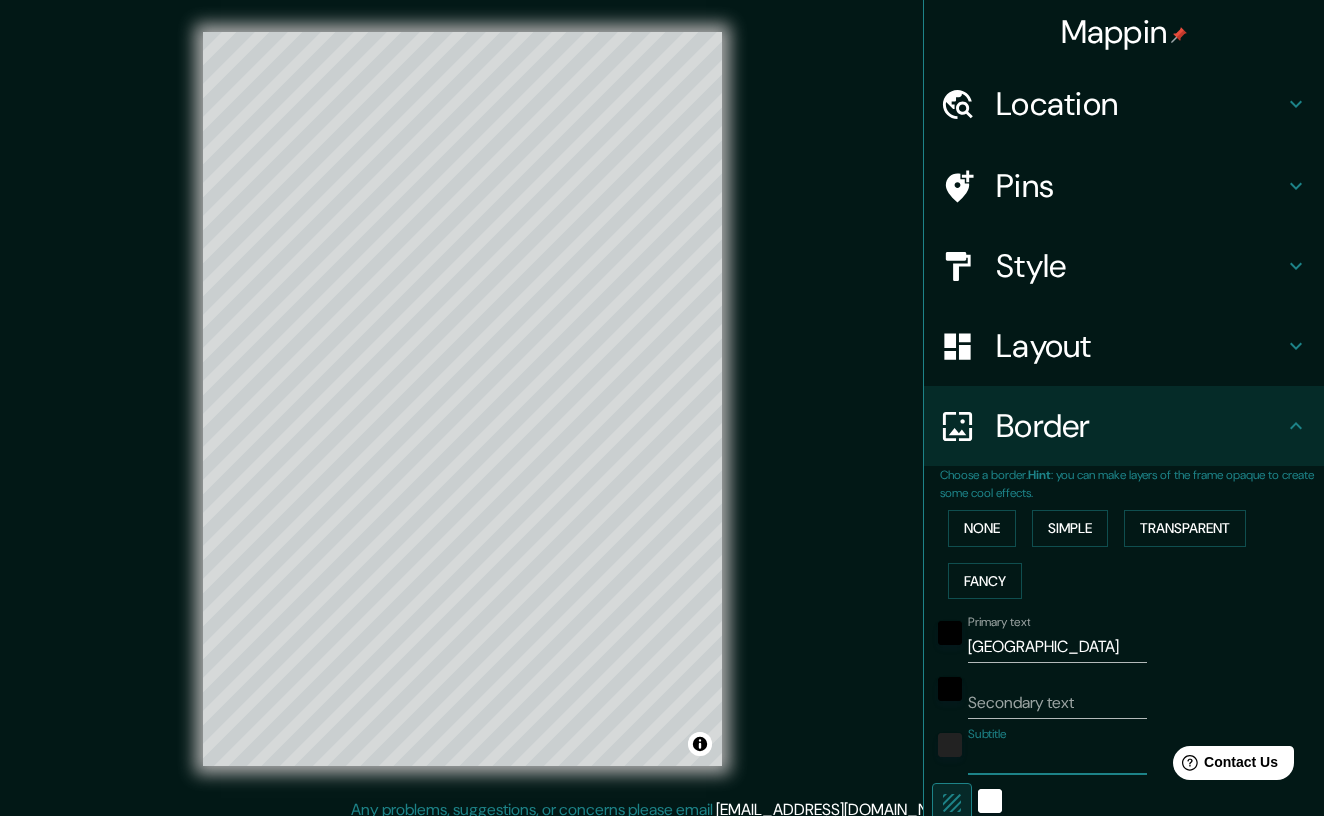 type 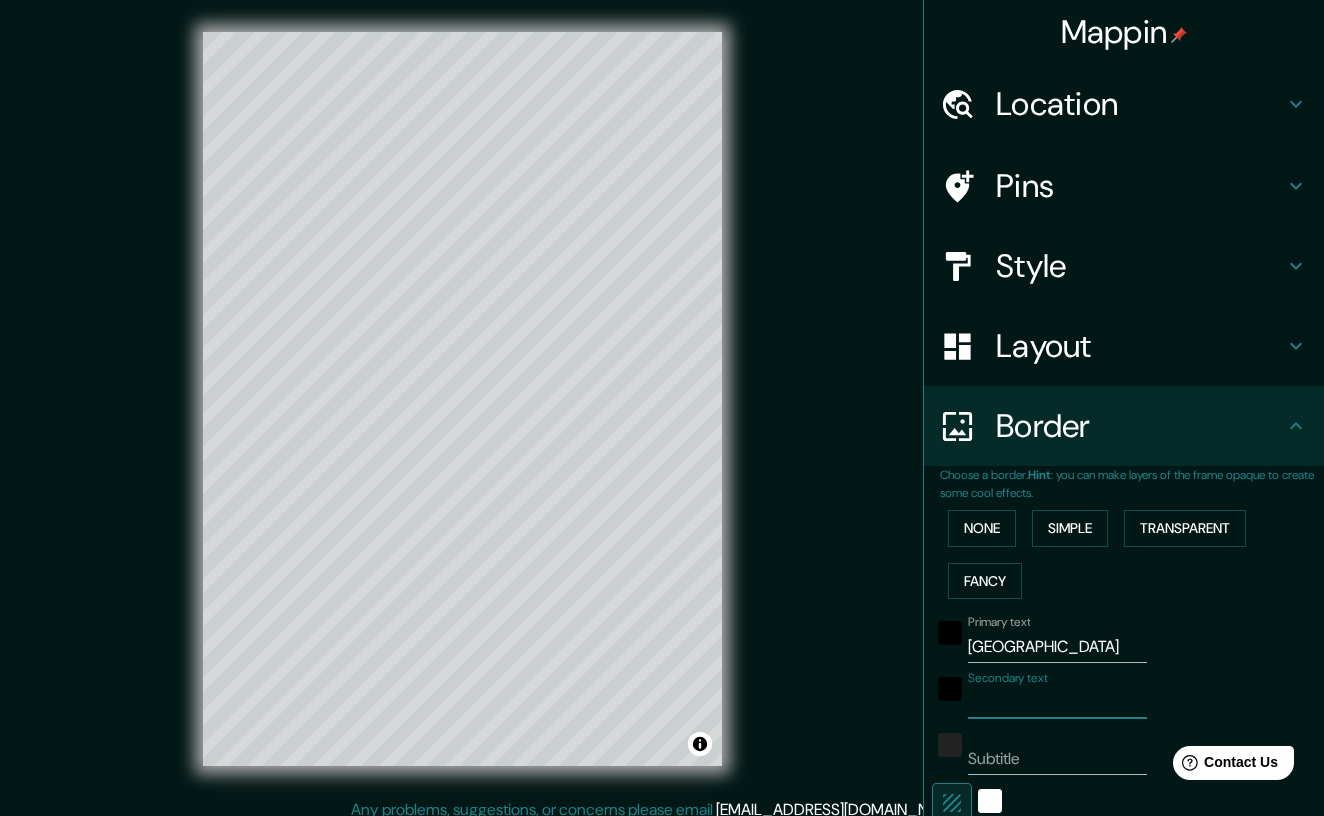 click on "Secondary text" at bounding box center [1057, 703] 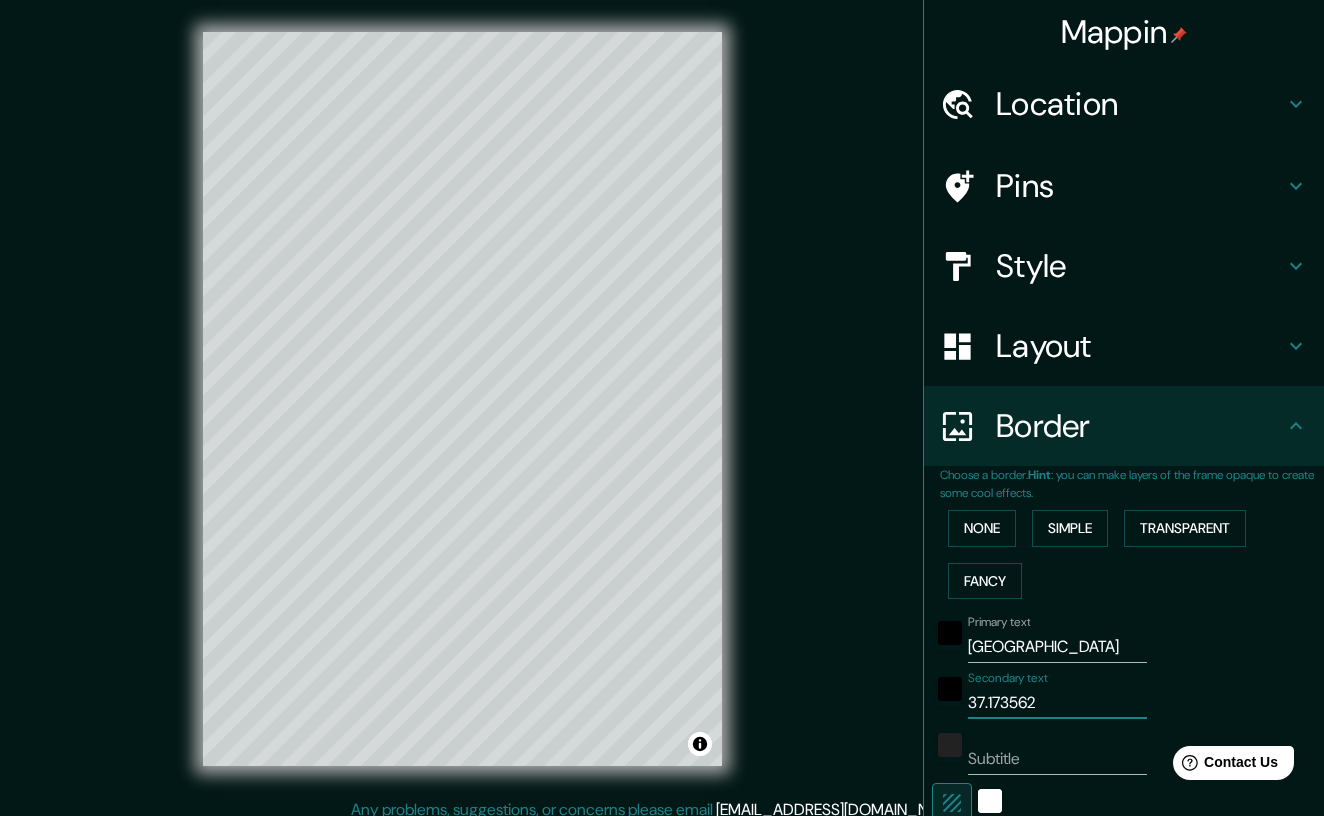 type on "37.173562," 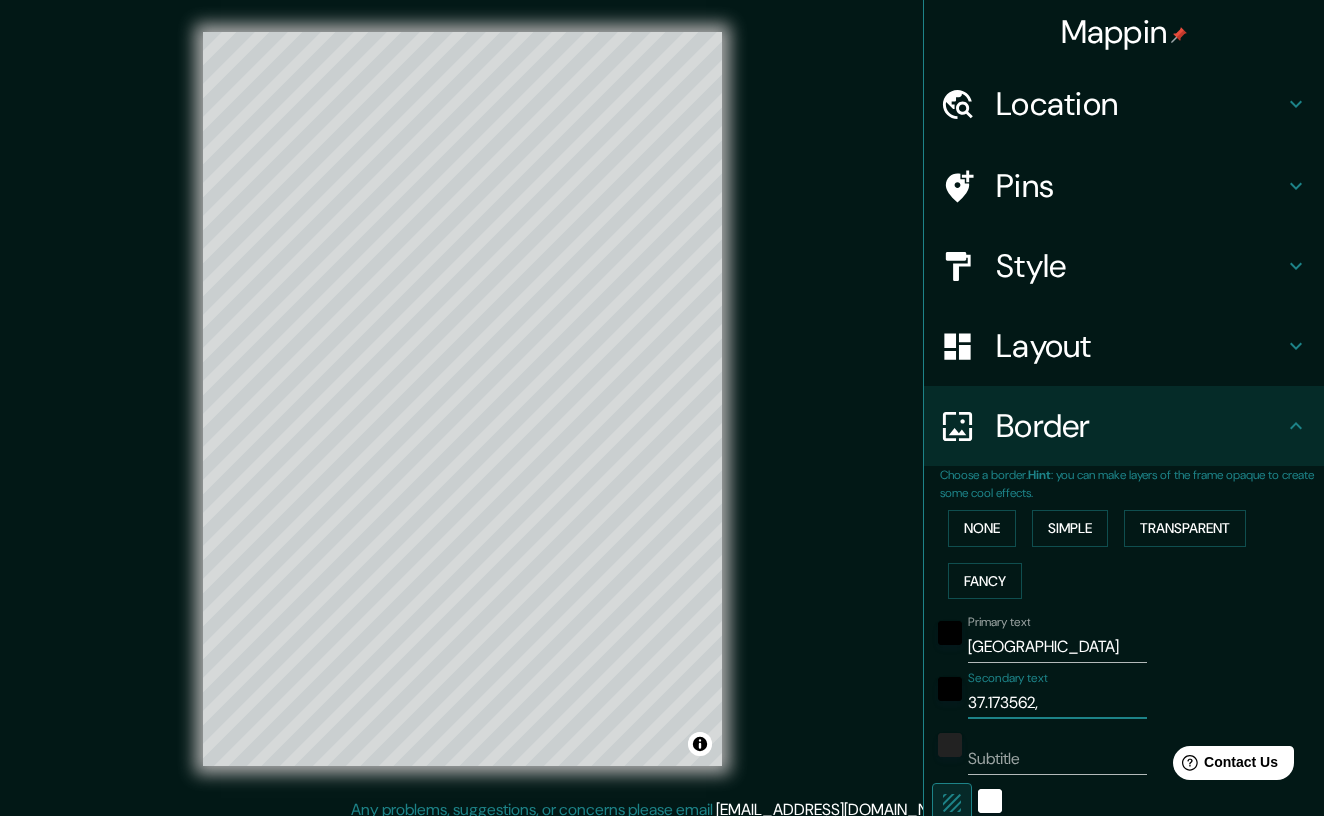 type on "37.173562," 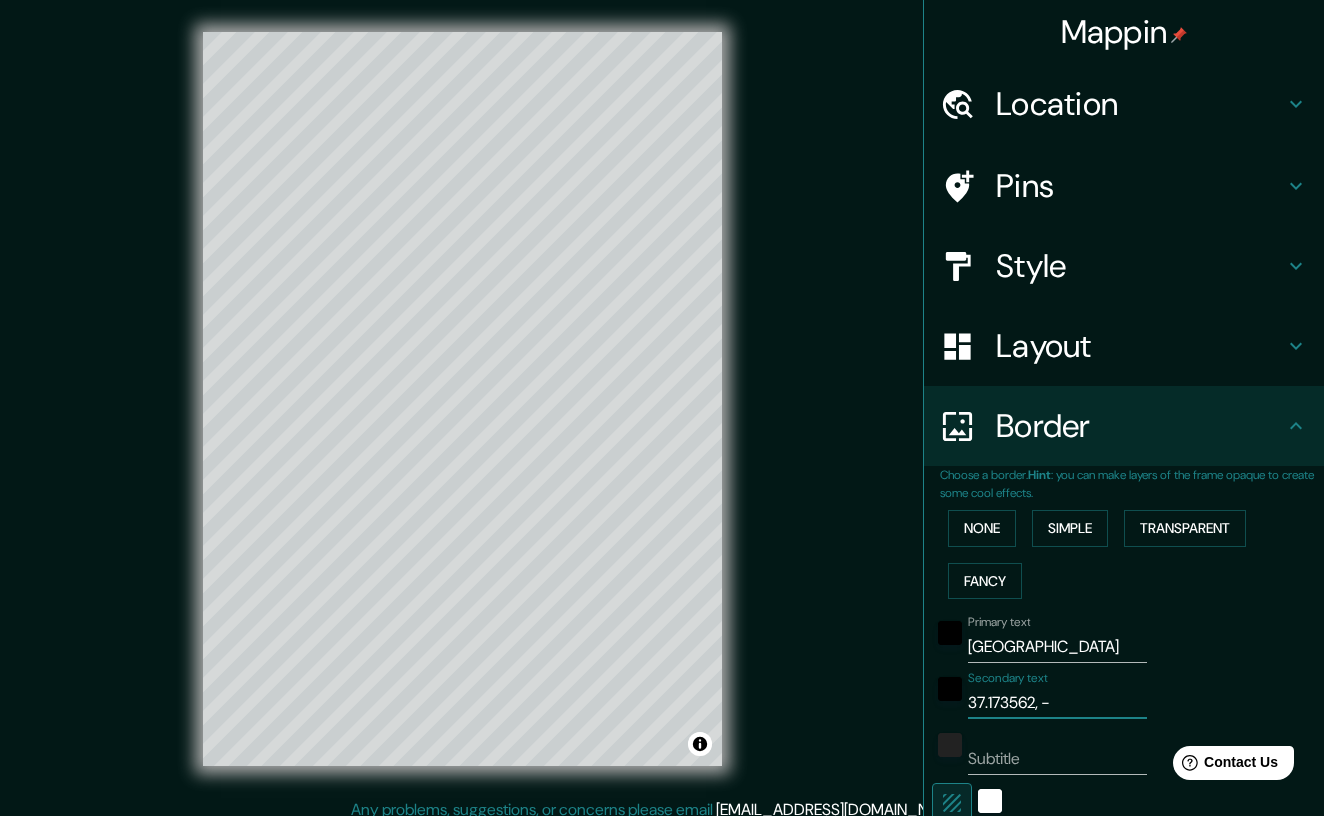 paste on "3.599642" 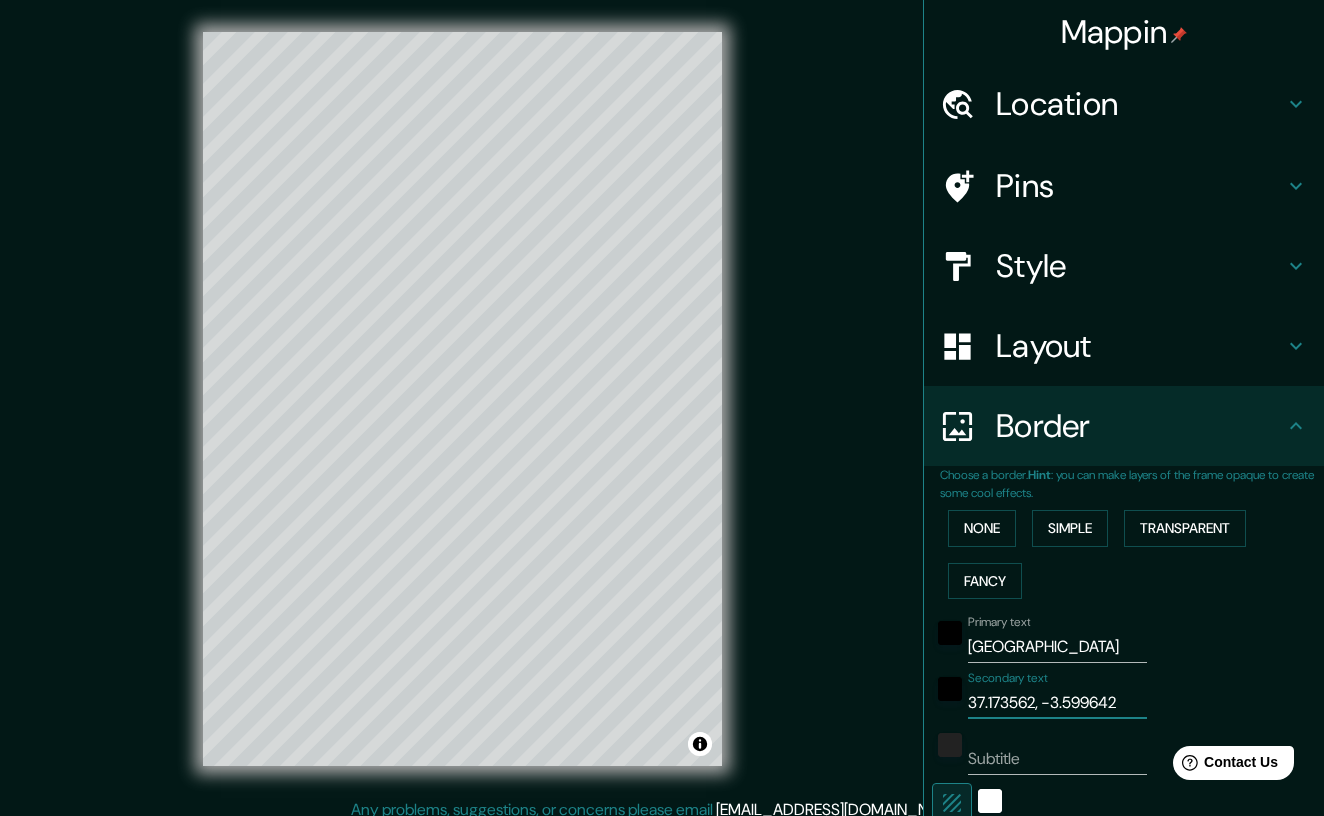 type on "37.173562, -3.599642" 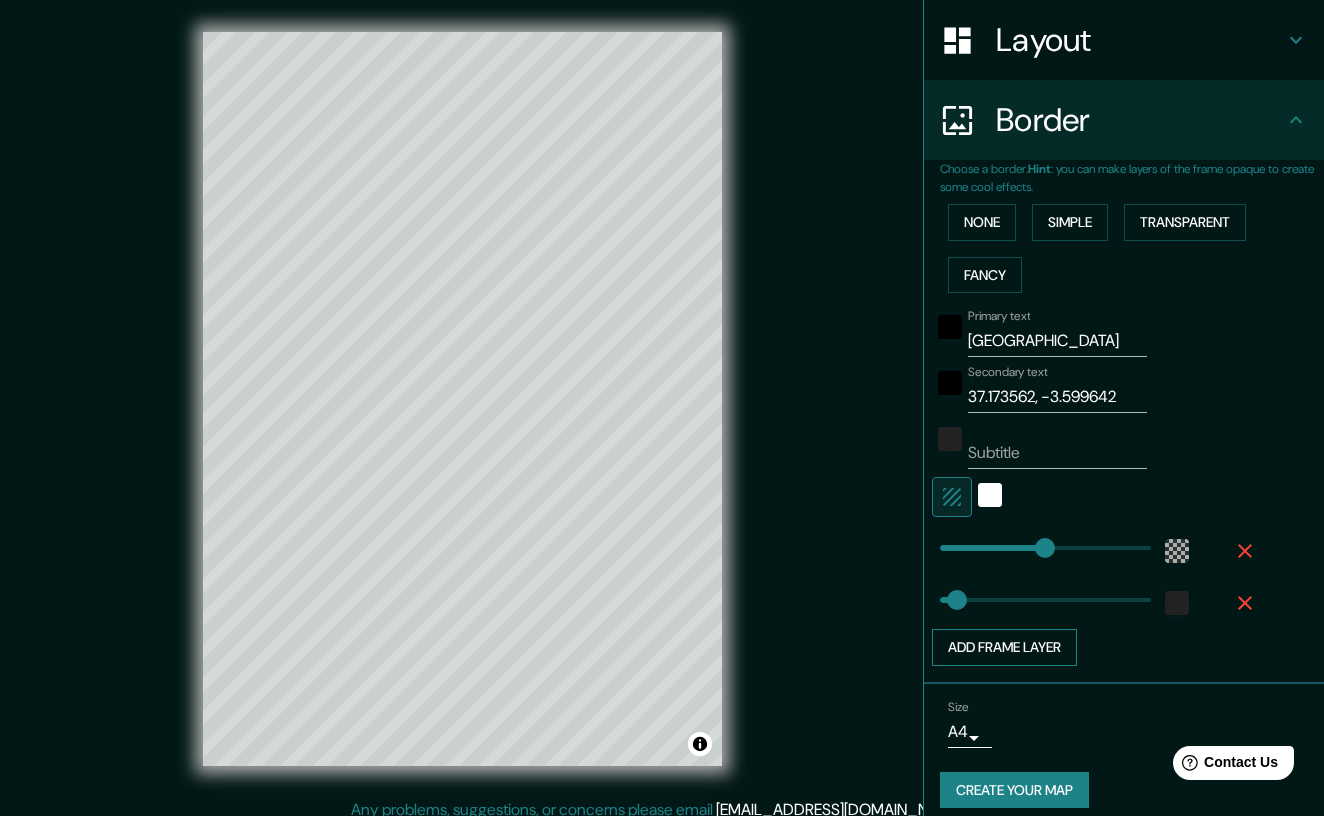 scroll, scrollTop: 310, scrollLeft: 0, axis: vertical 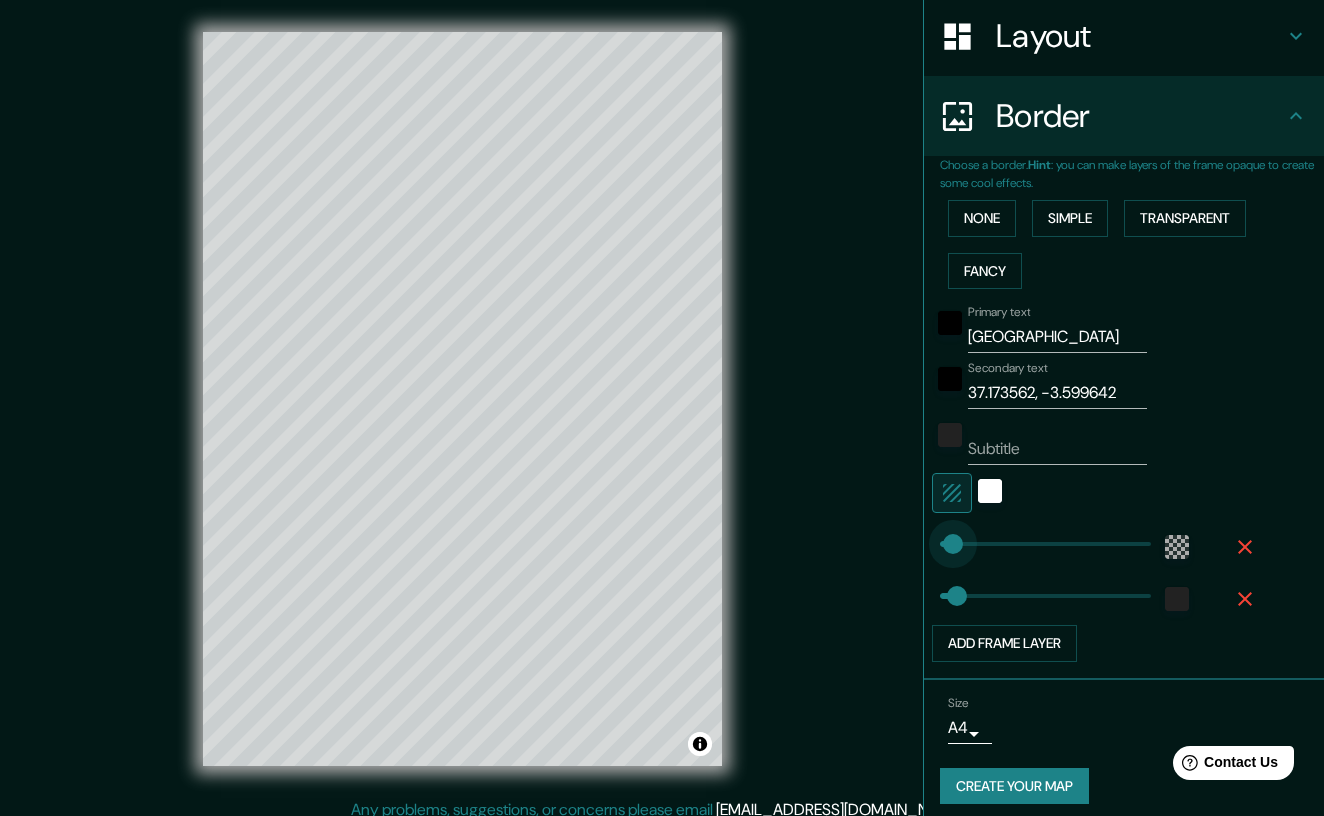 type on "34" 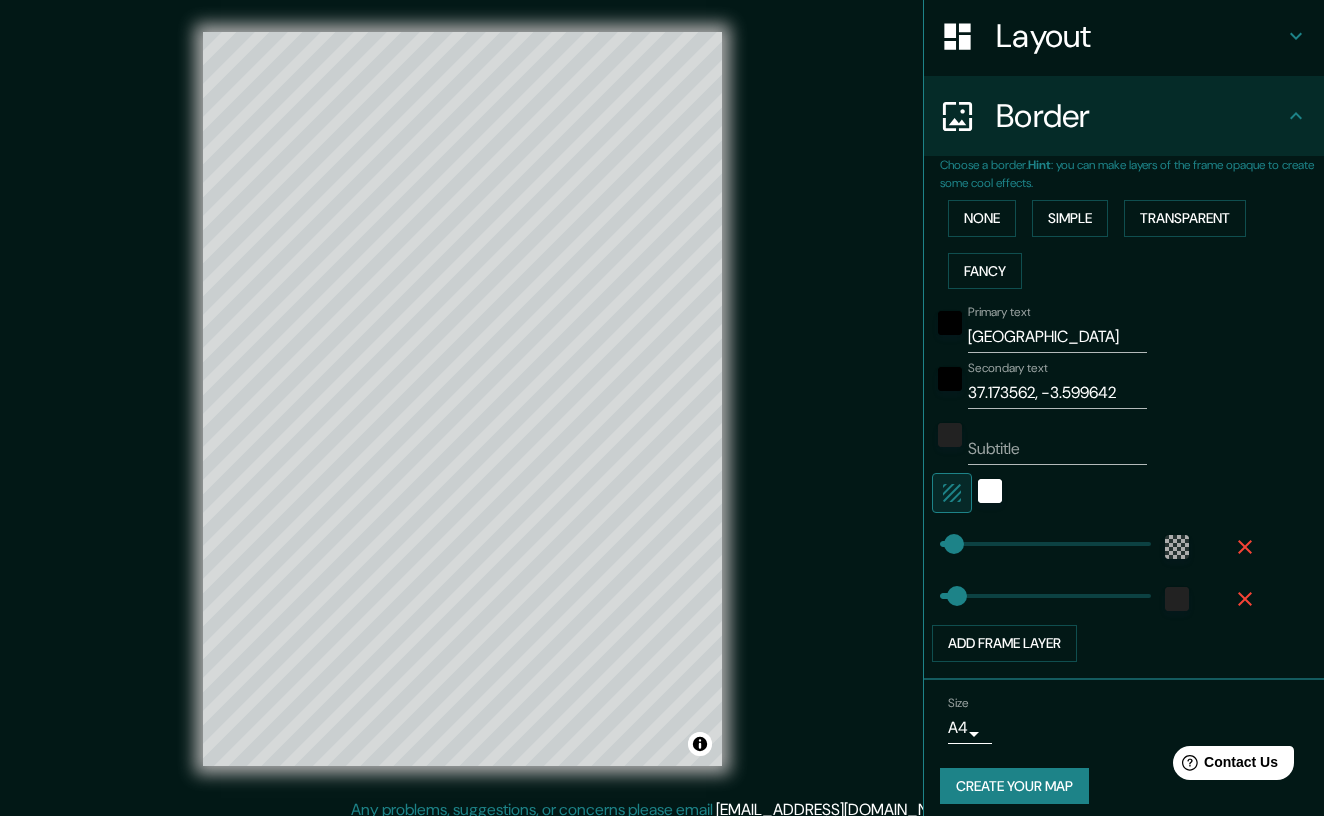 type on "227" 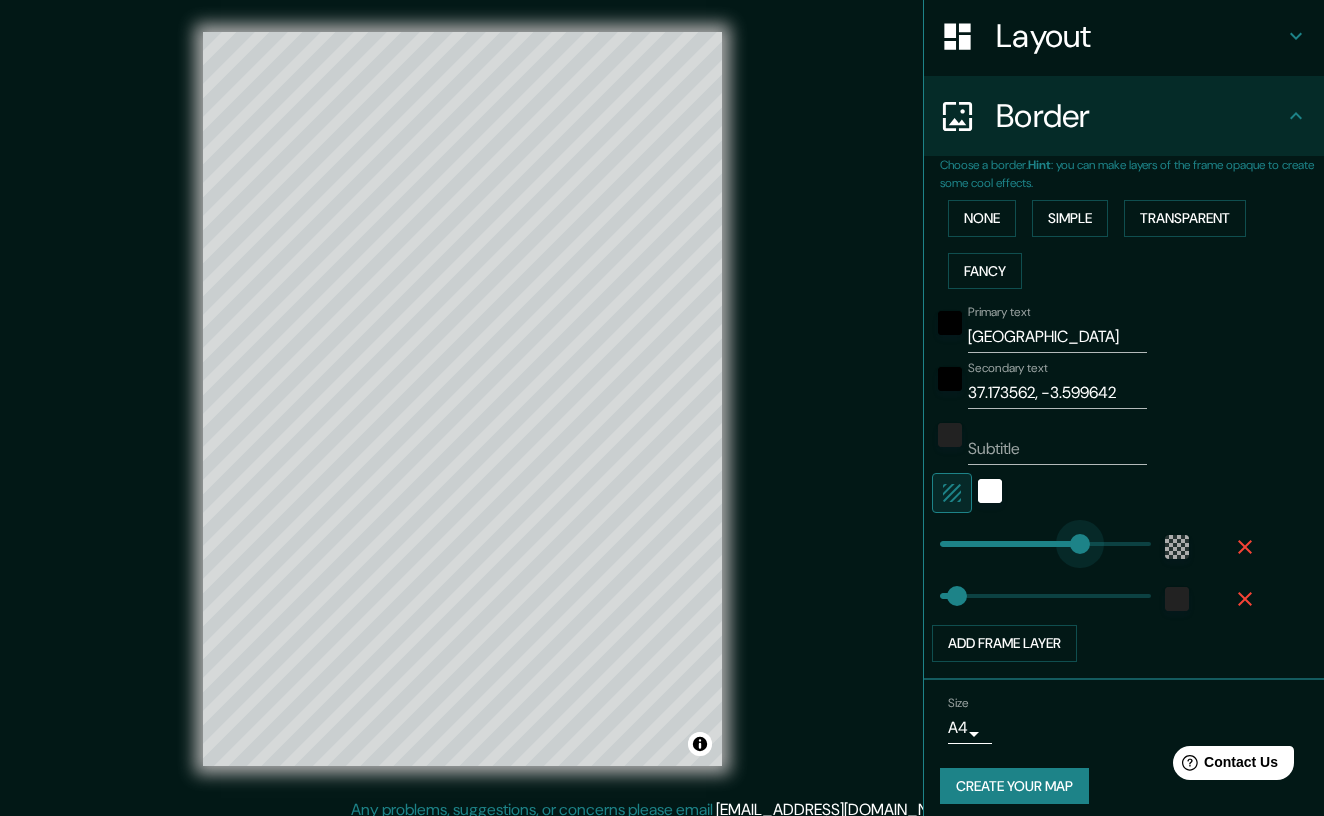 type on "43" 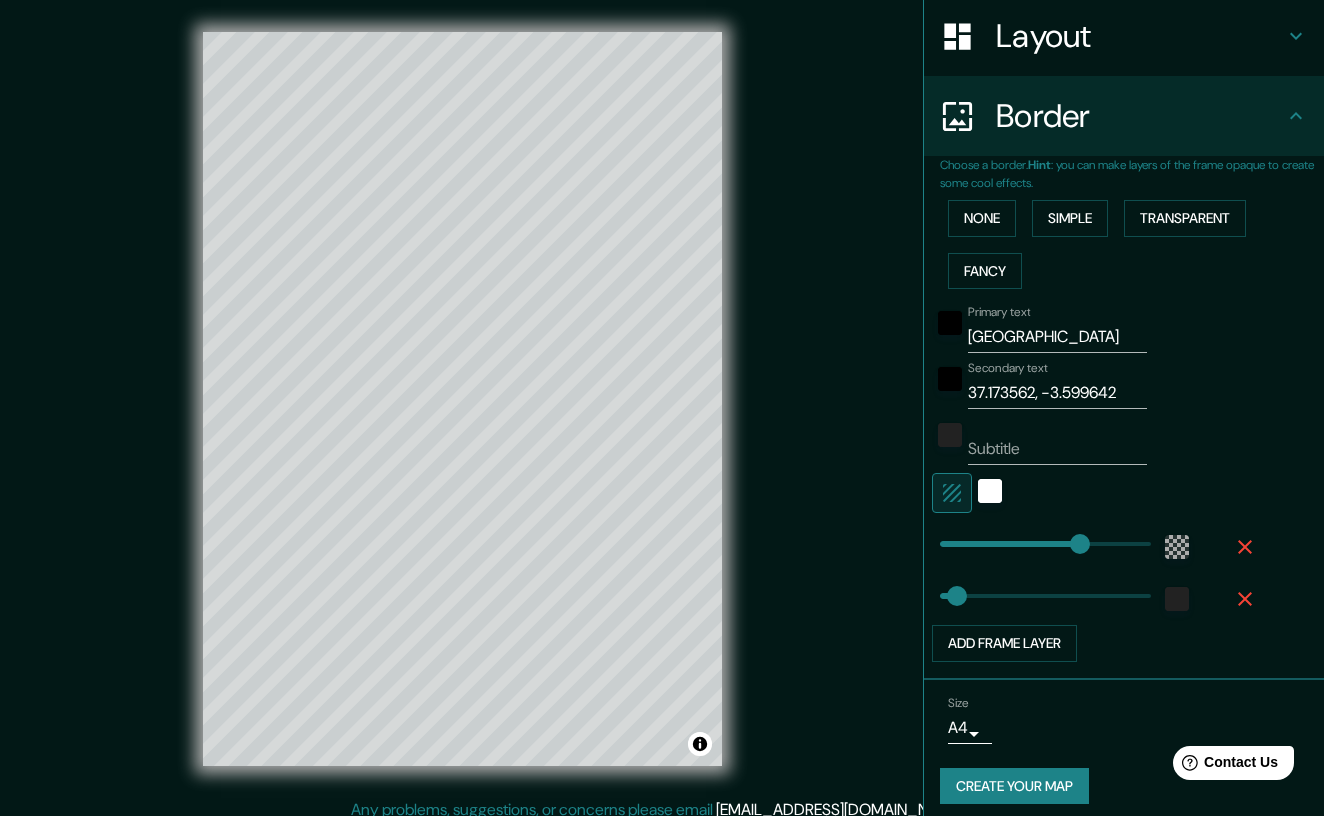 type on "62" 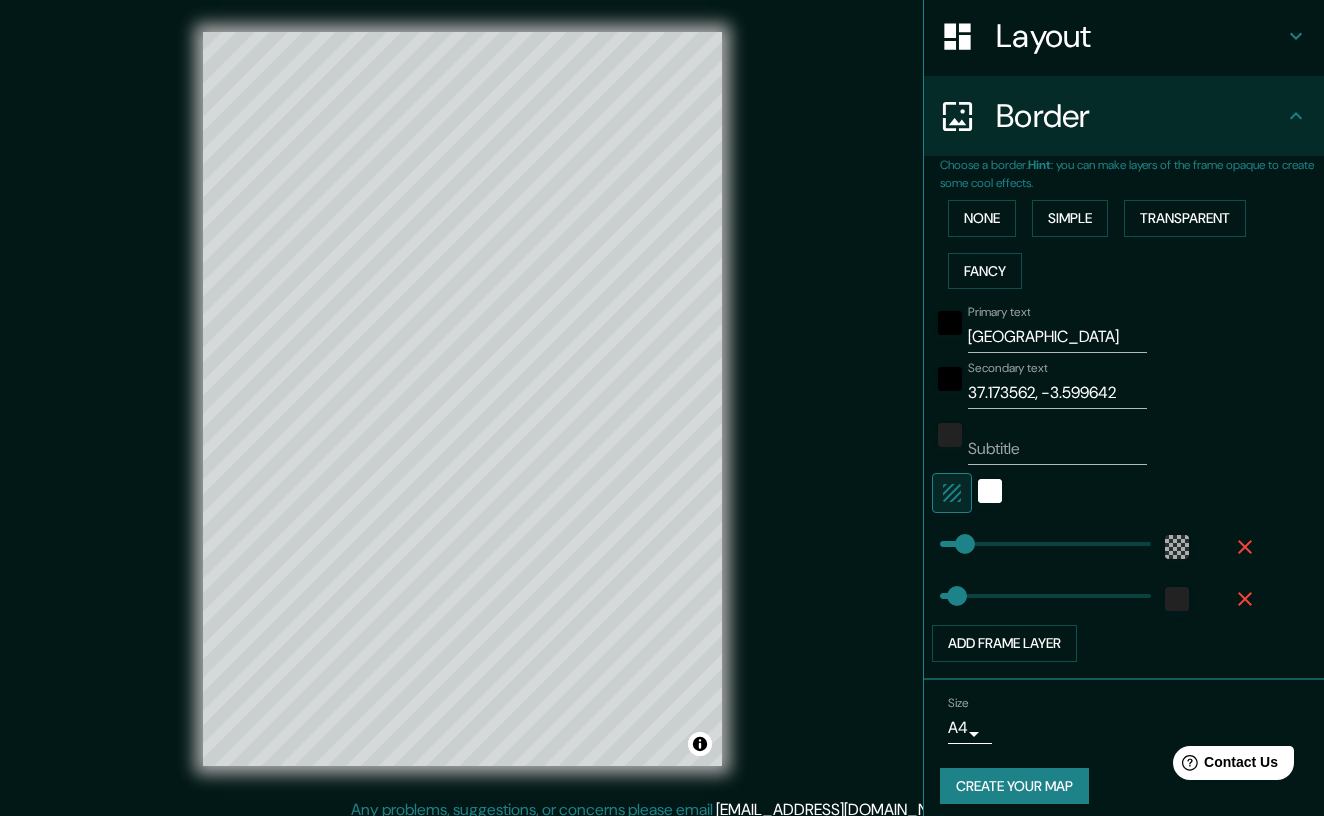 type on "116" 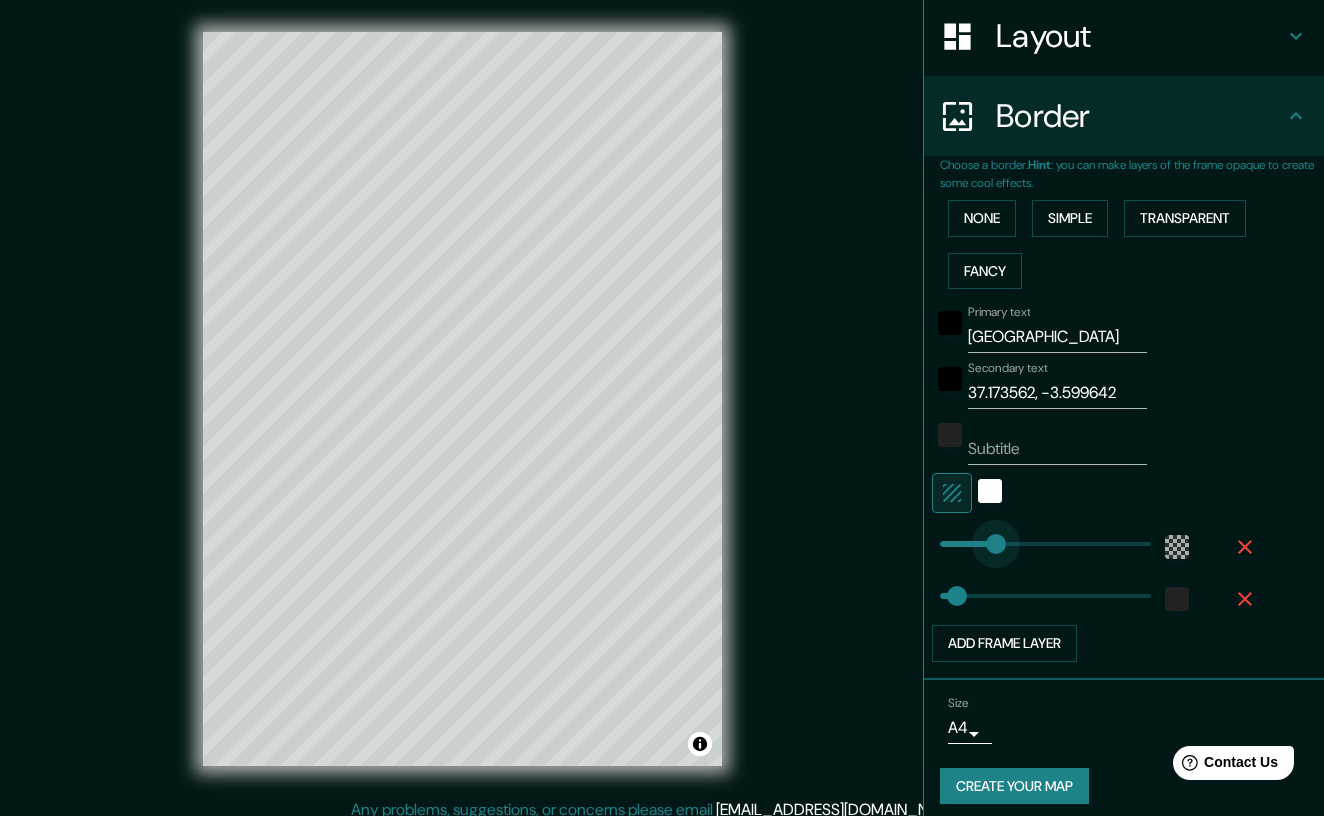 type on "168" 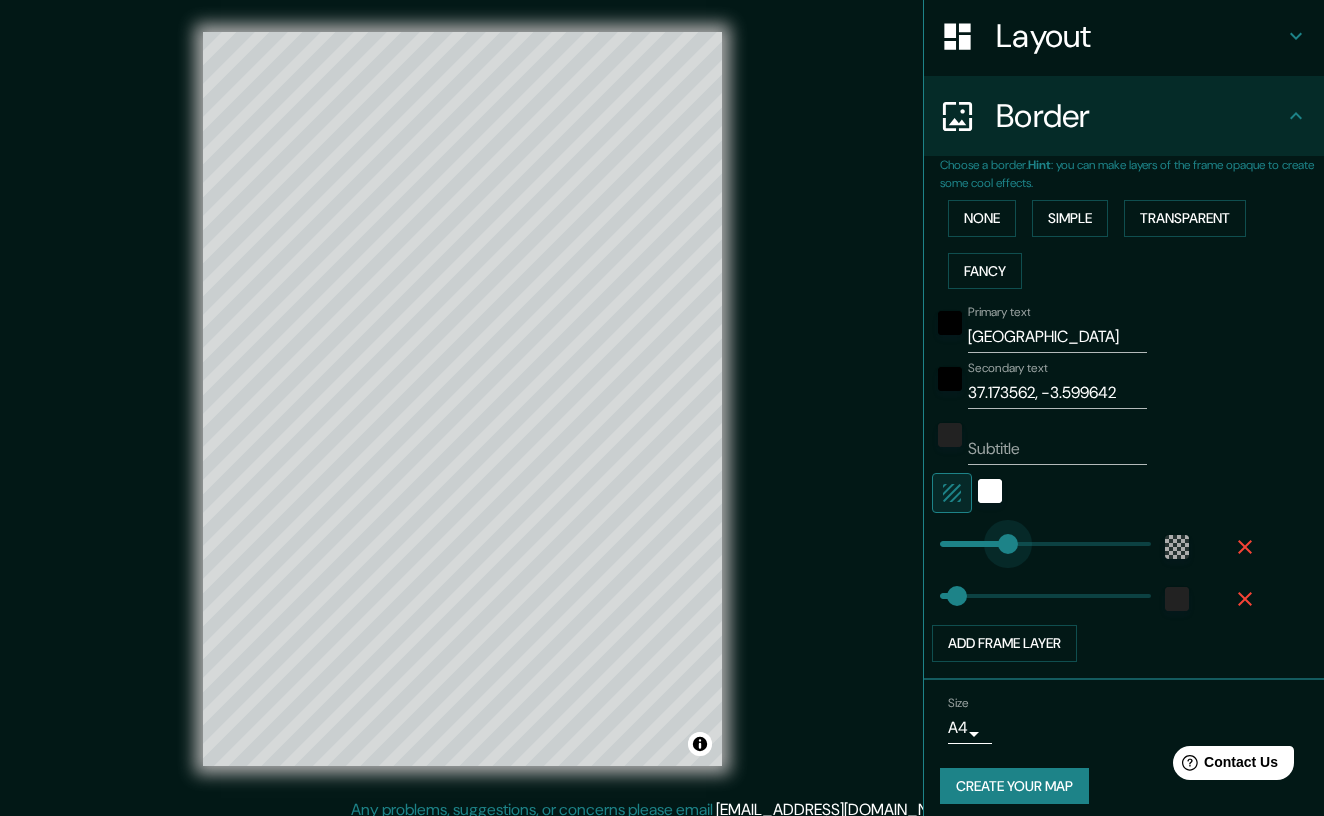 type on "229" 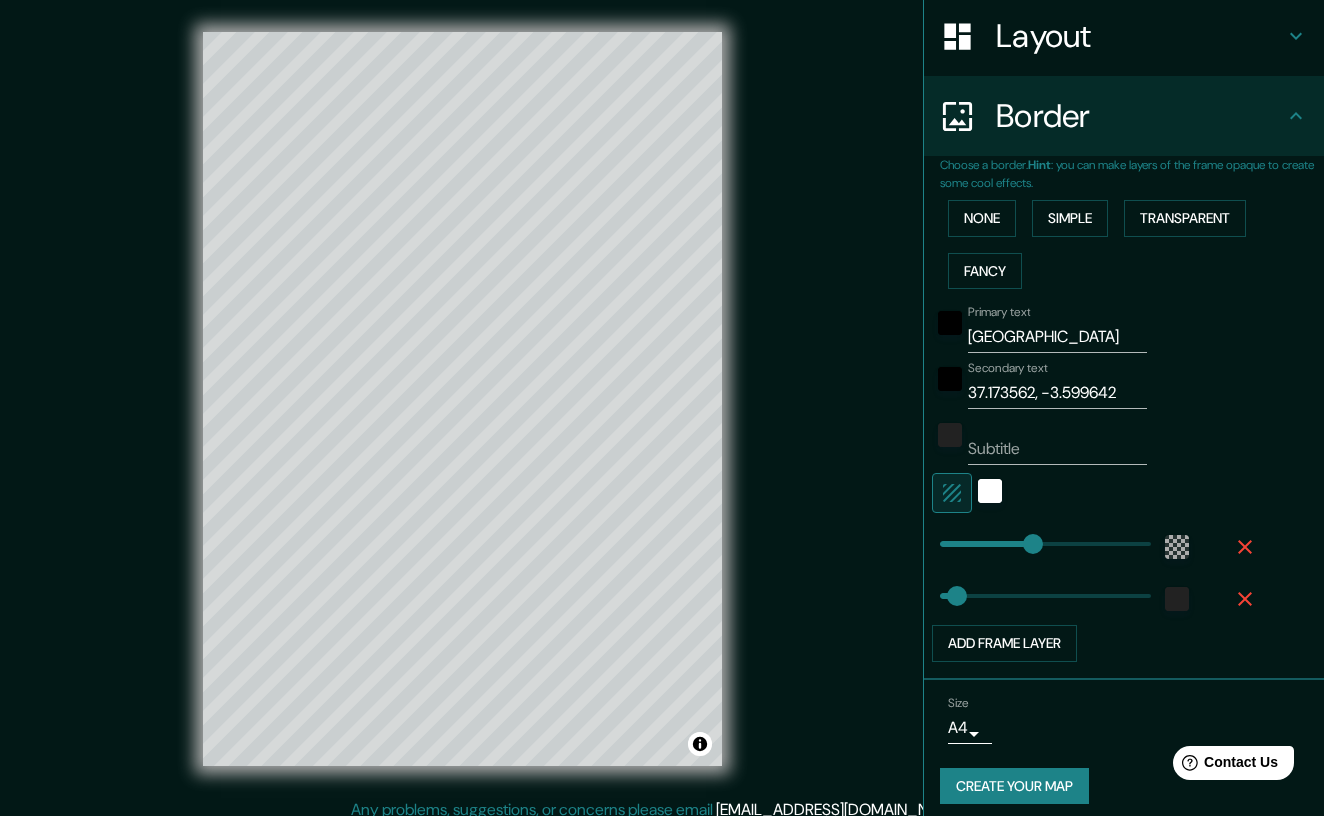 type on "227" 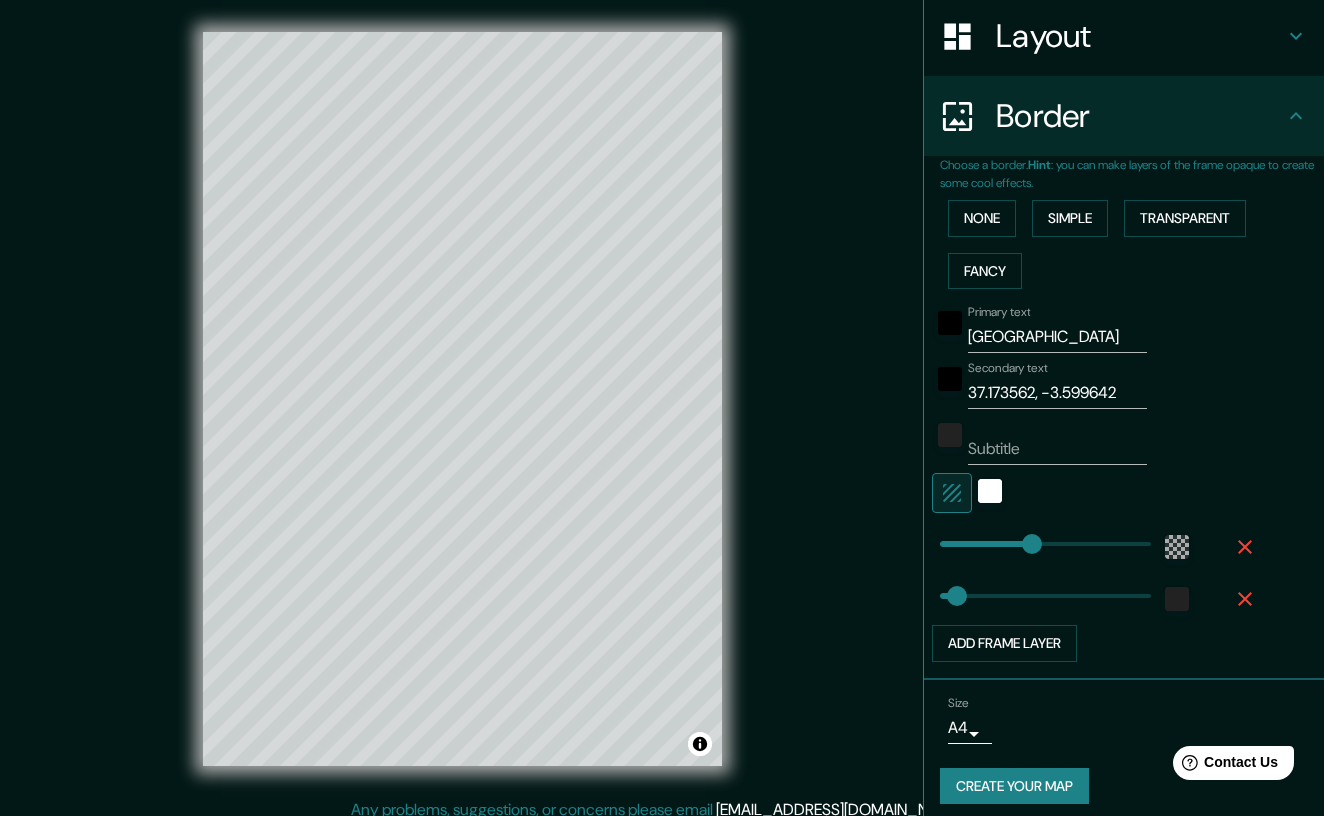 type on "212" 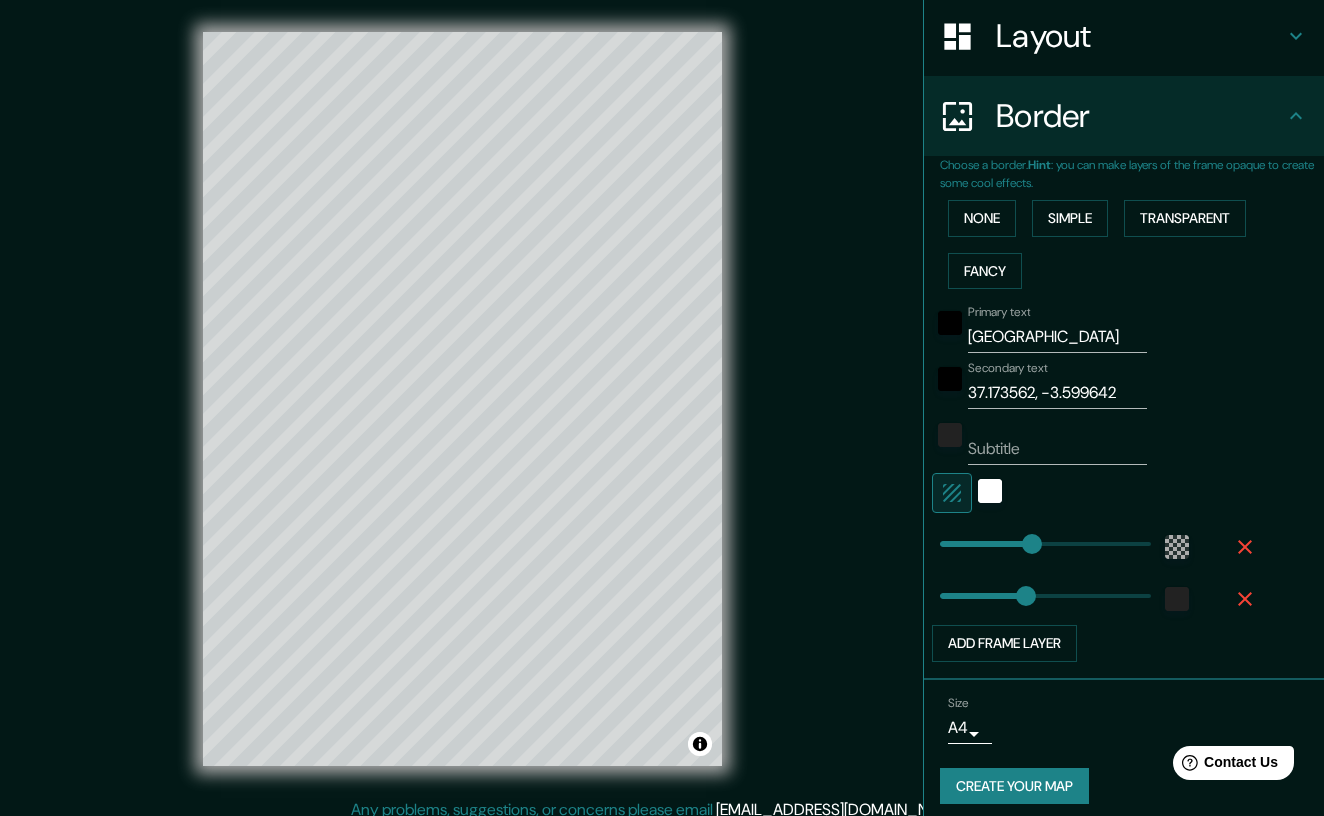 type on "54" 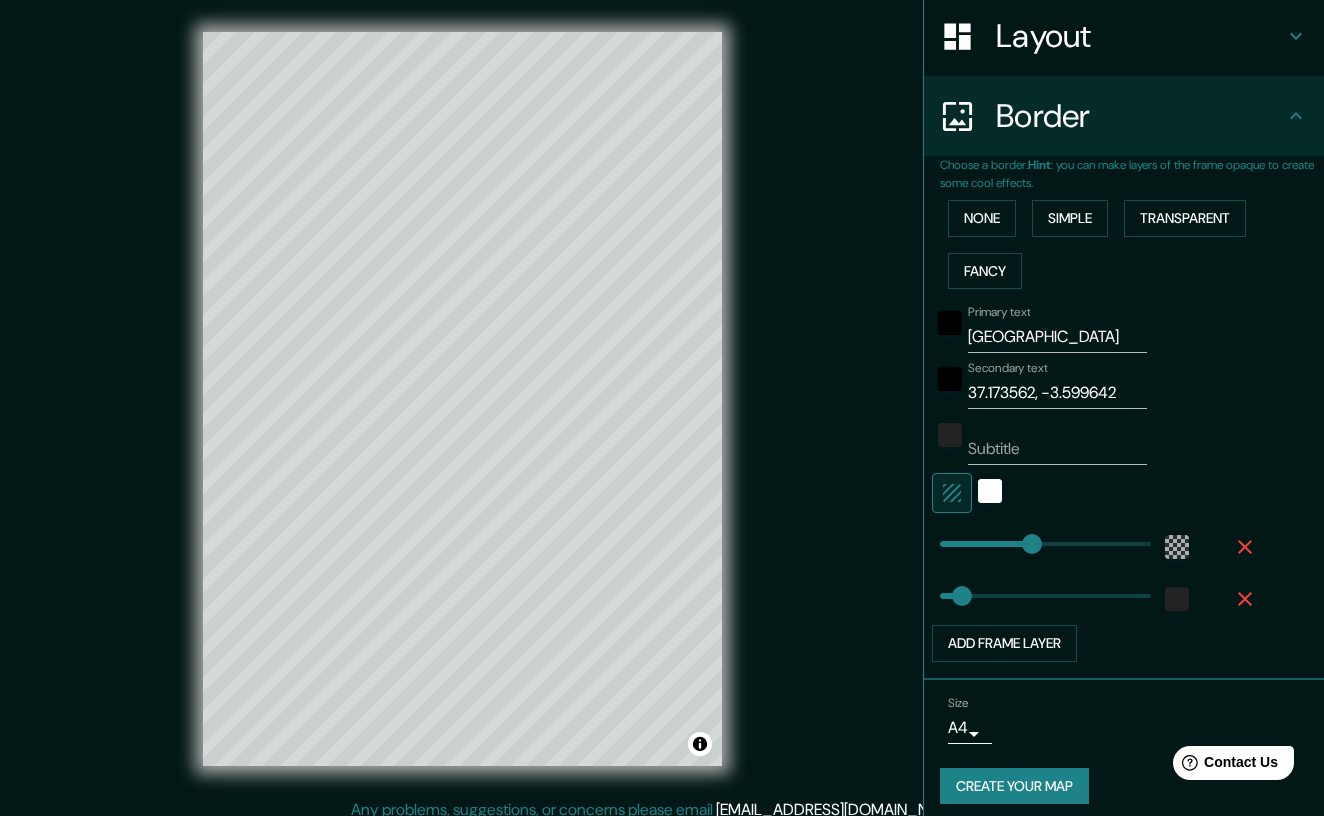 type on "44" 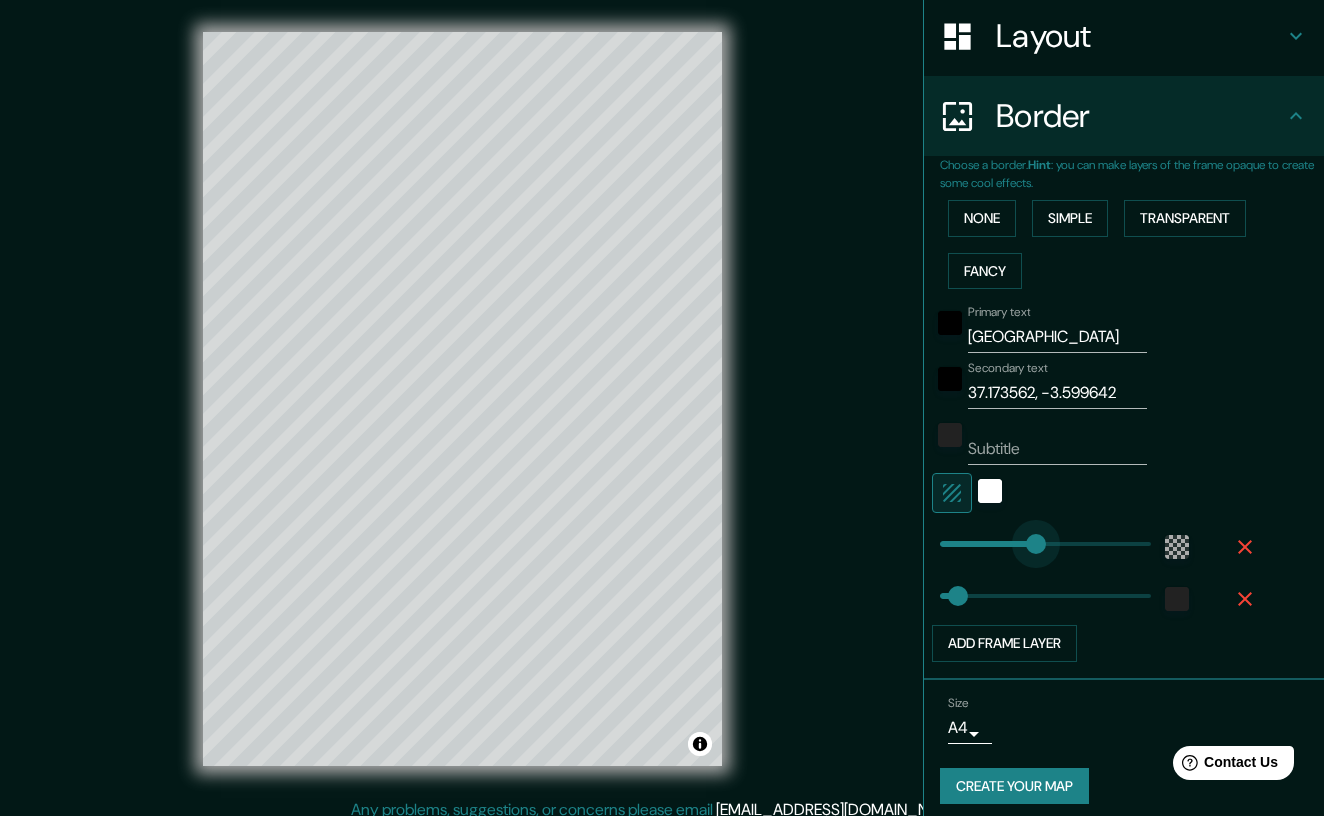 type on "222" 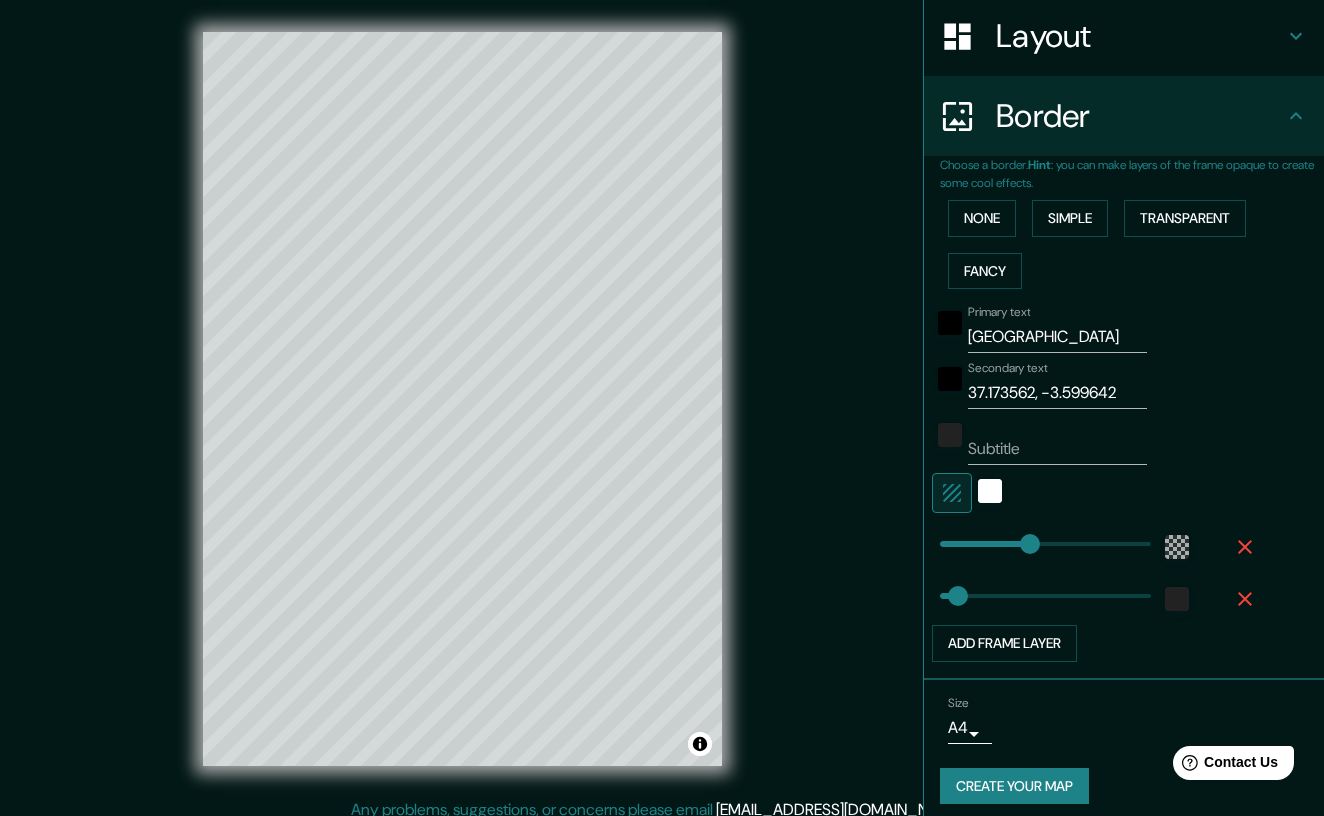 type on "177" 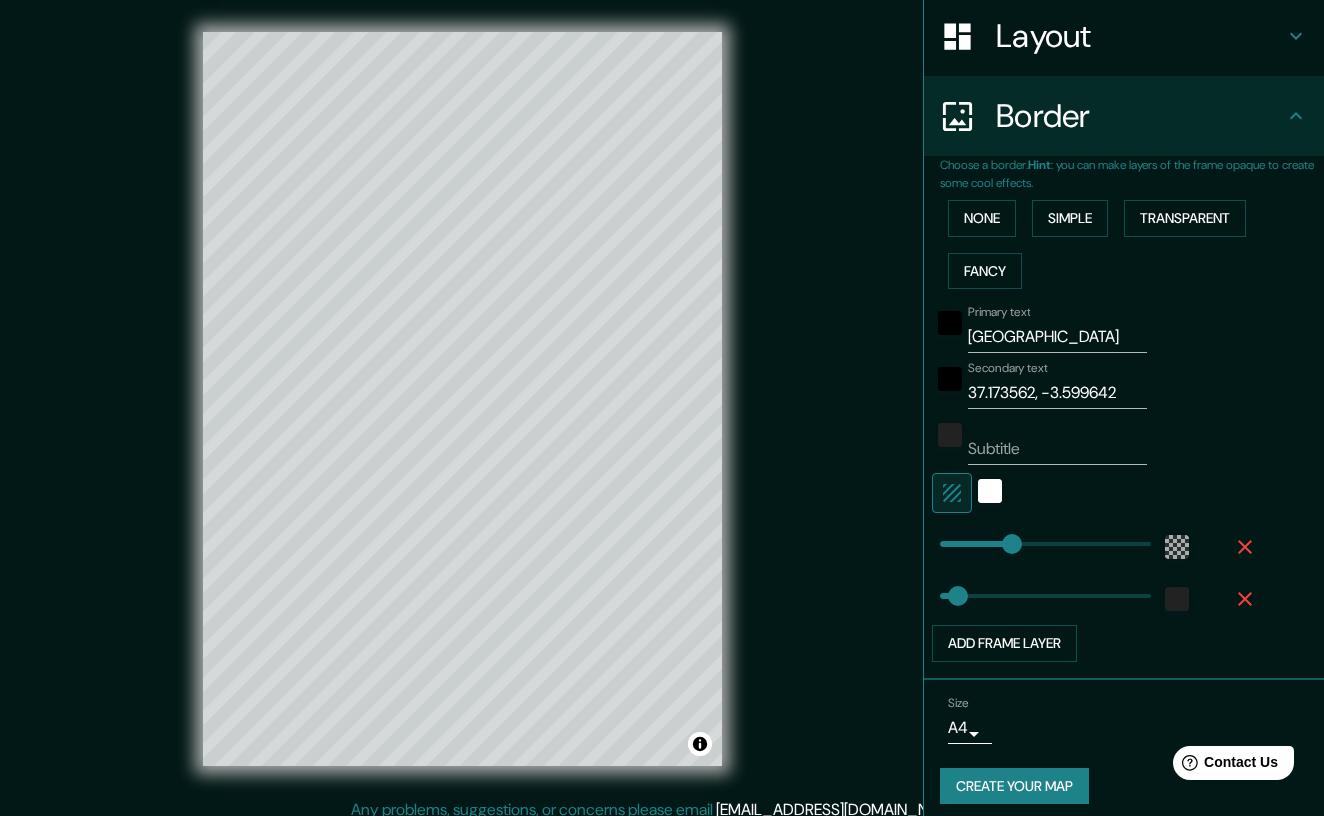 type on "207" 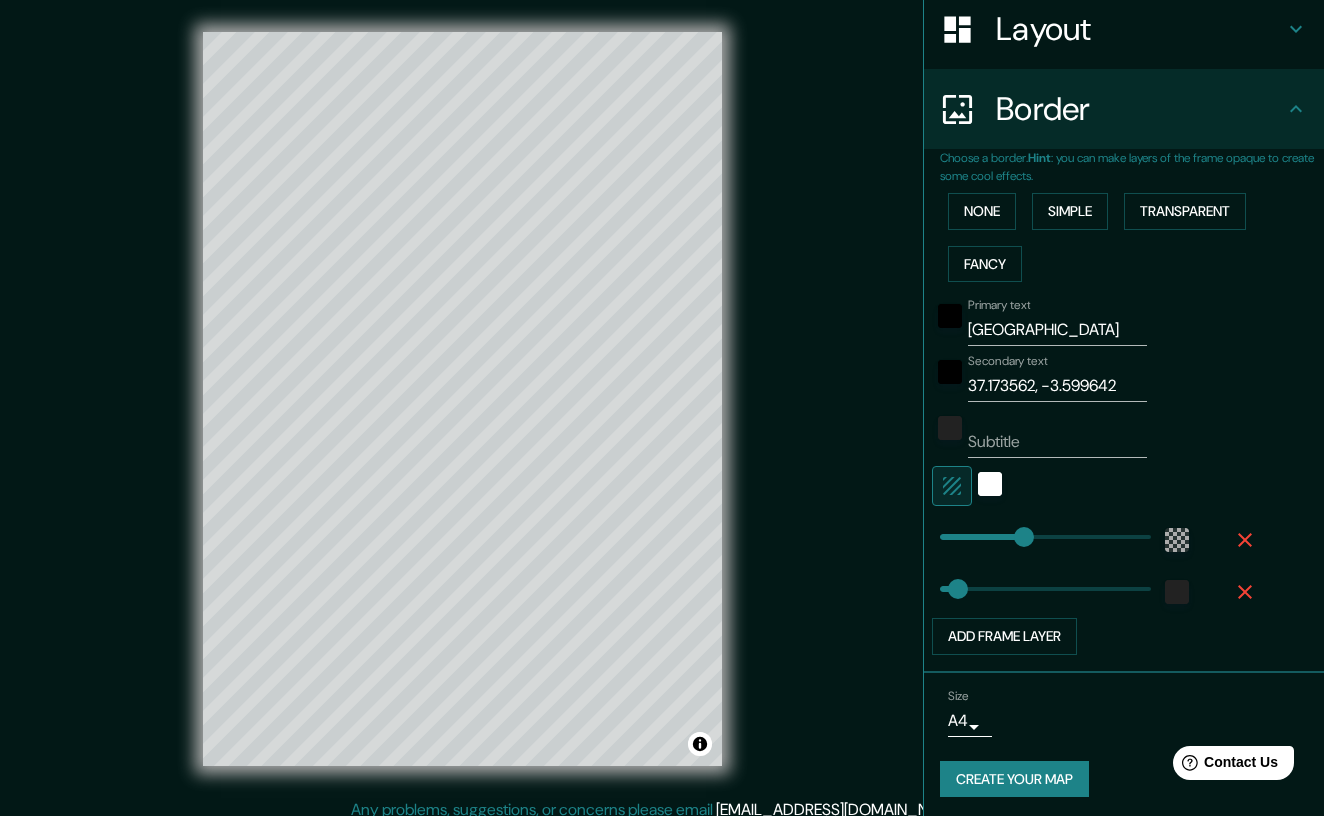 scroll, scrollTop: 315, scrollLeft: 0, axis: vertical 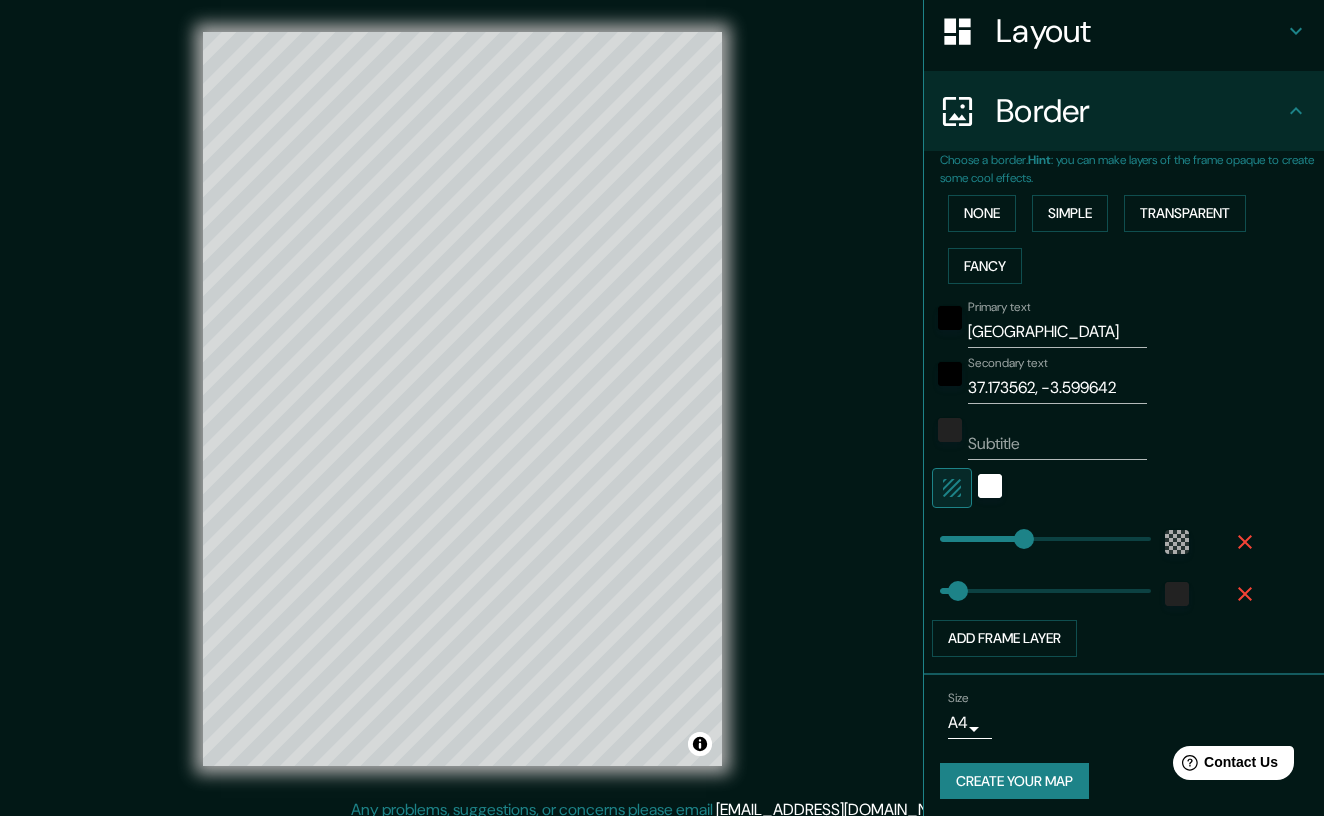 click on "Mappin Location [GEOGRAPHIC_DATA], [GEOGRAPHIC_DATA], [GEOGRAPHIC_DATA] Pins Style Layout Border Choose a border.  Hint : you can make layers of the frame opaque to create some cool effects. None Simple Transparent Fancy Primary text Granada Secondary text 37.173562, -3.599642 Subtitle Add frame layer Size A4 single Create your map © Mapbox   © OpenStreetMap   Improve this map Any problems, suggestions, or concerns please email    [EMAIL_ADDRESS][DOMAIN_NAME] . . ." at bounding box center [662, 408] 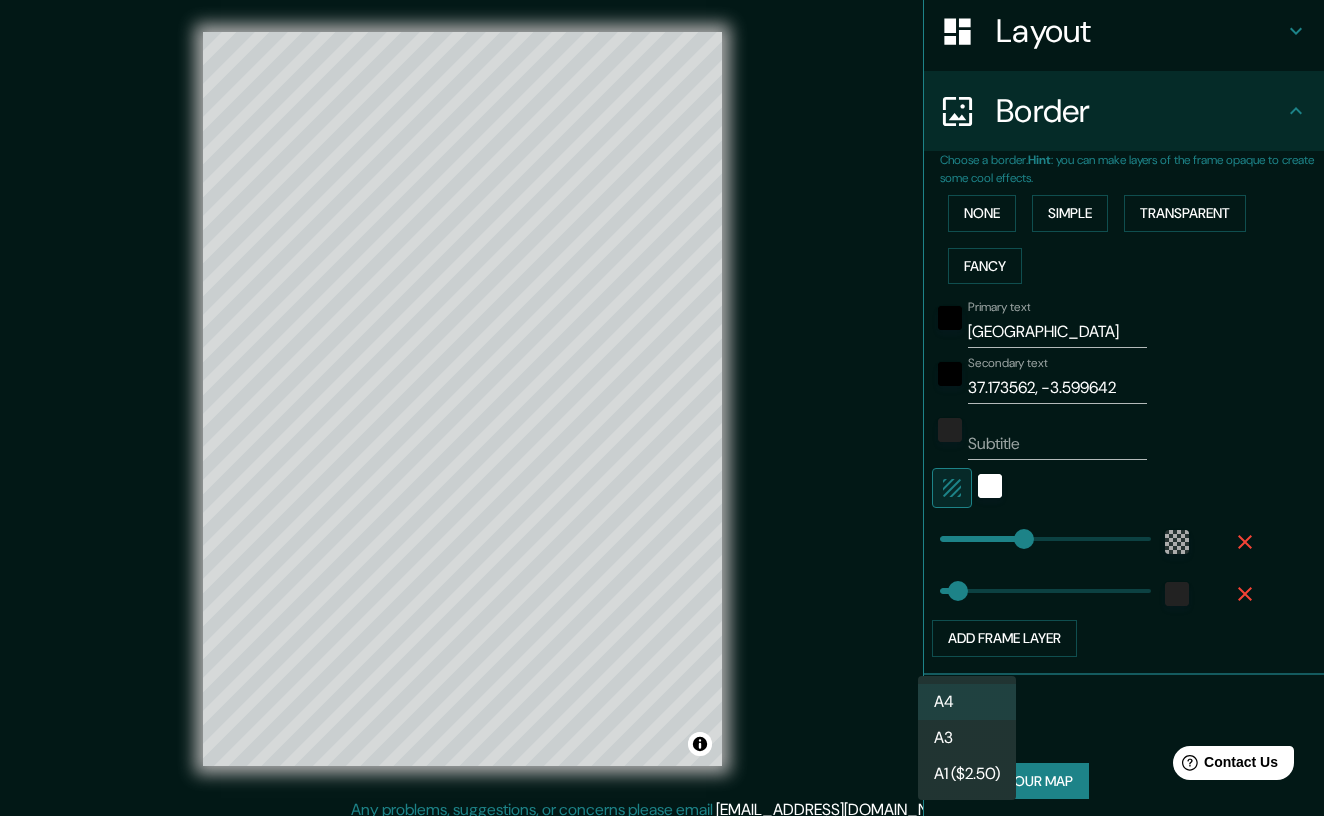 click on "A3" at bounding box center (967, 738) 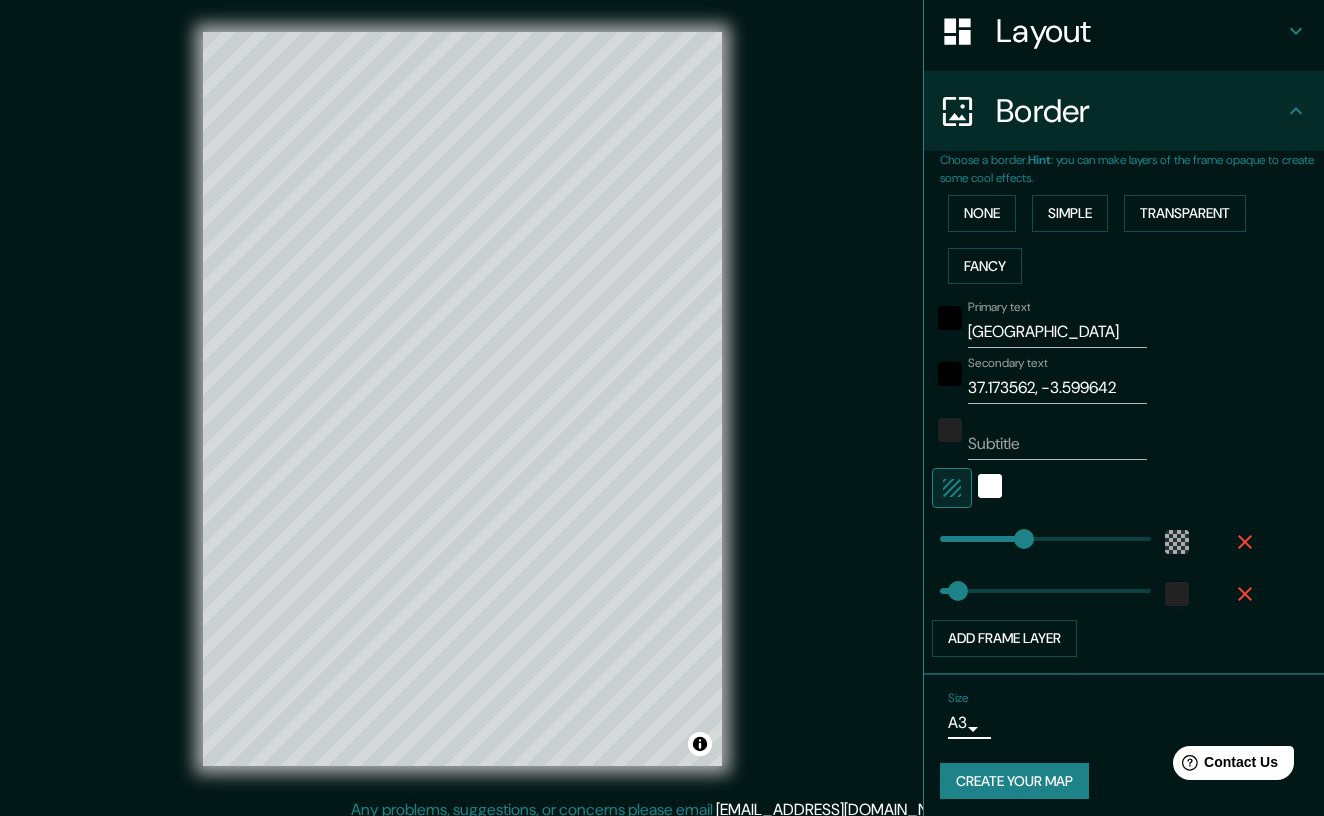 click on "Create your map" at bounding box center (1014, 781) 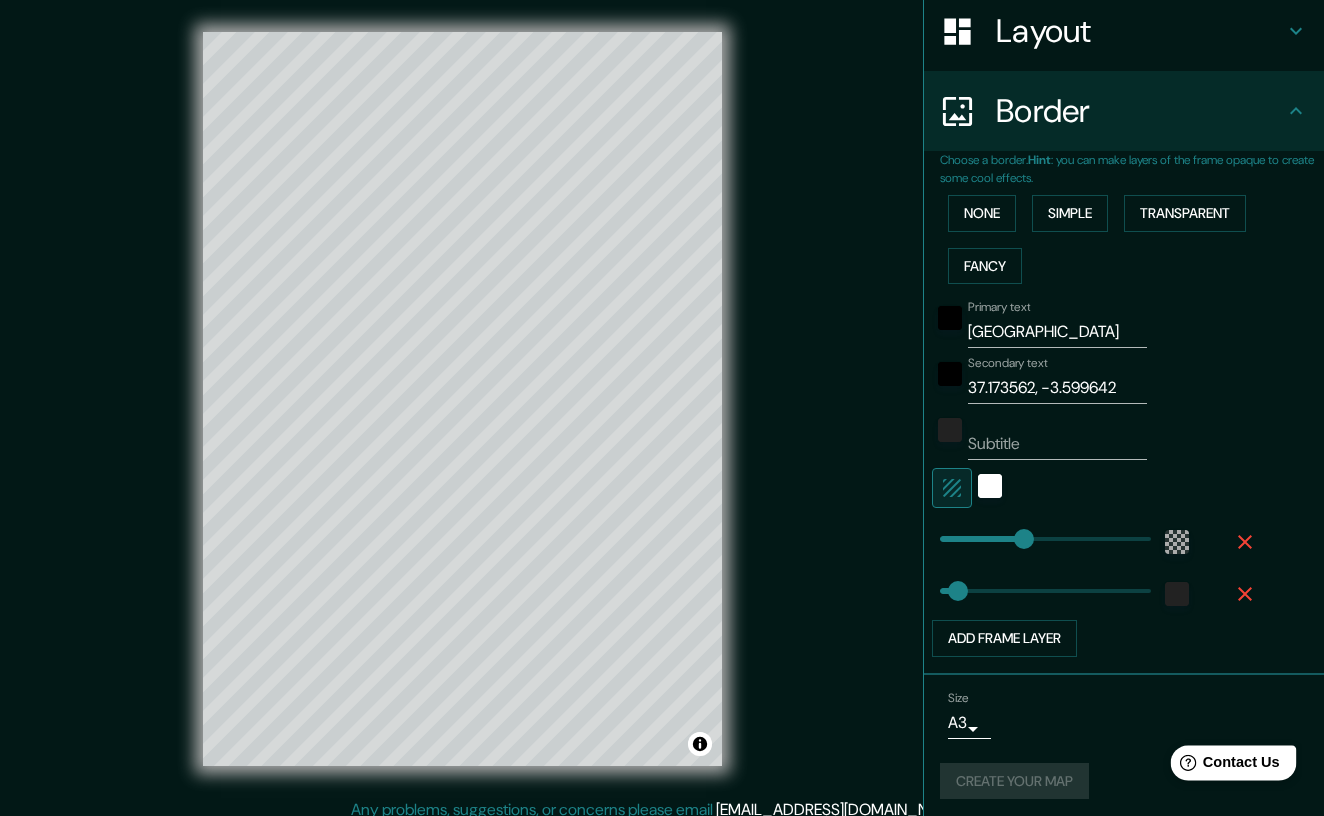 click on "Contact Us" at bounding box center (1241, 762) 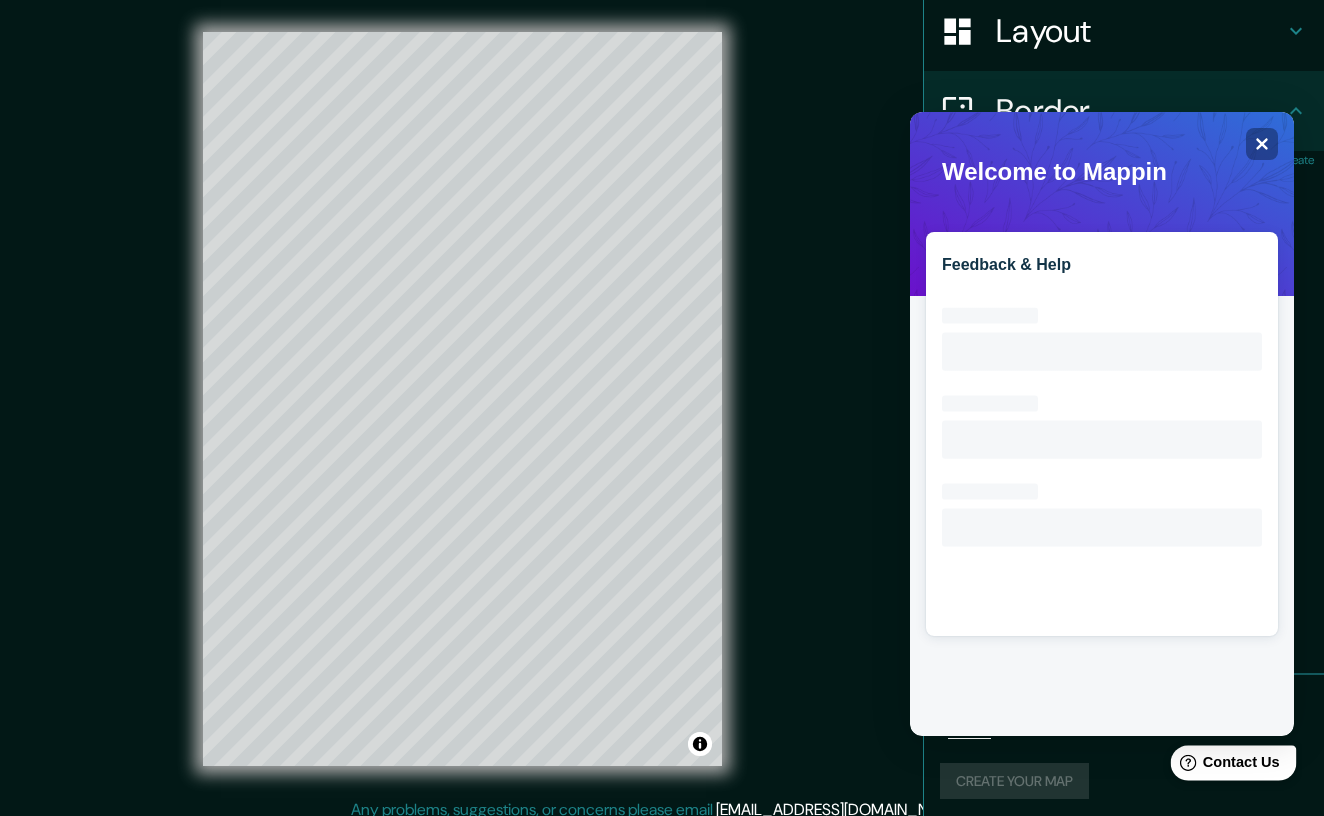 scroll, scrollTop: 0, scrollLeft: 0, axis: both 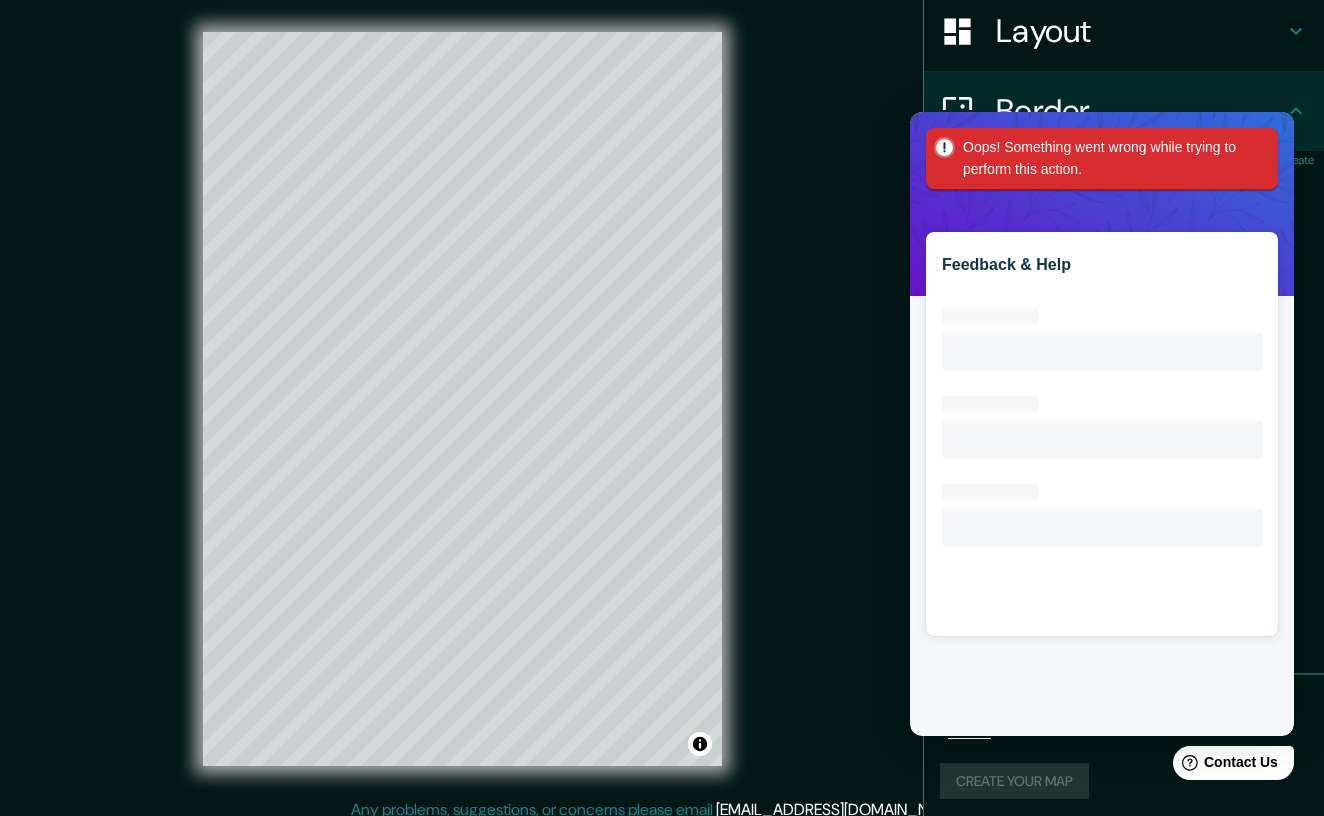 click on "Feedback & Help Loading interface..." at bounding box center [1102, 424] 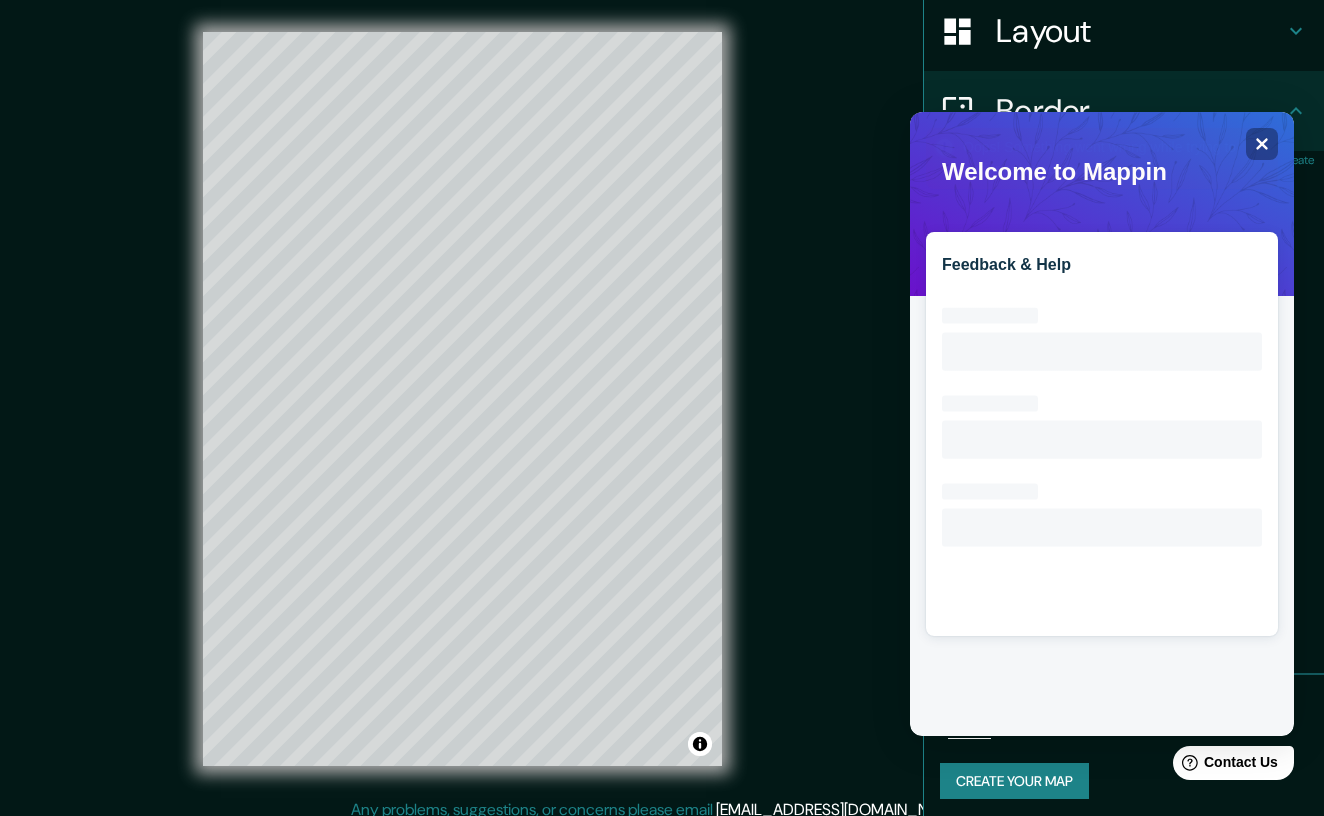 click on "Oops! Something went wrong while trying to perform this action." at bounding box center [1106, 158] 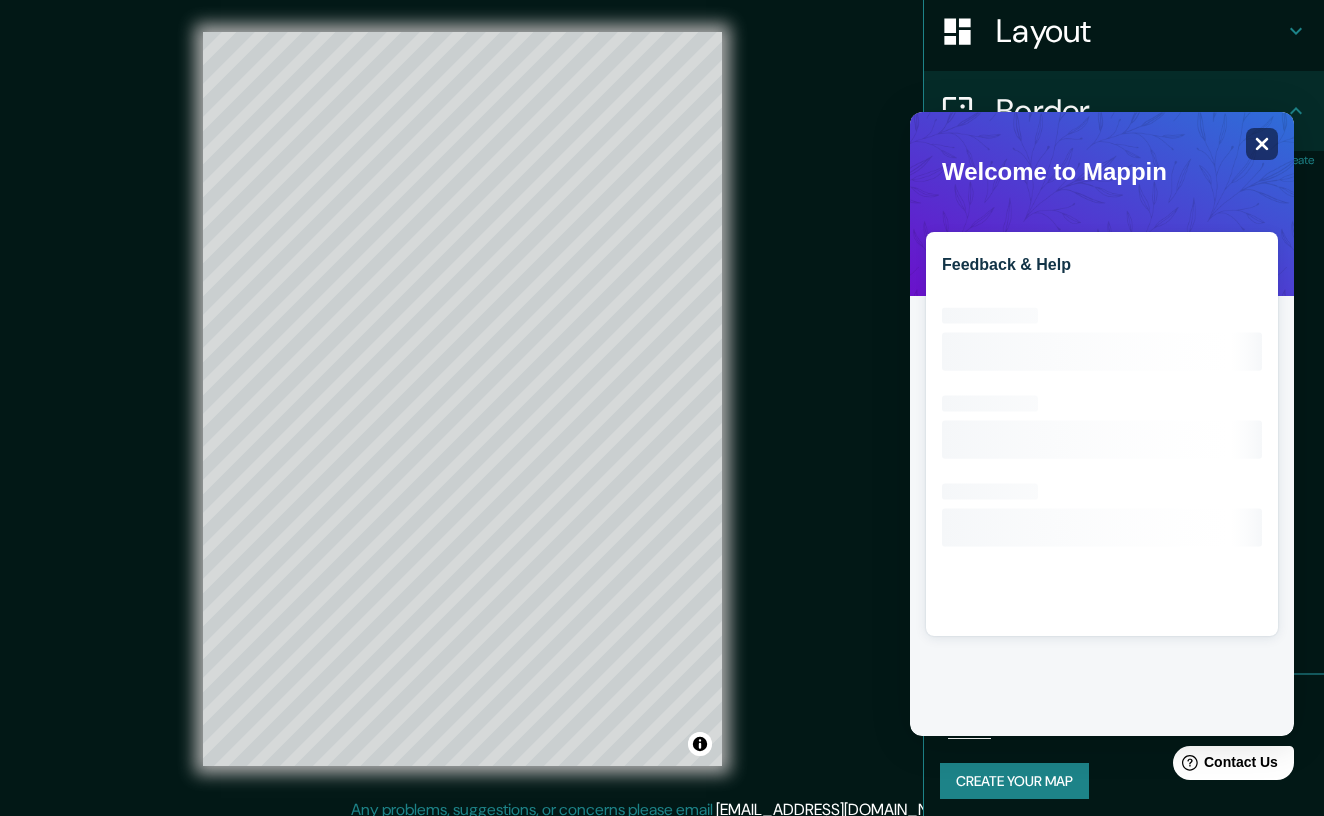 click on "Close" at bounding box center [1262, 144] 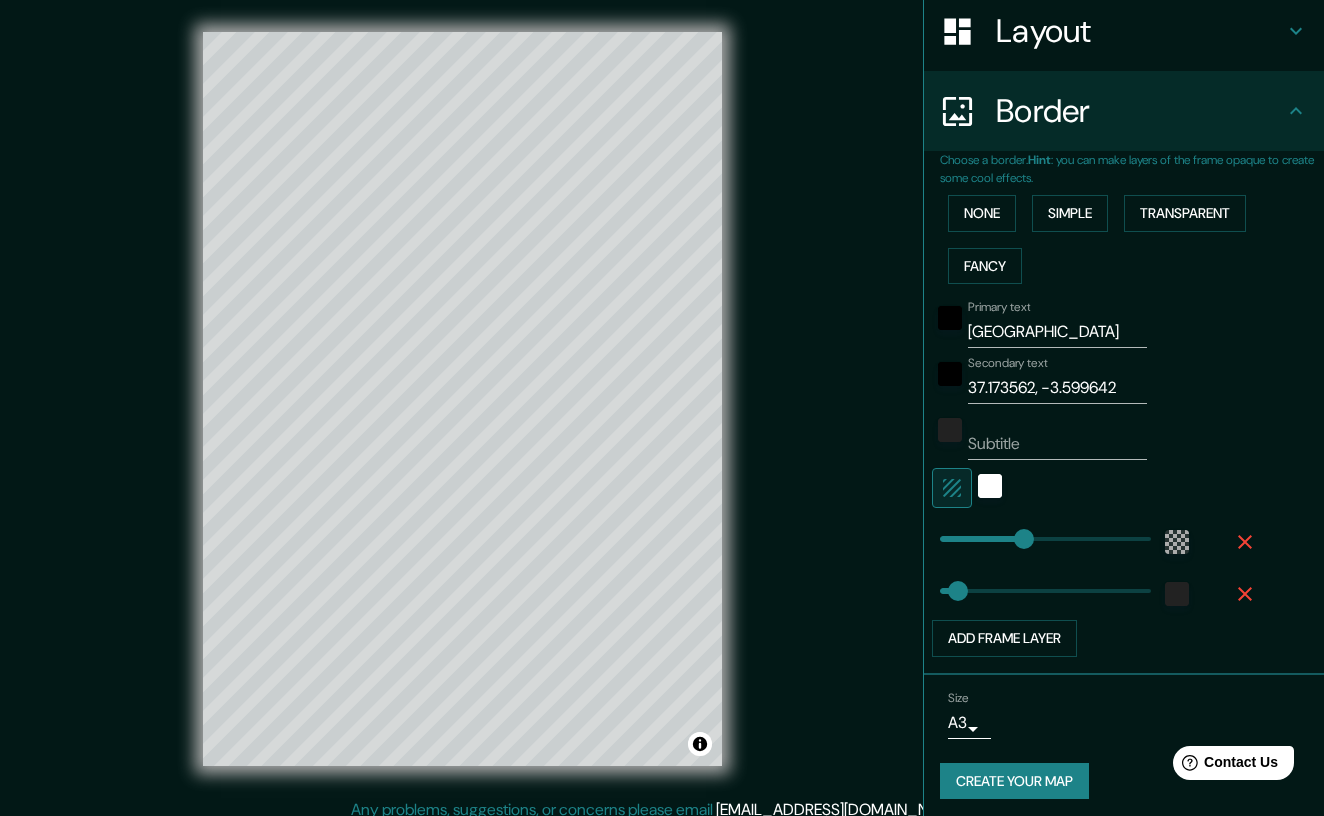 drag, startPoint x: 1023, startPoint y: 377, endPoint x: 912, endPoint y: 377, distance: 111 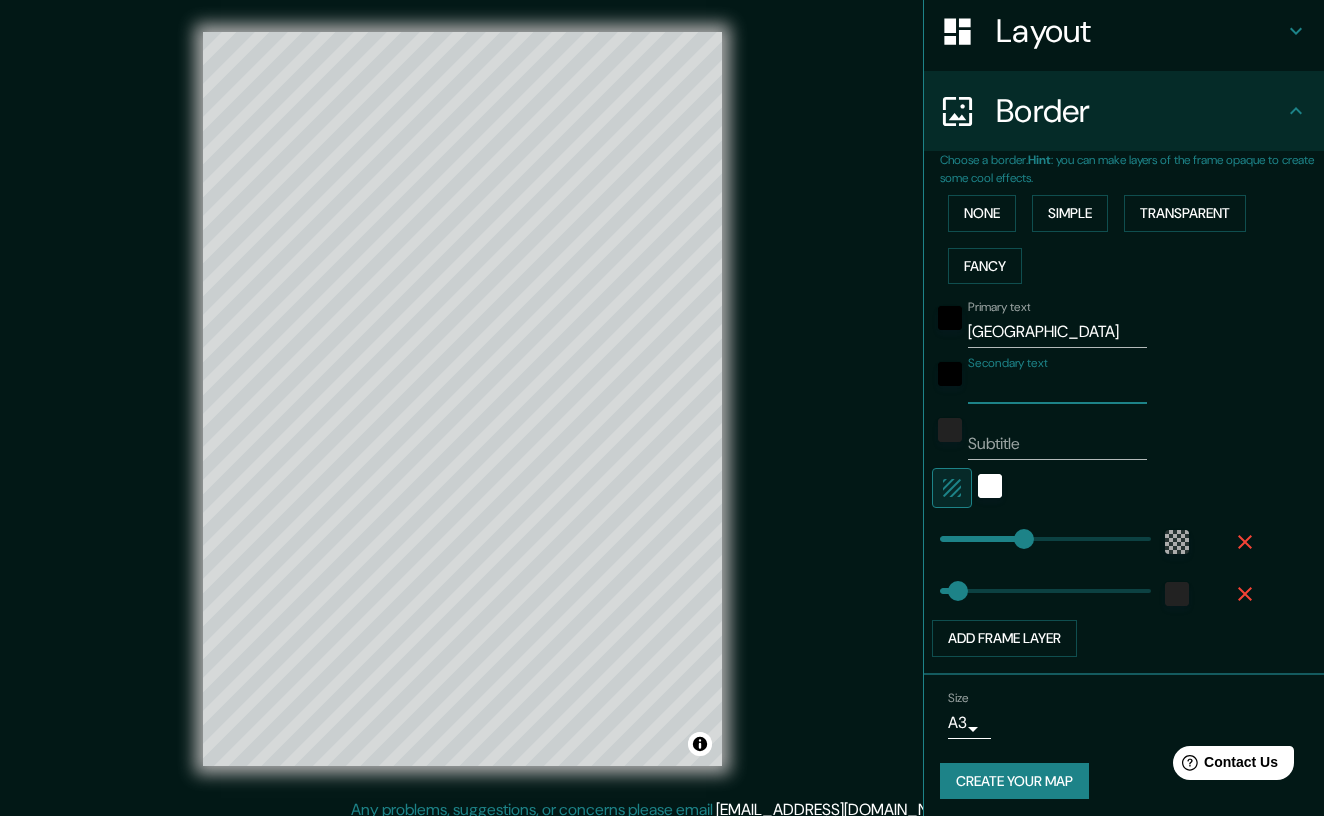 type 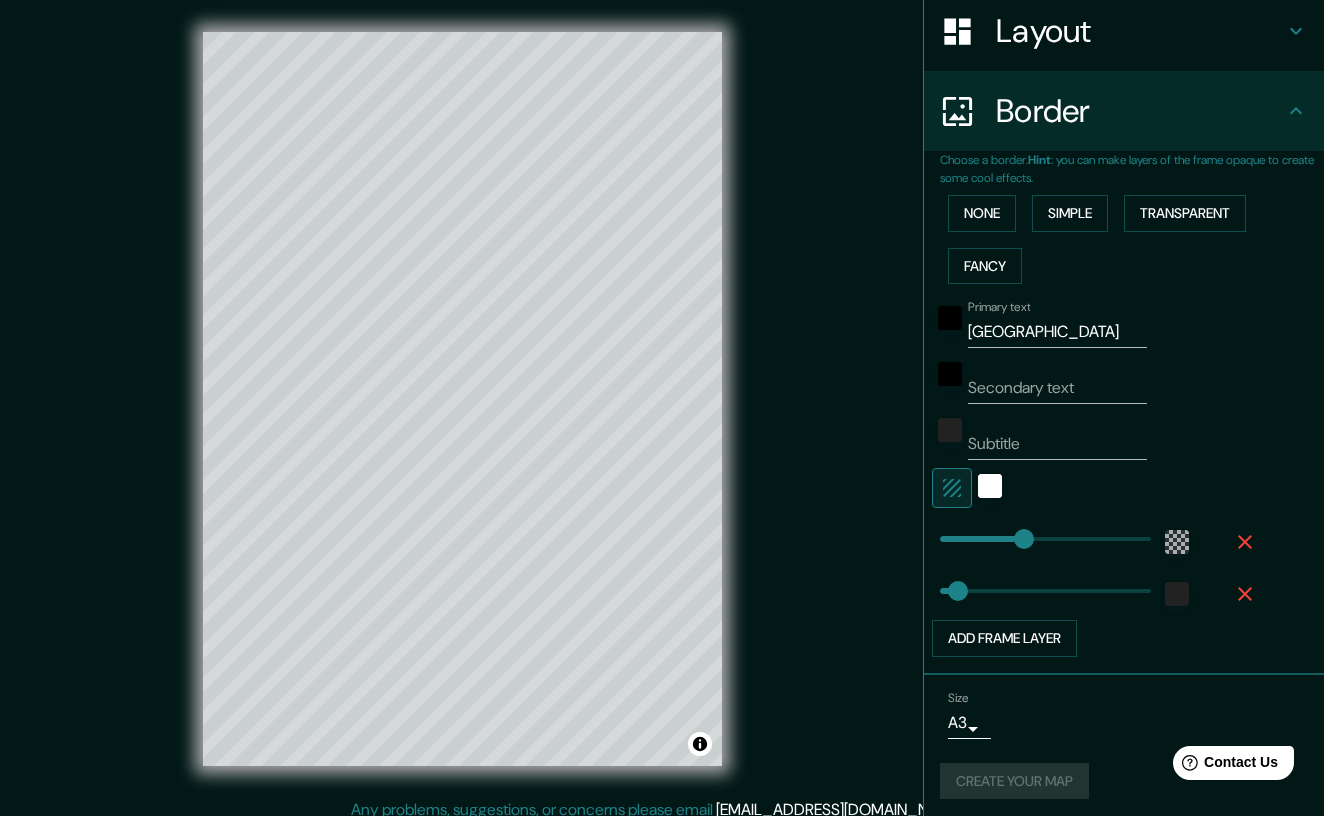 click on "Mappin Location [GEOGRAPHIC_DATA], [GEOGRAPHIC_DATA], [GEOGRAPHIC_DATA] Pins Style Layout Border Choose a border.  Hint : you can make layers of the frame opaque to create some cool effects. None Simple Transparent Fancy Primary text Granada Secondary text Subtitle Add frame layer Size A3 a4 Create your map © Mapbox   © OpenStreetMap   Improve this map Any problems, suggestions, or concerns please email    [EMAIL_ADDRESS][DOMAIN_NAME] . . ." at bounding box center [662, 408] 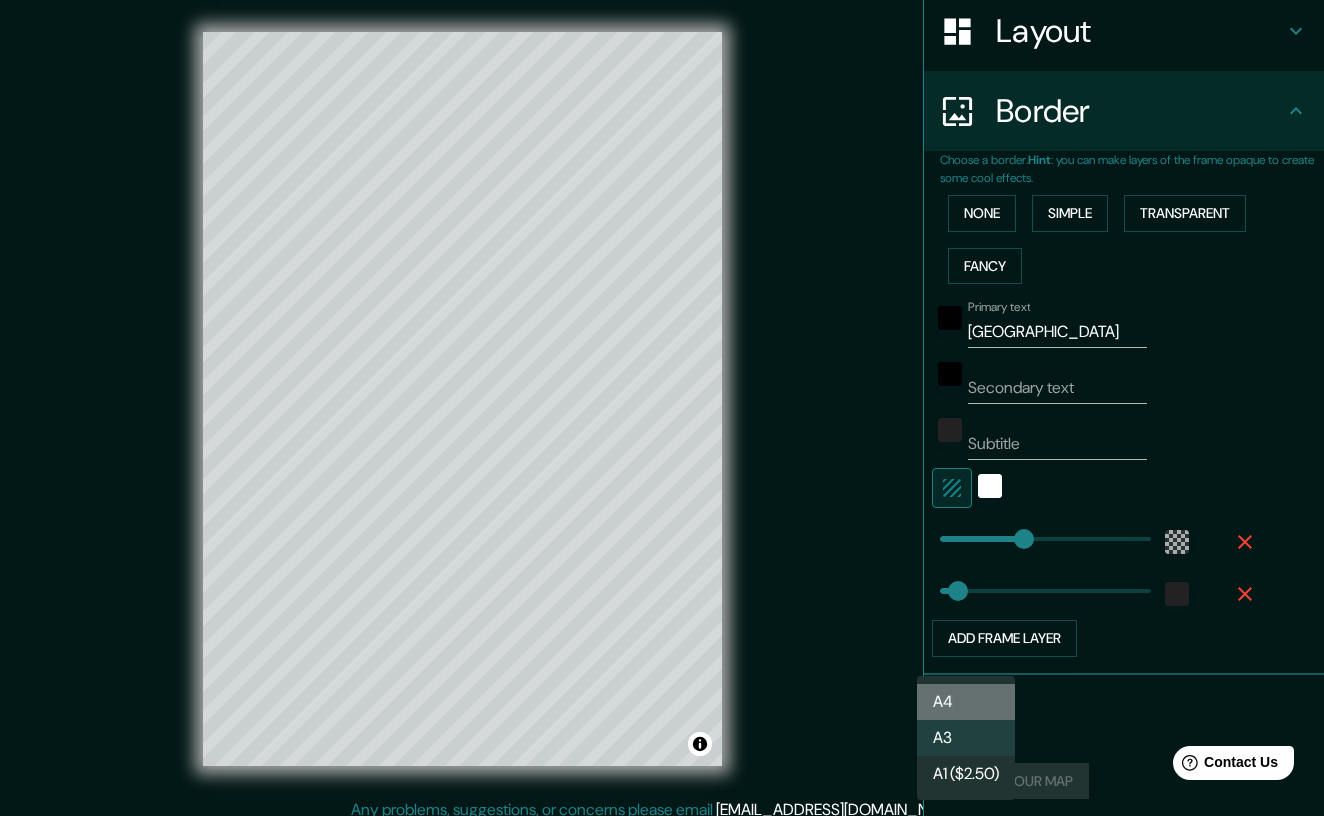 click on "A4" at bounding box center (966, 702) 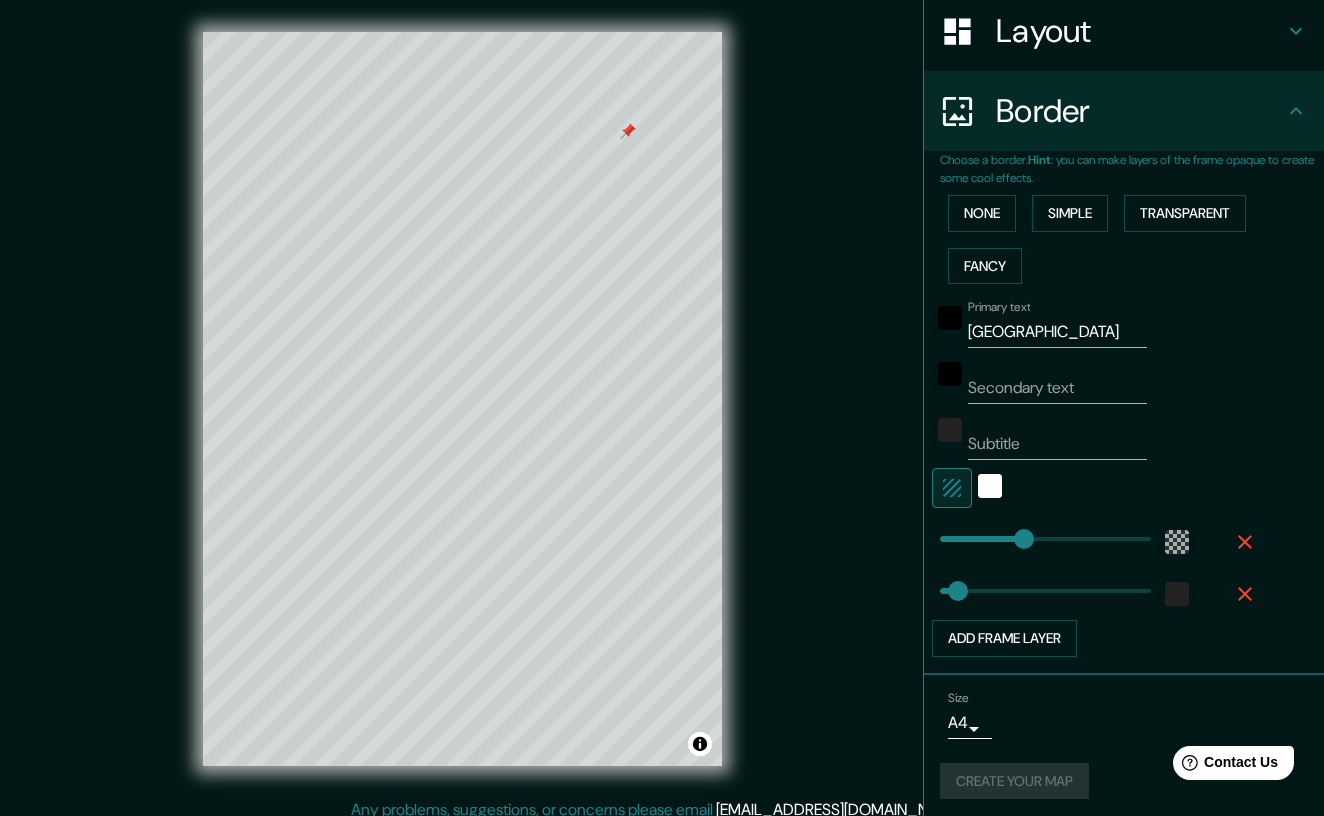 click on "Mappin Location [GEOGRAPHIC_DATA], [GEOGRAPHIC_DATA], [GEOGRAPHIC_DATA] Pins Style Layout Border Choose a border.  Hint : you can make layers of the frame opaque to create some cool effects. None Simple Transparent Fancy Primary text Granada Secondary text Subtitle Add frame layer Size A4 single Create your map © Mapbox   © OpenStreetMap   Improve this map Any problems, suggestions, or concerns please email    [EMAIL_ADDRESS][DOMAIN_NAME] . . ." at bounding box center [662, 408] 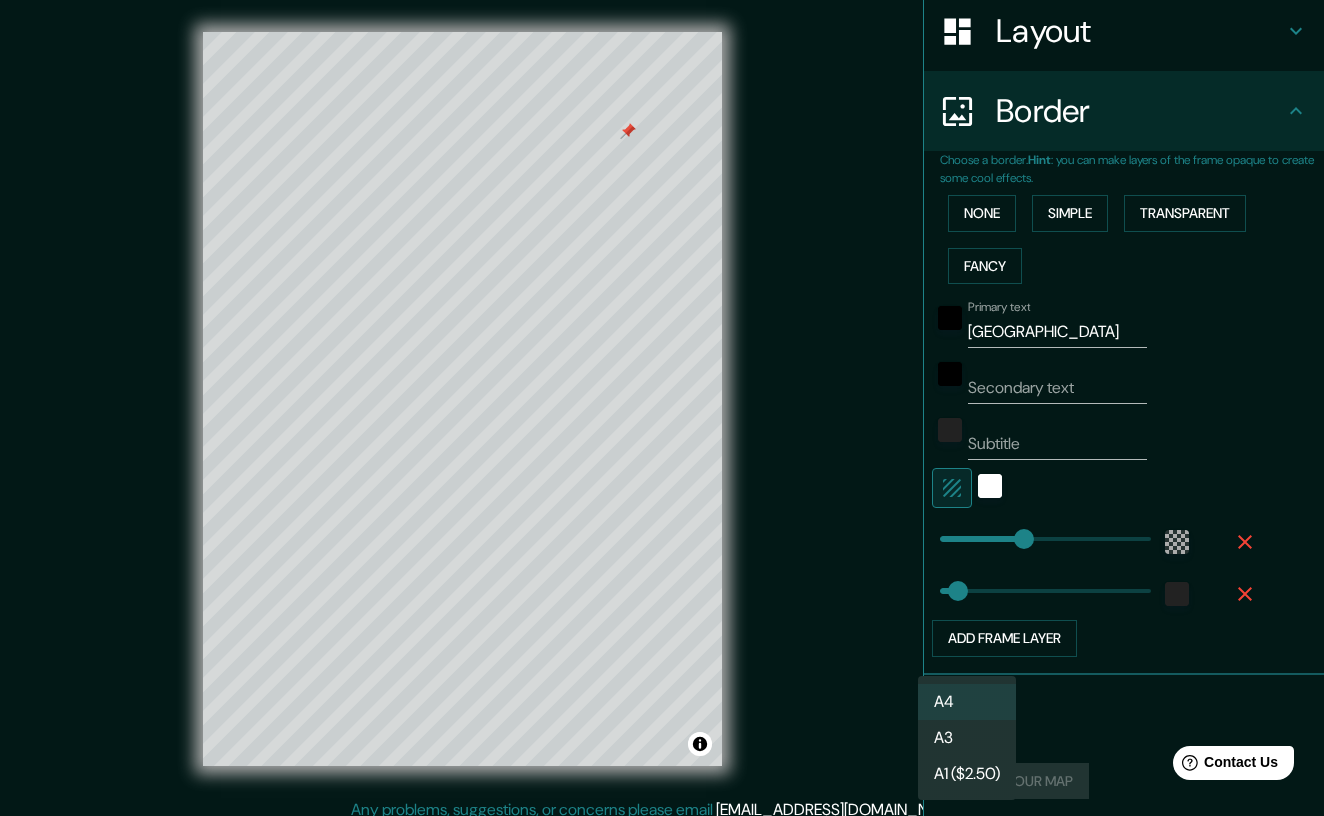 click on "A1 ($2.50)" at bounding box center (967, 774) 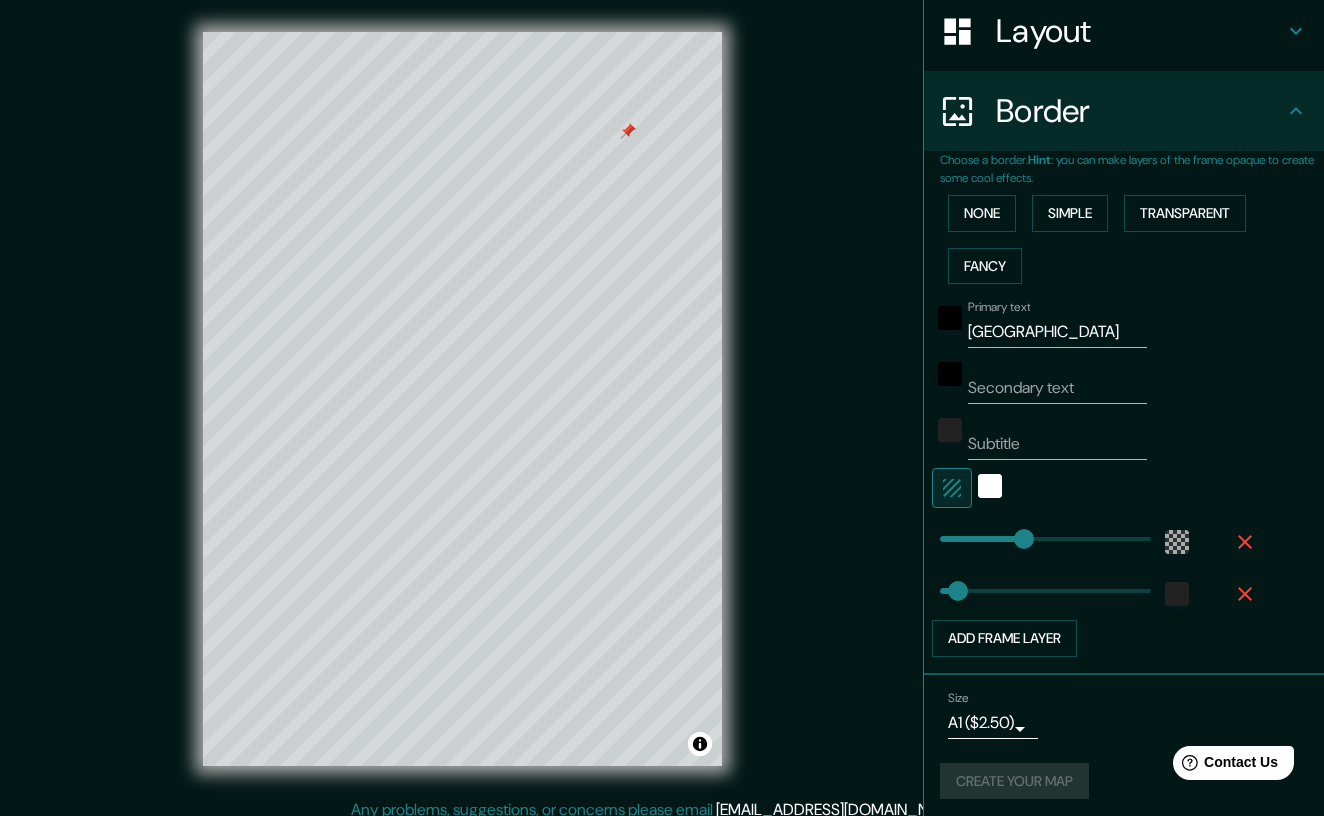 click on "Create your map" at bounding box center [1124, 781] 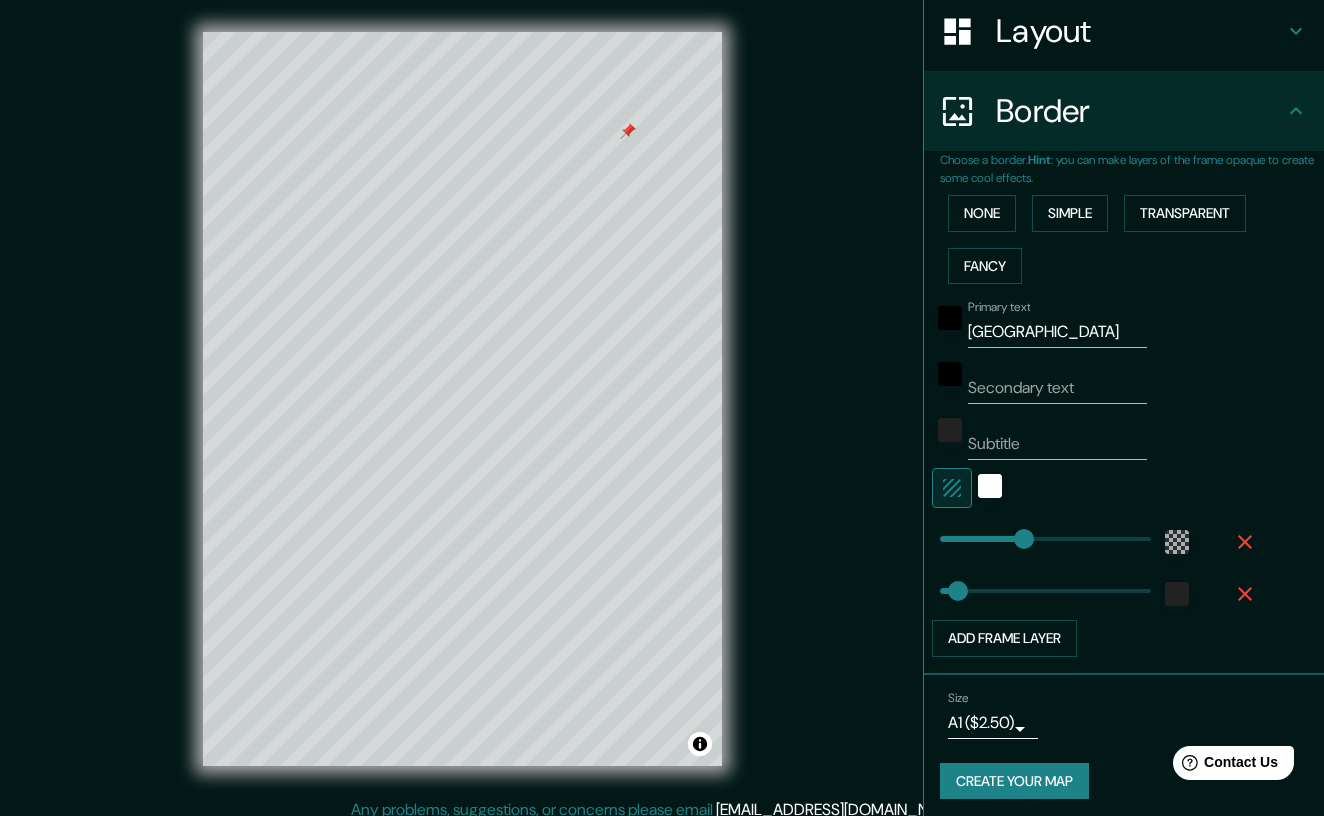 click on "Secondary text" at bounding box center (1057, 388) 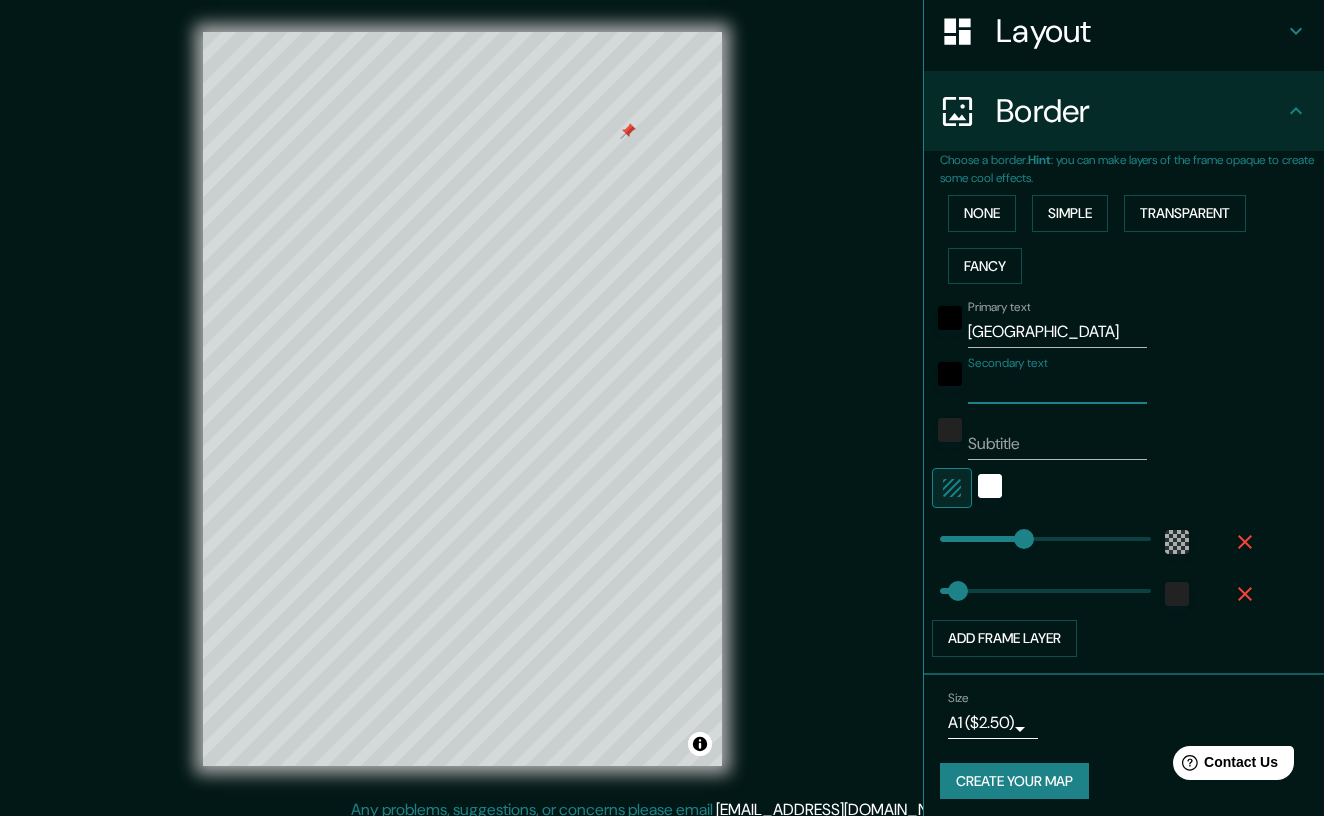 paste on "37.173562, -3.599642" 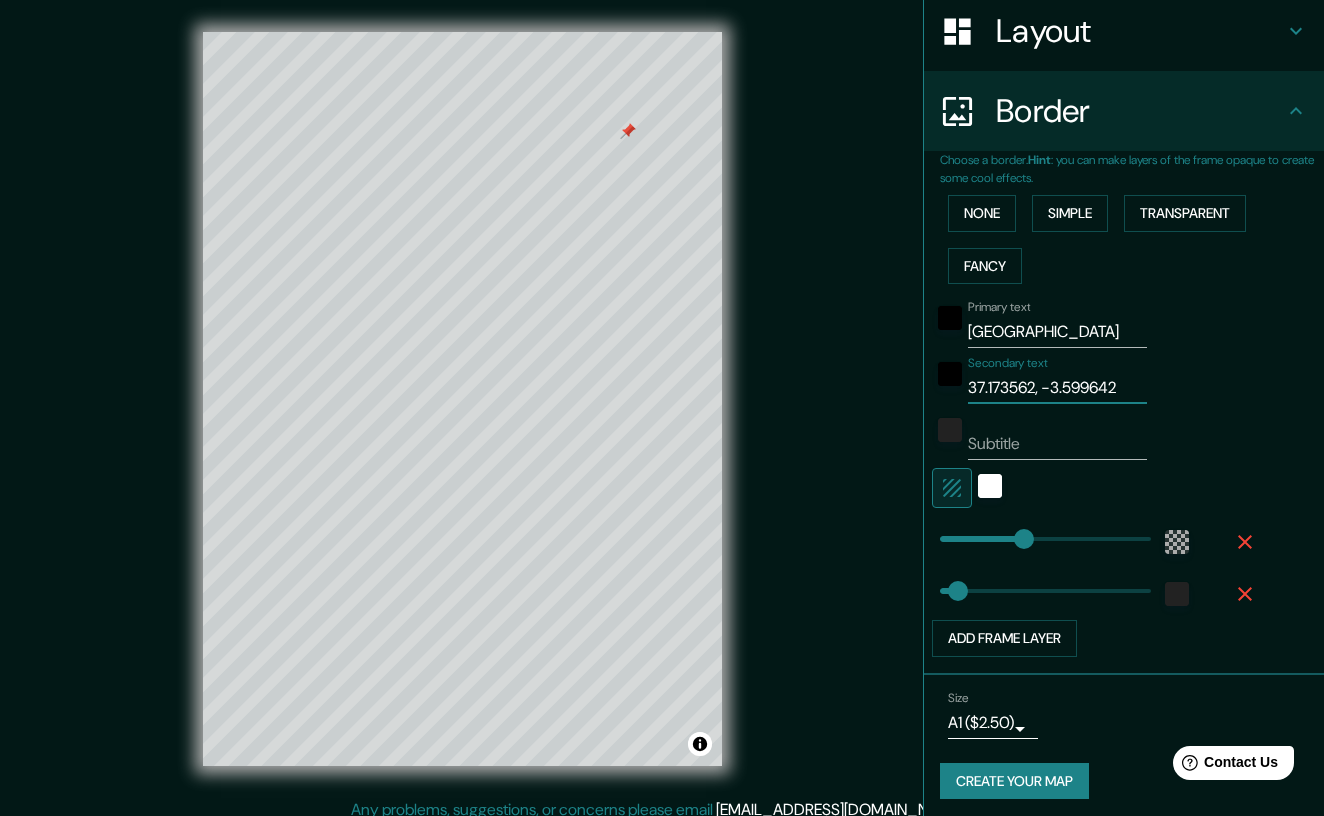 type on "37.173562, -3.599642" 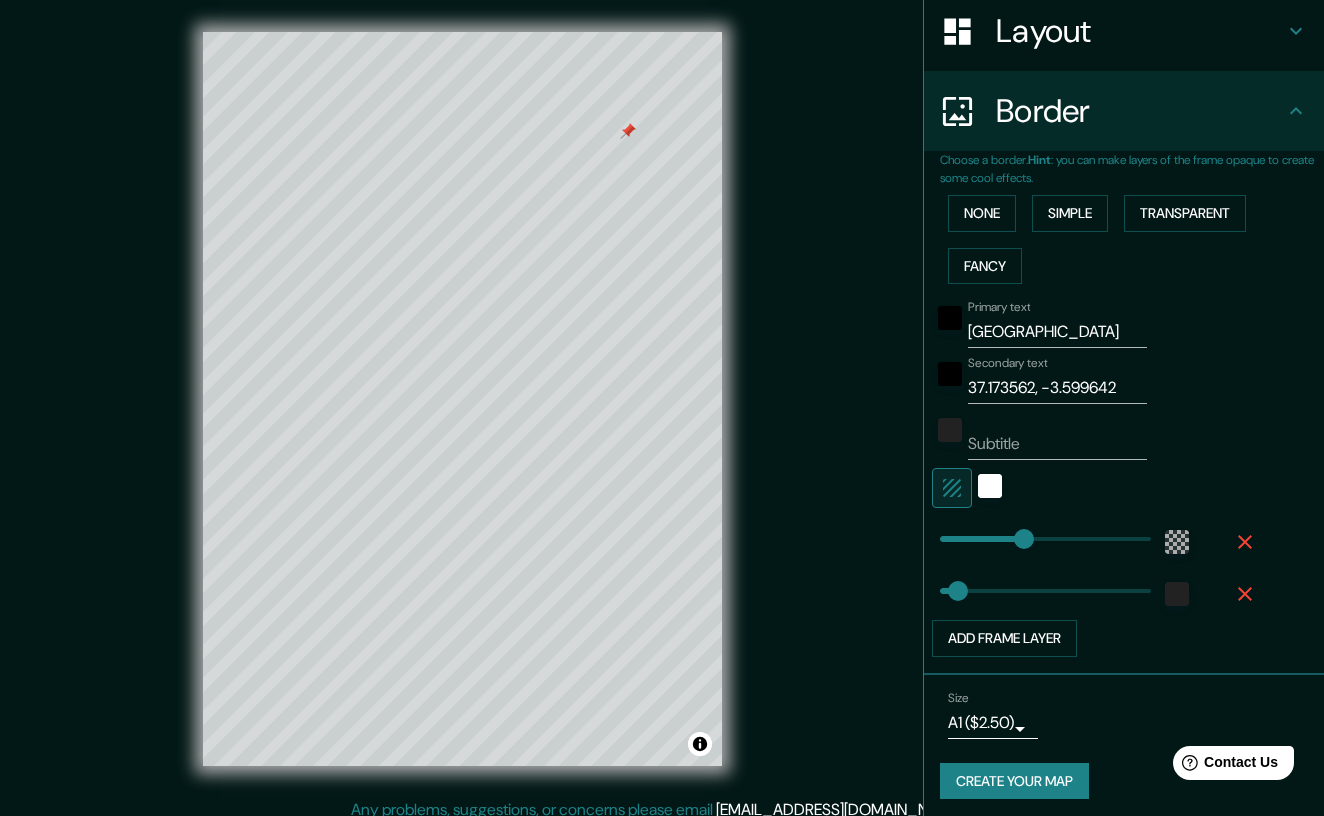 click on "Create your map" at bounding box center (1014, 781) 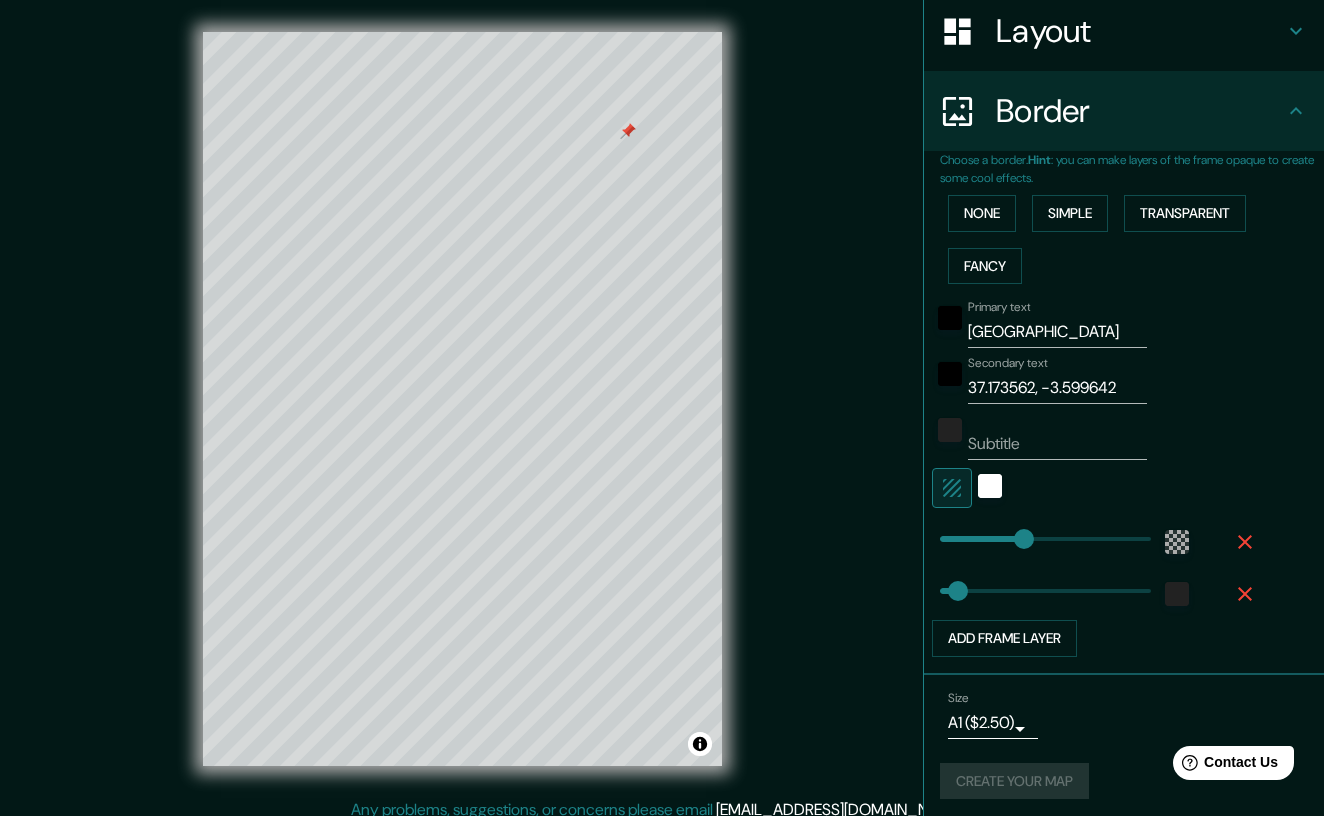 click on "Mappin Location [GEOGRAPHIC_DATA], [GEOGRAPHIC_DATA], [GEOGRAPHIC_DATA] Pins Style Layout Border Choose a border.  Hint : you can make layers of the frame opaque to create some cool effects. None Simple Transparent Fancy Primary text Granada Secondary text 37.173562, -3.599642 Subtitle Add frame layer Size A1 ($2.50) a3 Create your map © Mapbox   © OpenStreetMap   Improve this map Any problems, suggestions, or concerns please email    [EMAIL_ADDRESS][DOMAIN_NAME] . . ." at bounding box center (662, 408) 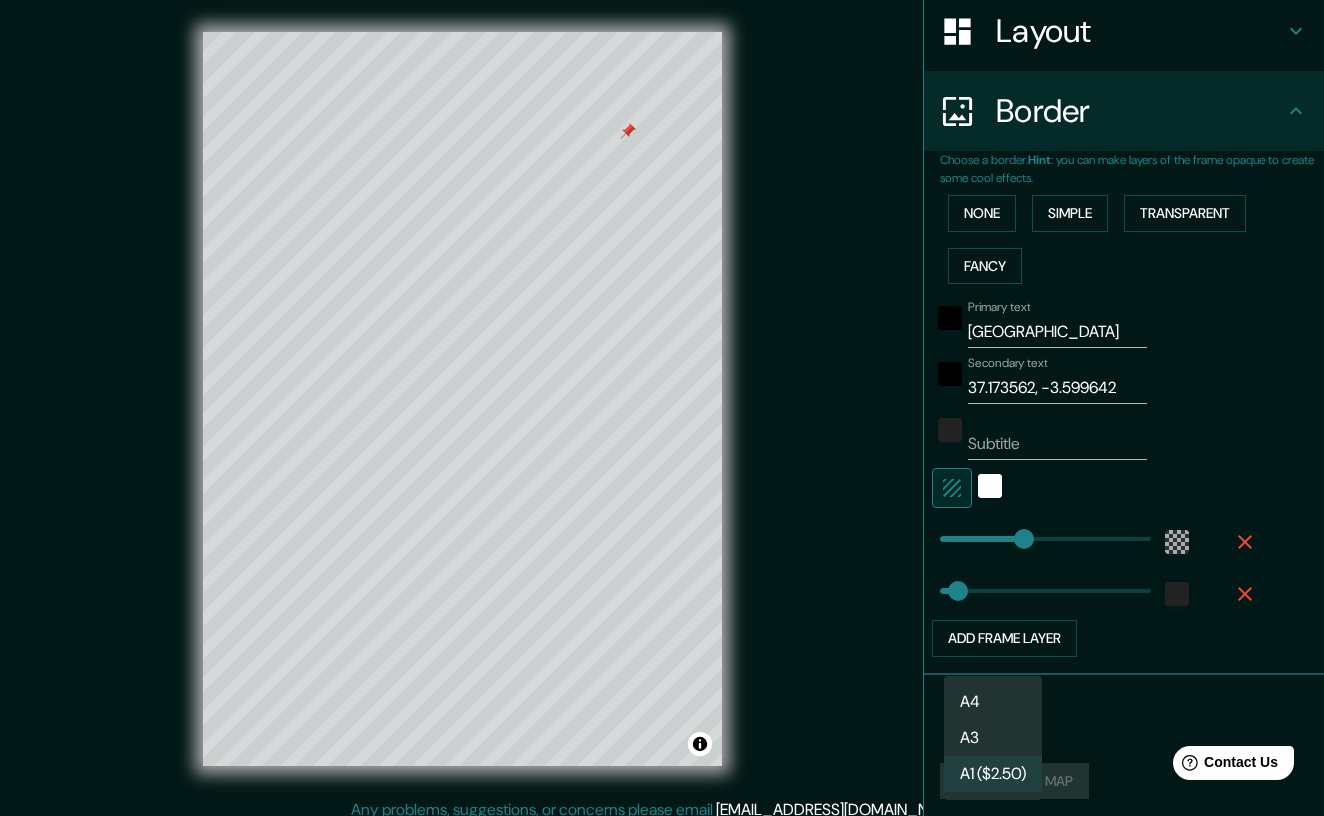 click on "A3" at bounding box center [993, 738] 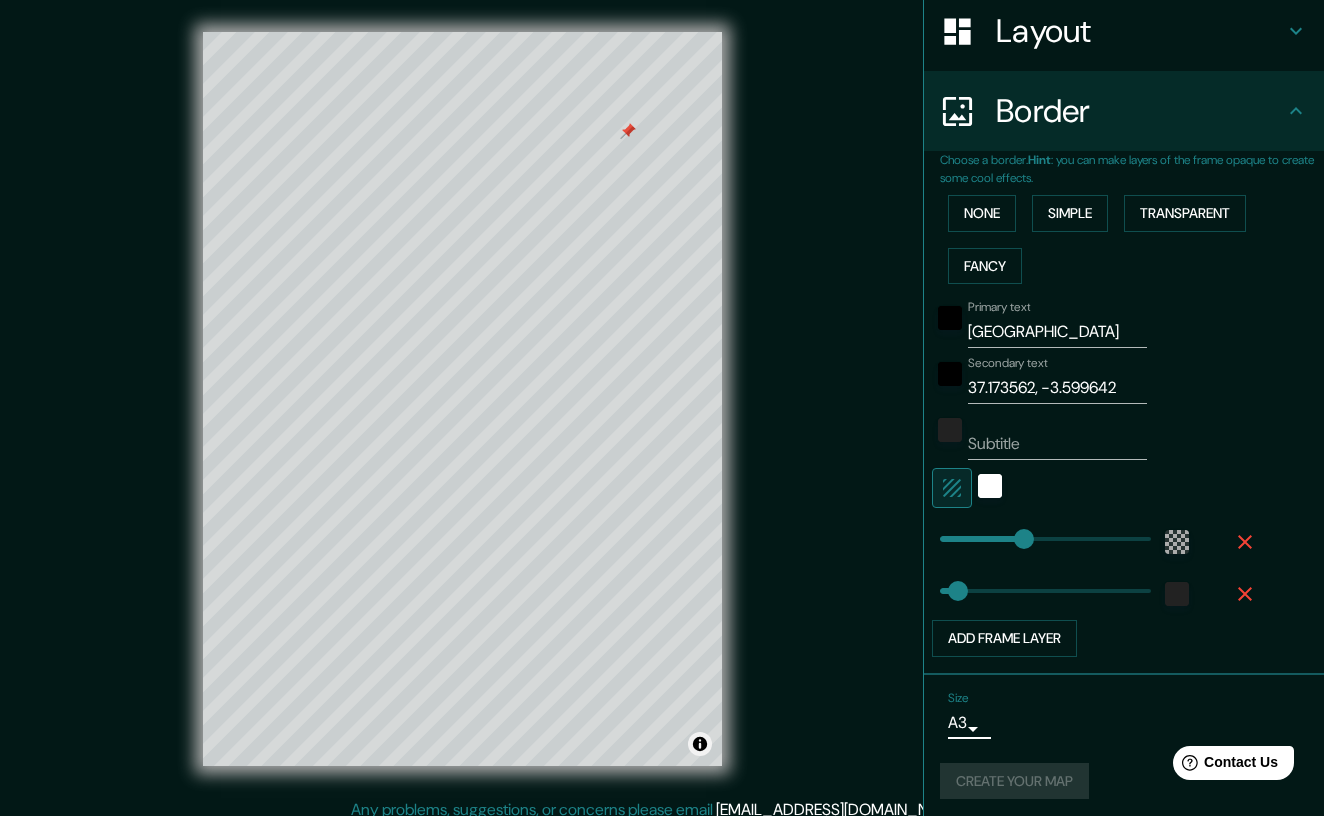 click at bounding box center (700, 744) 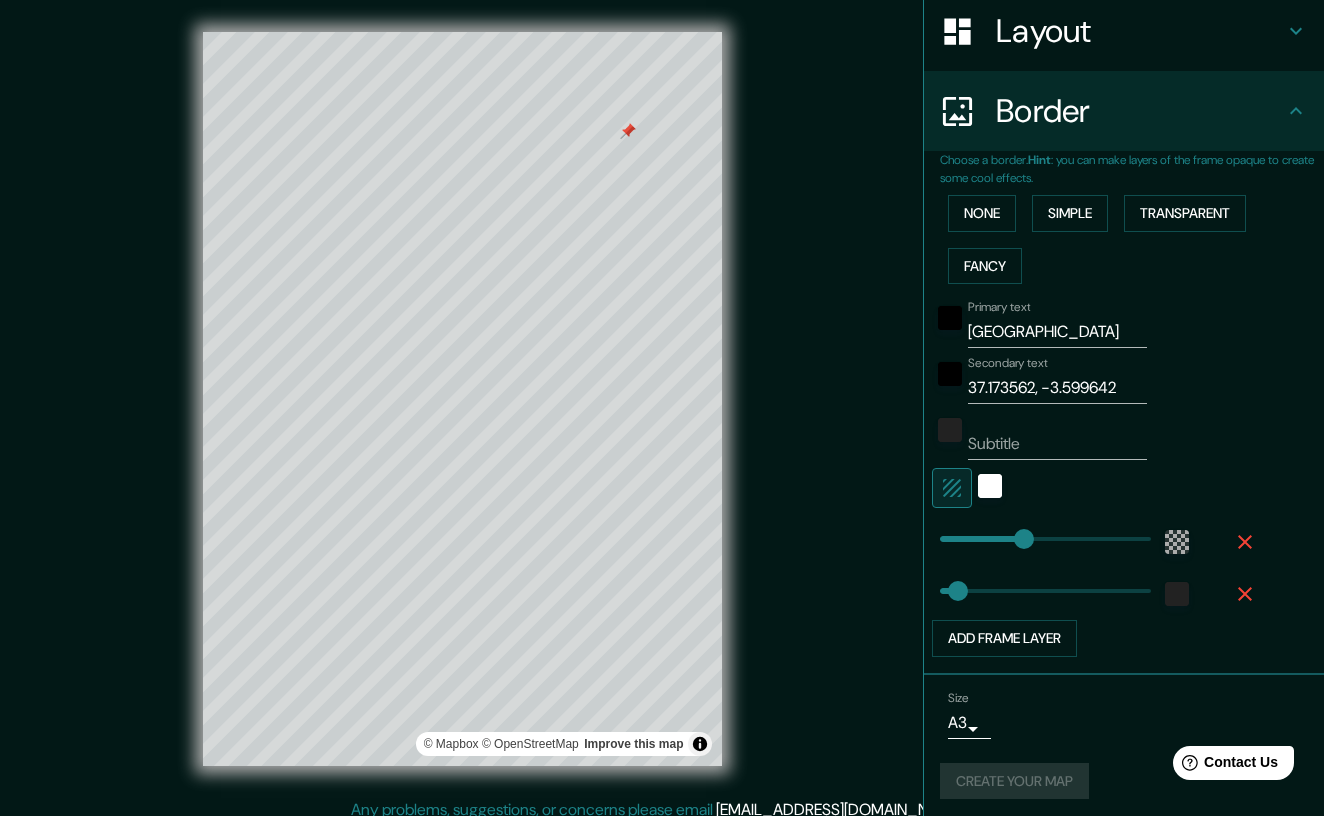 click at bounding box center (700, 744) 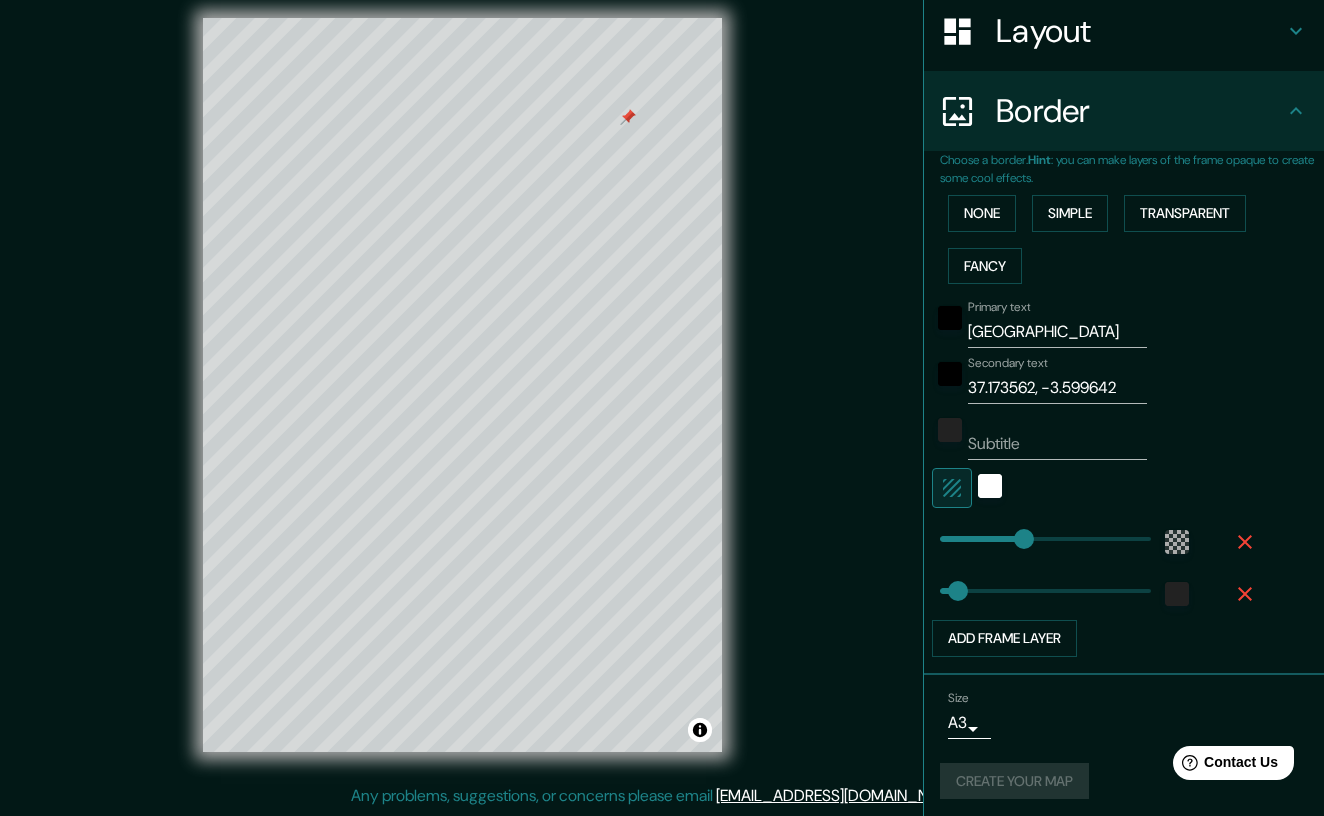 scroll, scrollTop: 14, scrollLeft: 0, axis: vertical 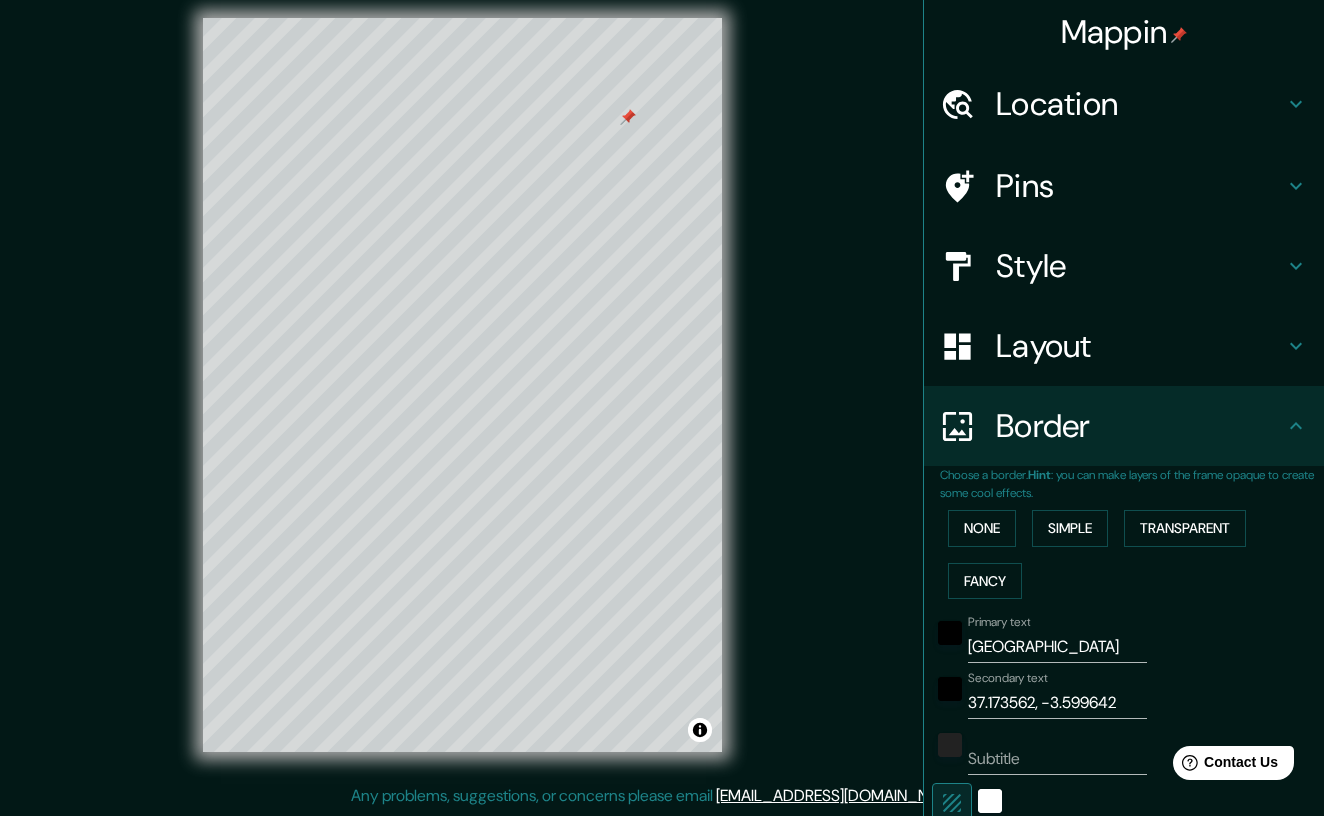 click on "Location" at bounding box center (1140, 104) 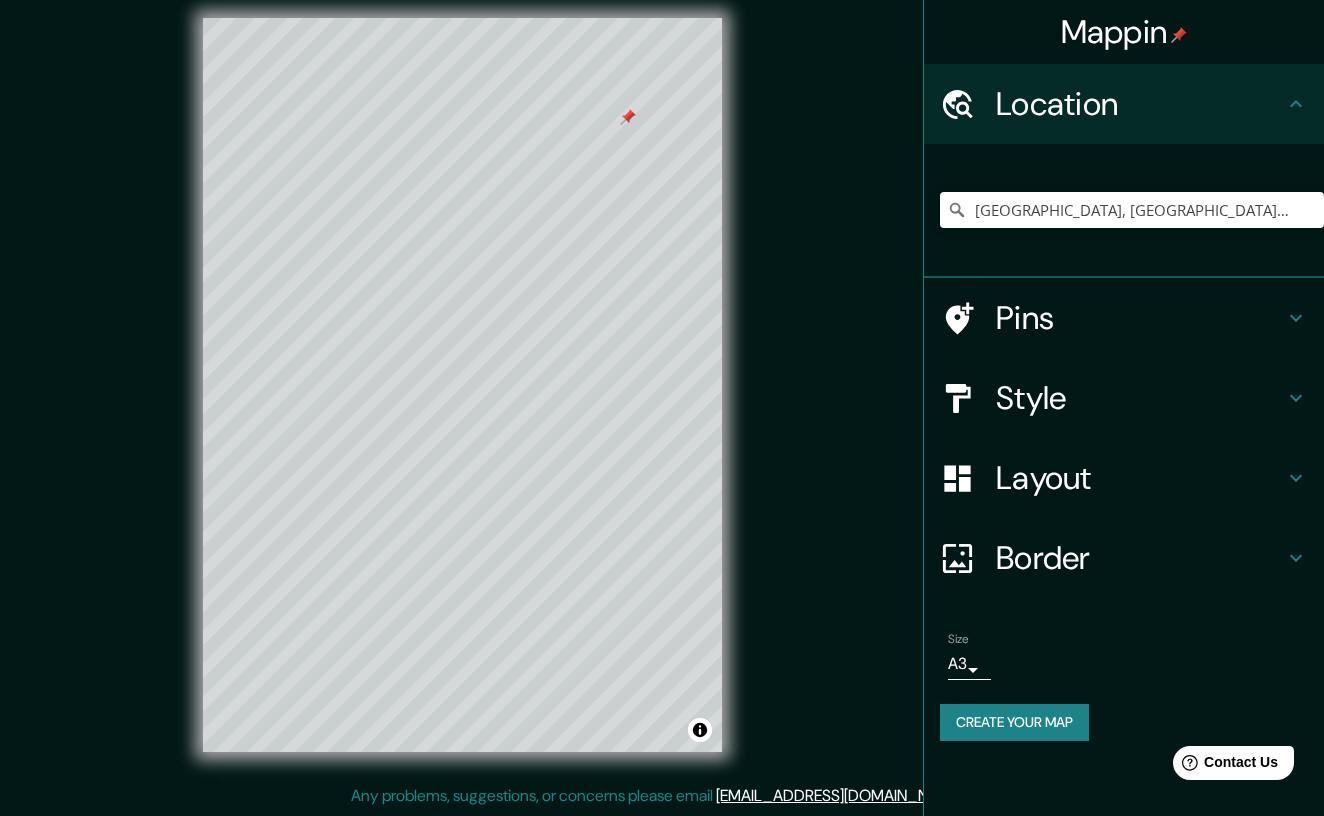 click on "Location" at bounding box center (1140, 104) 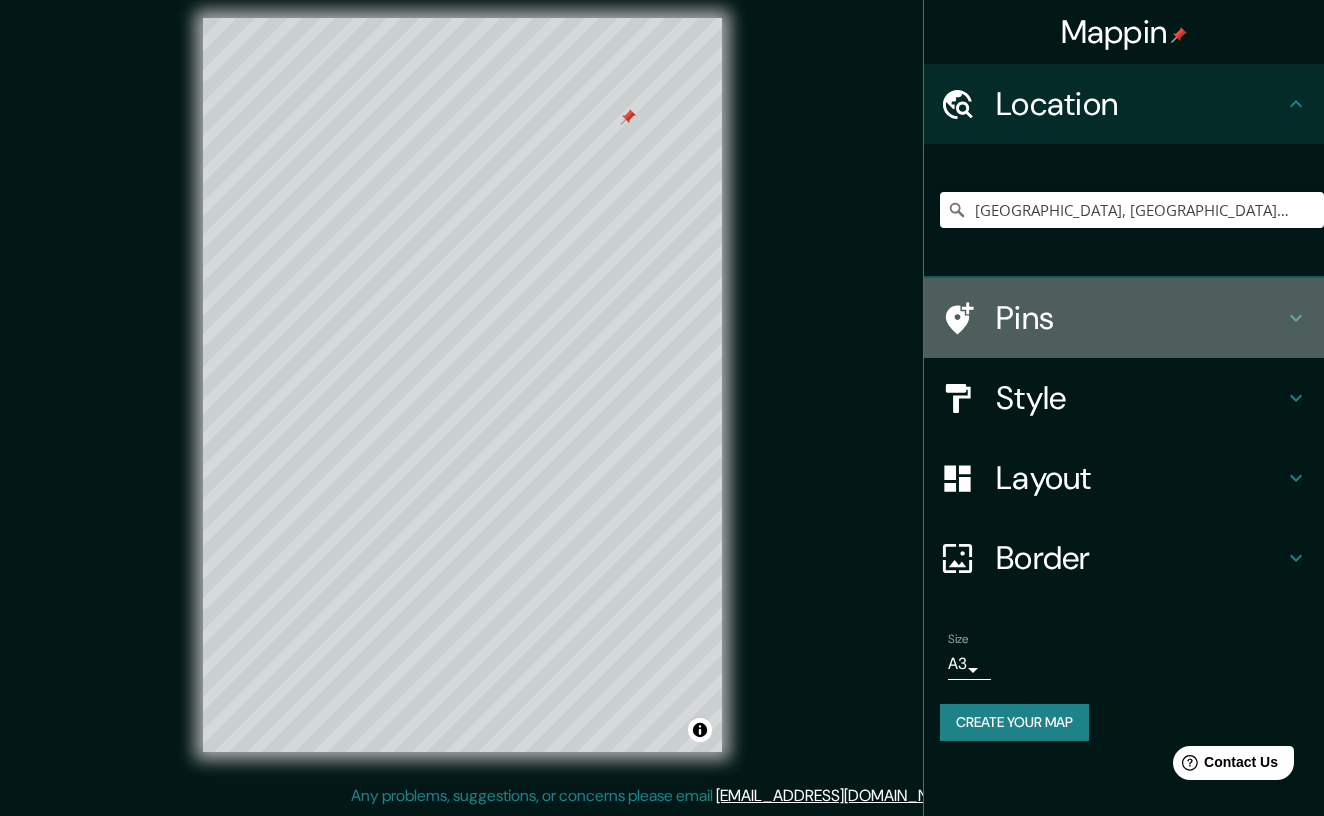 click on "Pins" at bounding box center (1140, 318) 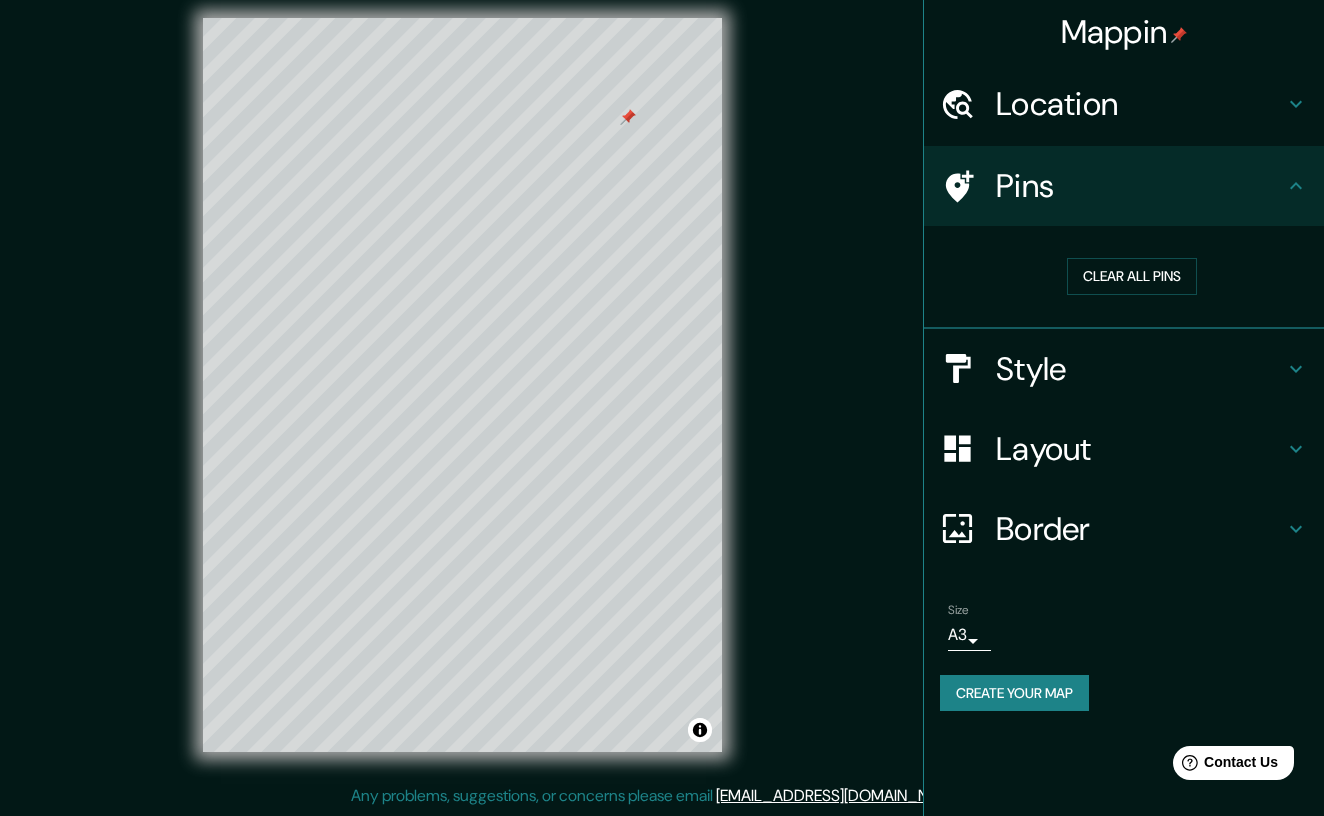 click on "Style" at bounding box center [1140, 369] 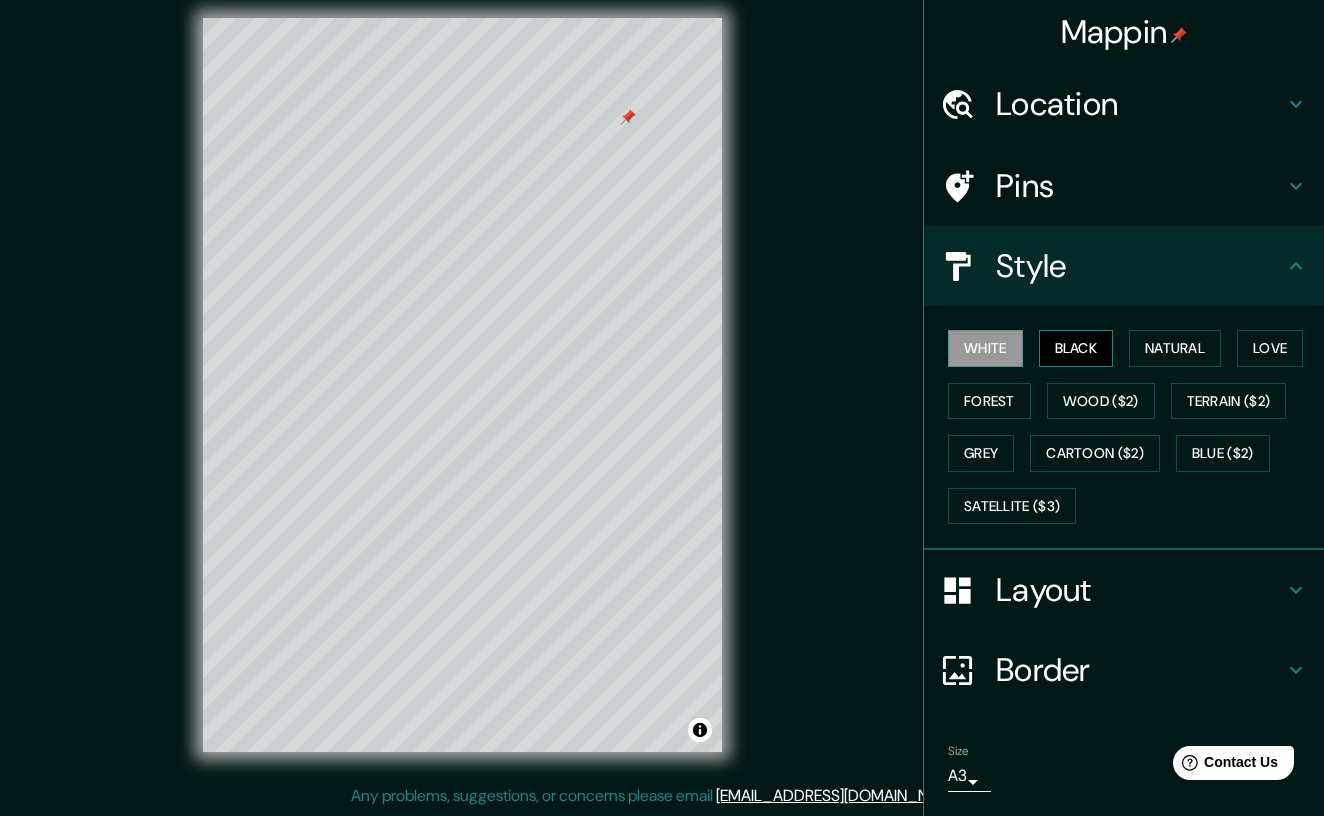 click on "Black" at bounding box center (1076, 348) 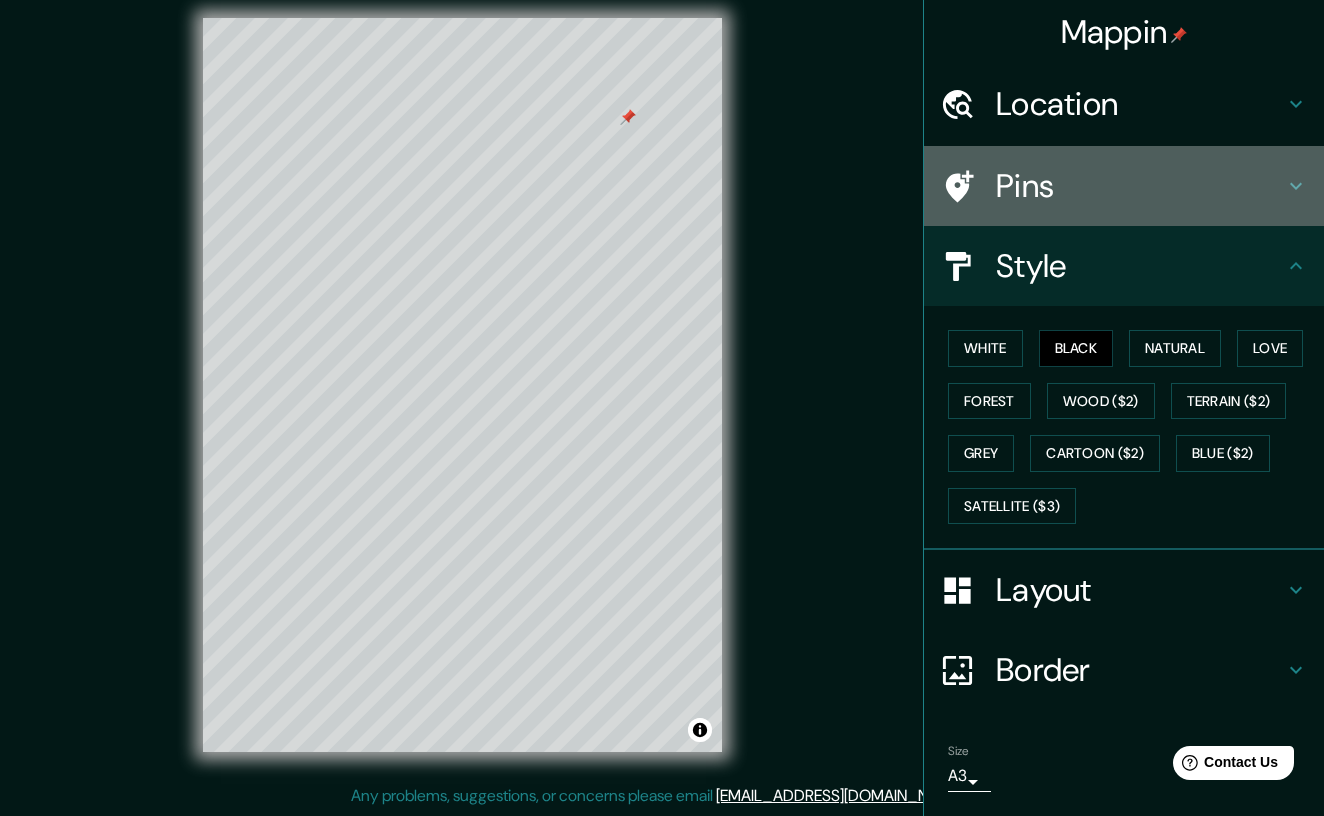 click on "Pins" at bounding box center [1140, 186] 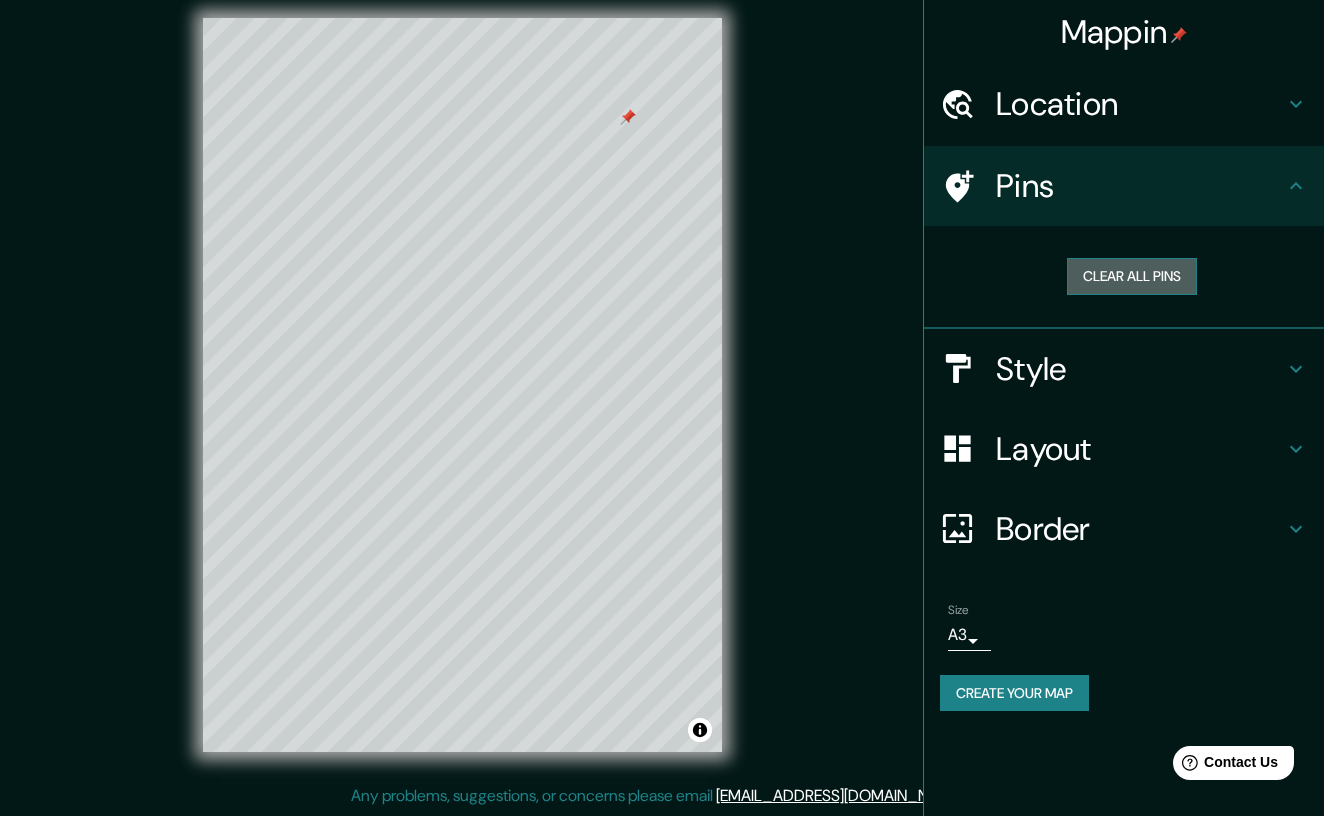 click on "Clear all pins" at bounding box center [1132, 276] 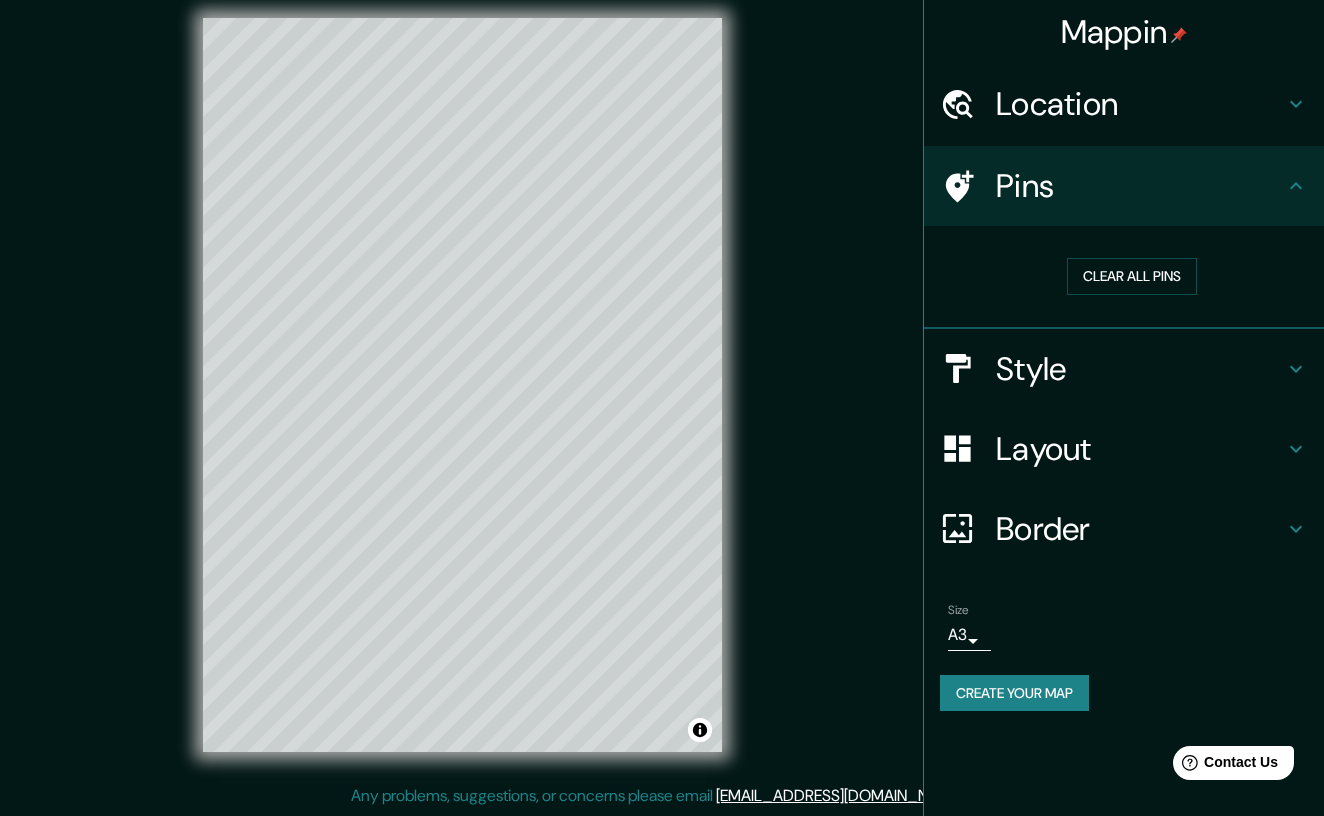 click on "Style" at bounding box center (1140, 369) 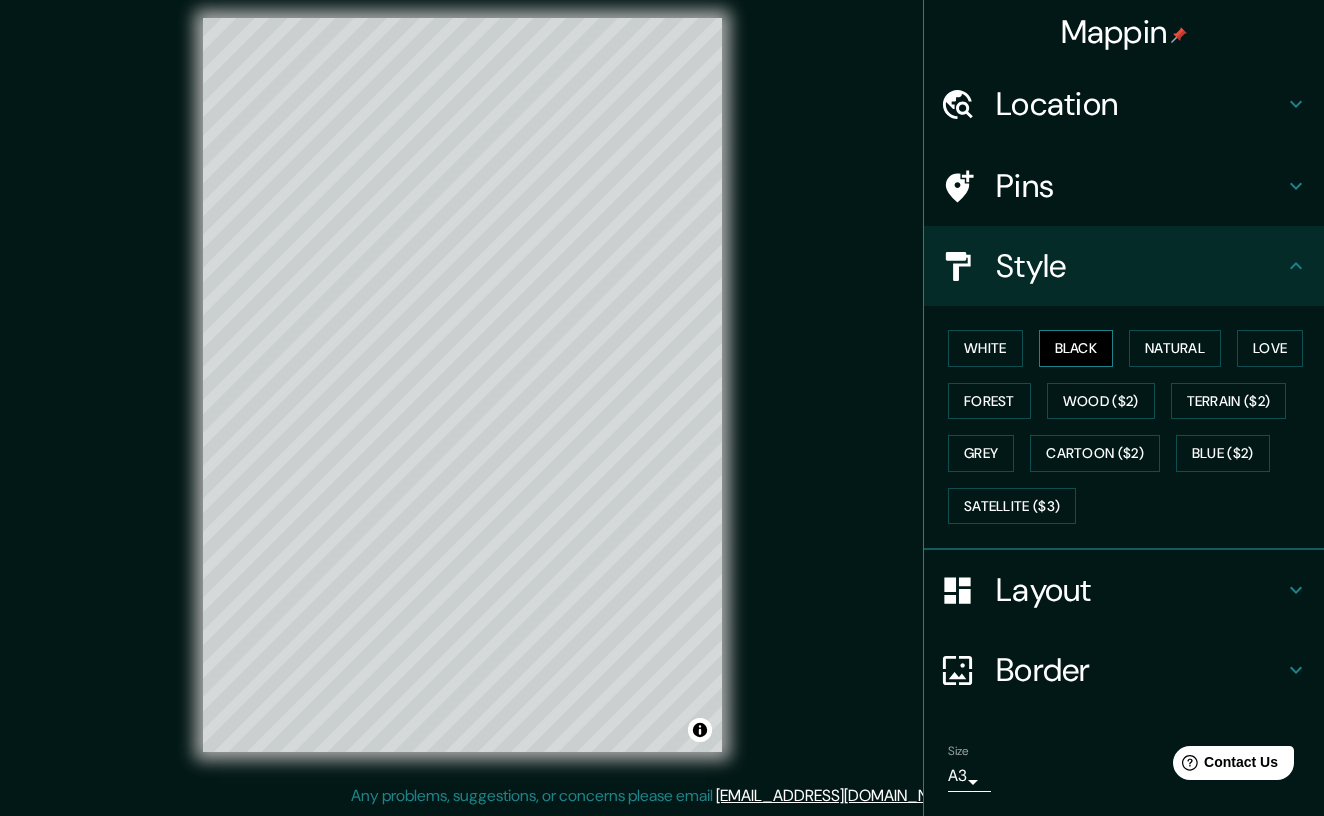 click on "Black" at bounding box center [1076, 348] 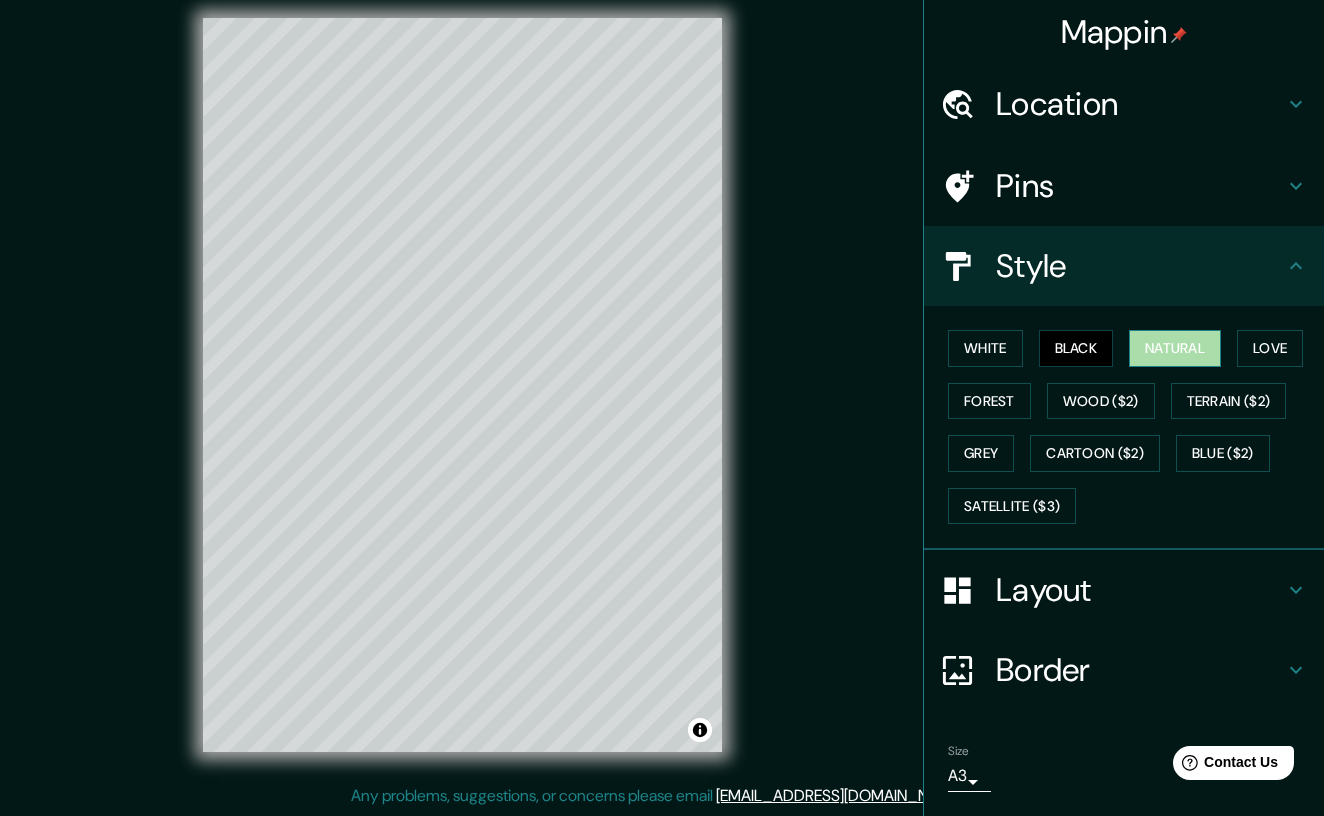 click on "Natural" at bounding box center [1175, 348] 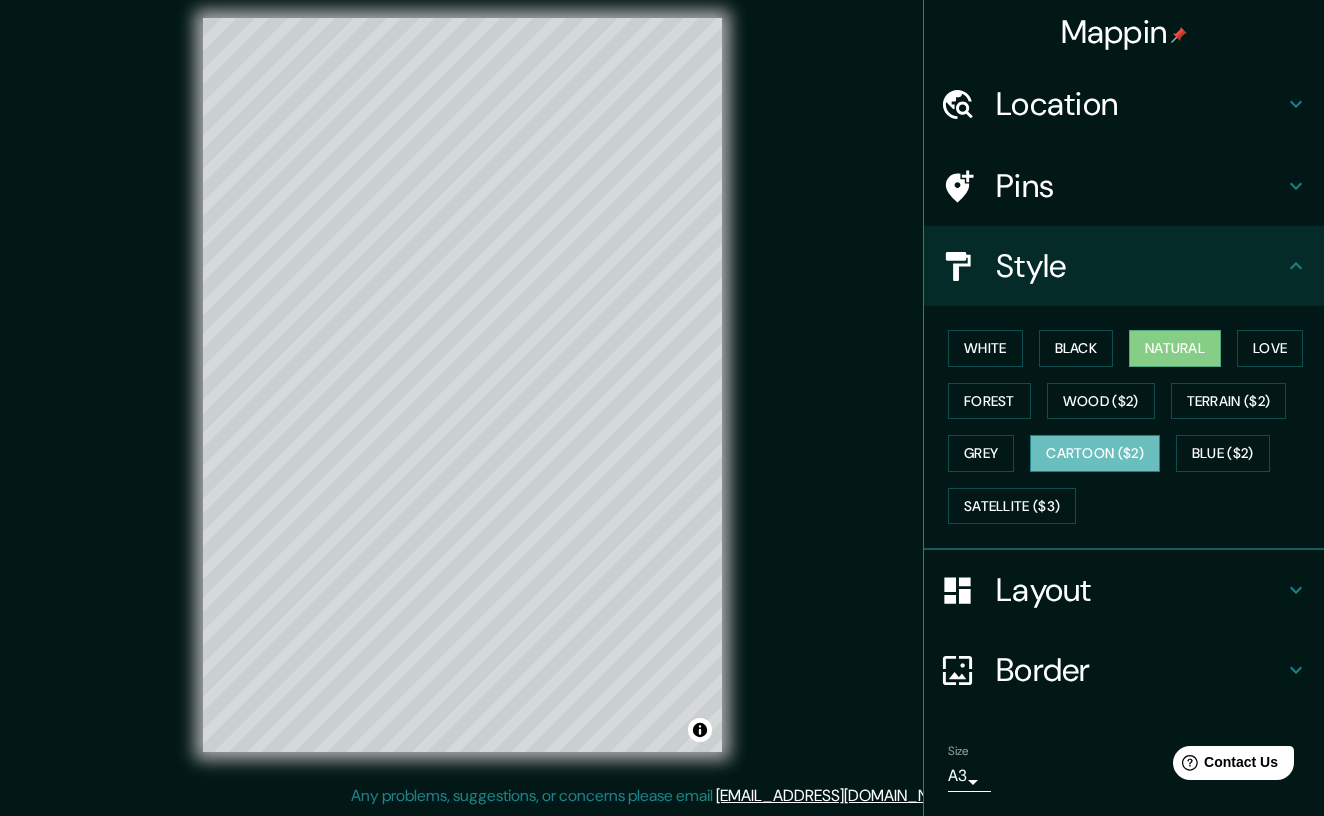 click on "Cartoon ($2)" at bounding box center (1095, 453) 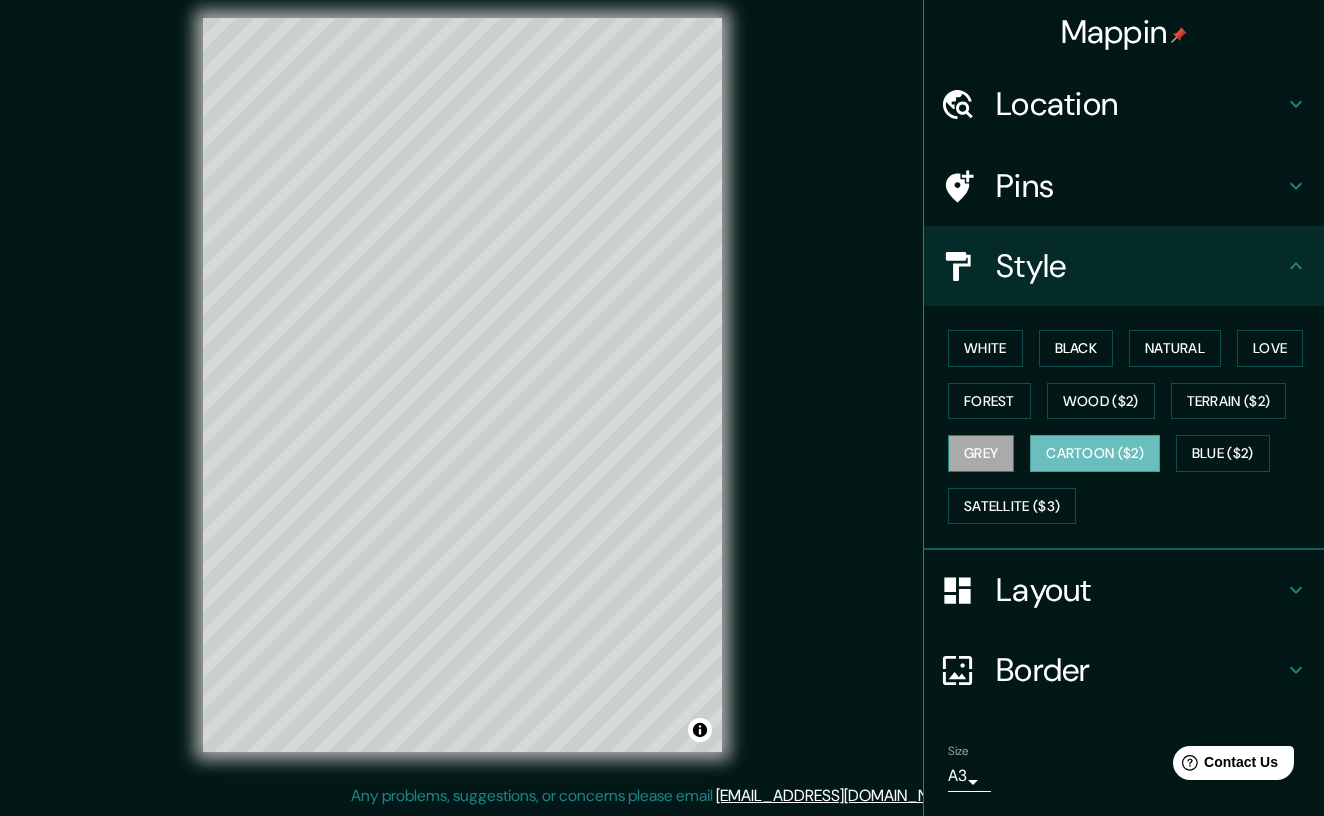 click on "Grey" at bounding box center (981, 453) 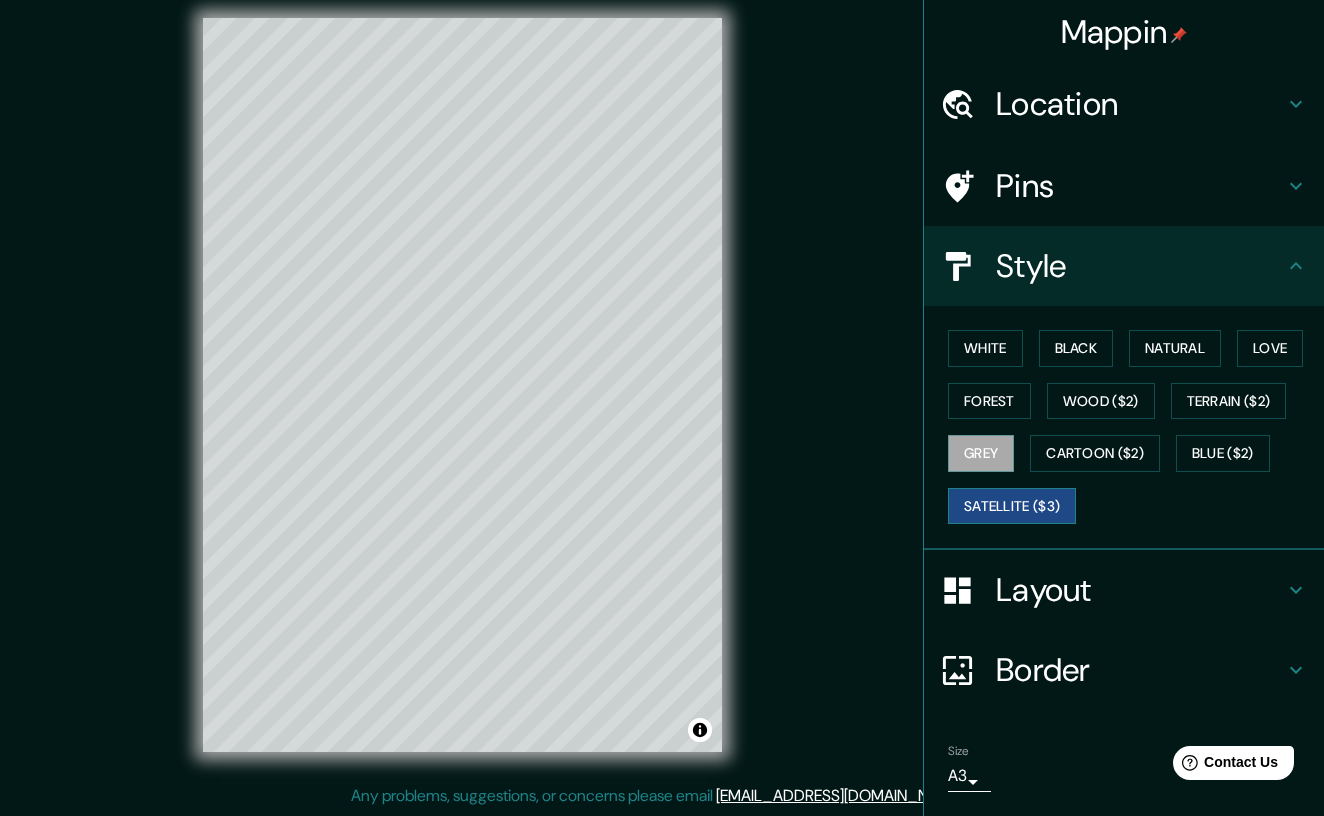 click on "Satellite ($3)" at bounding box center (1012, 506) 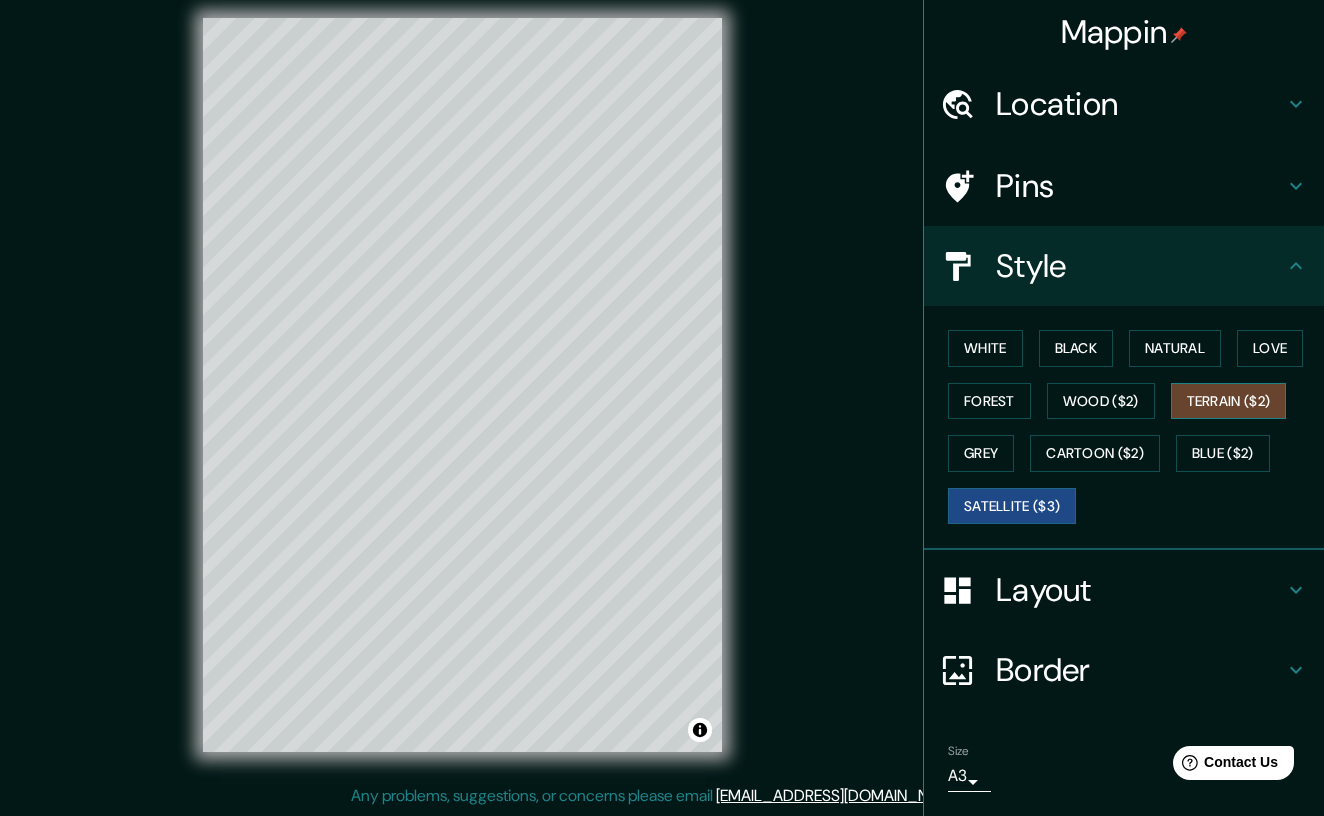 click on "Terrain ($2)" at bounding box center (1229, 401) 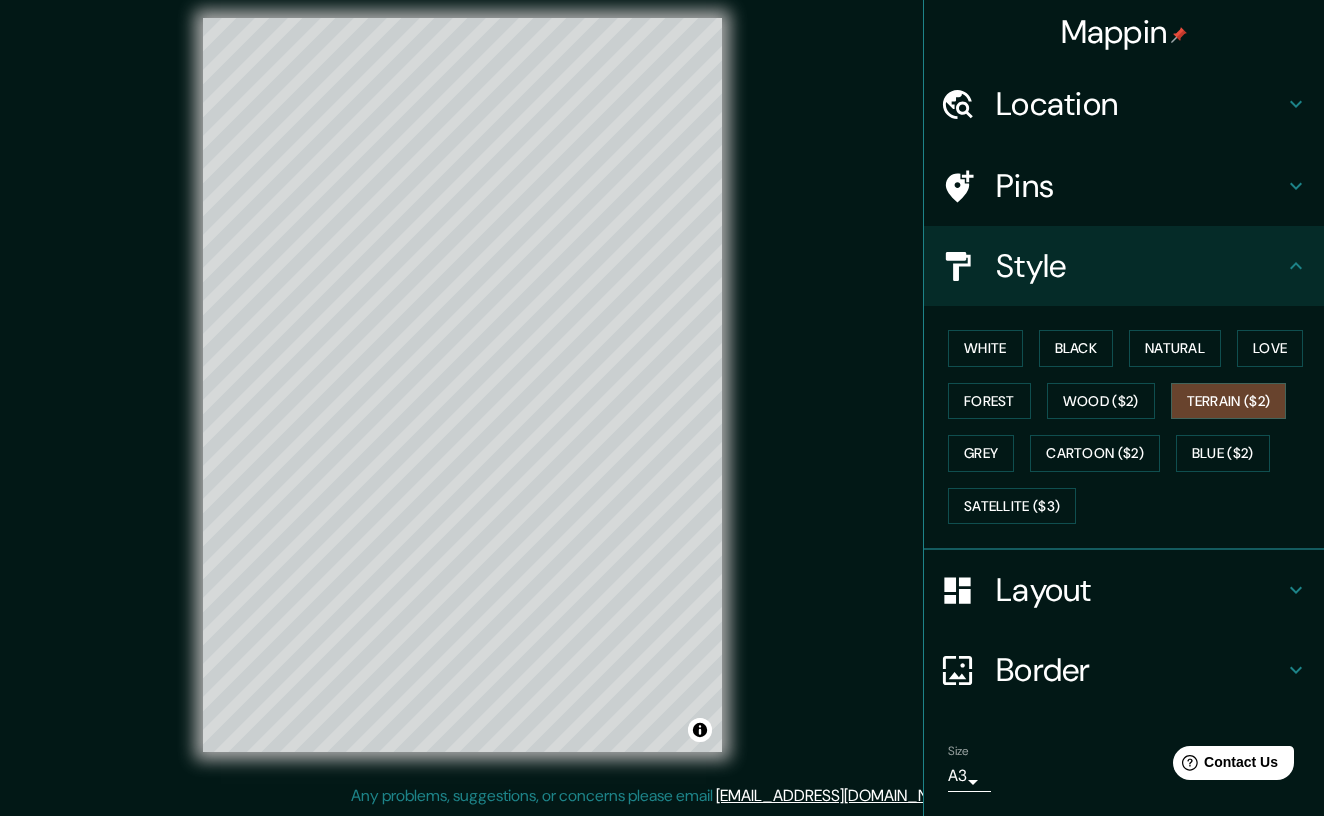scroll, scrollTop: 0, scrollLeft: 0, axis: both 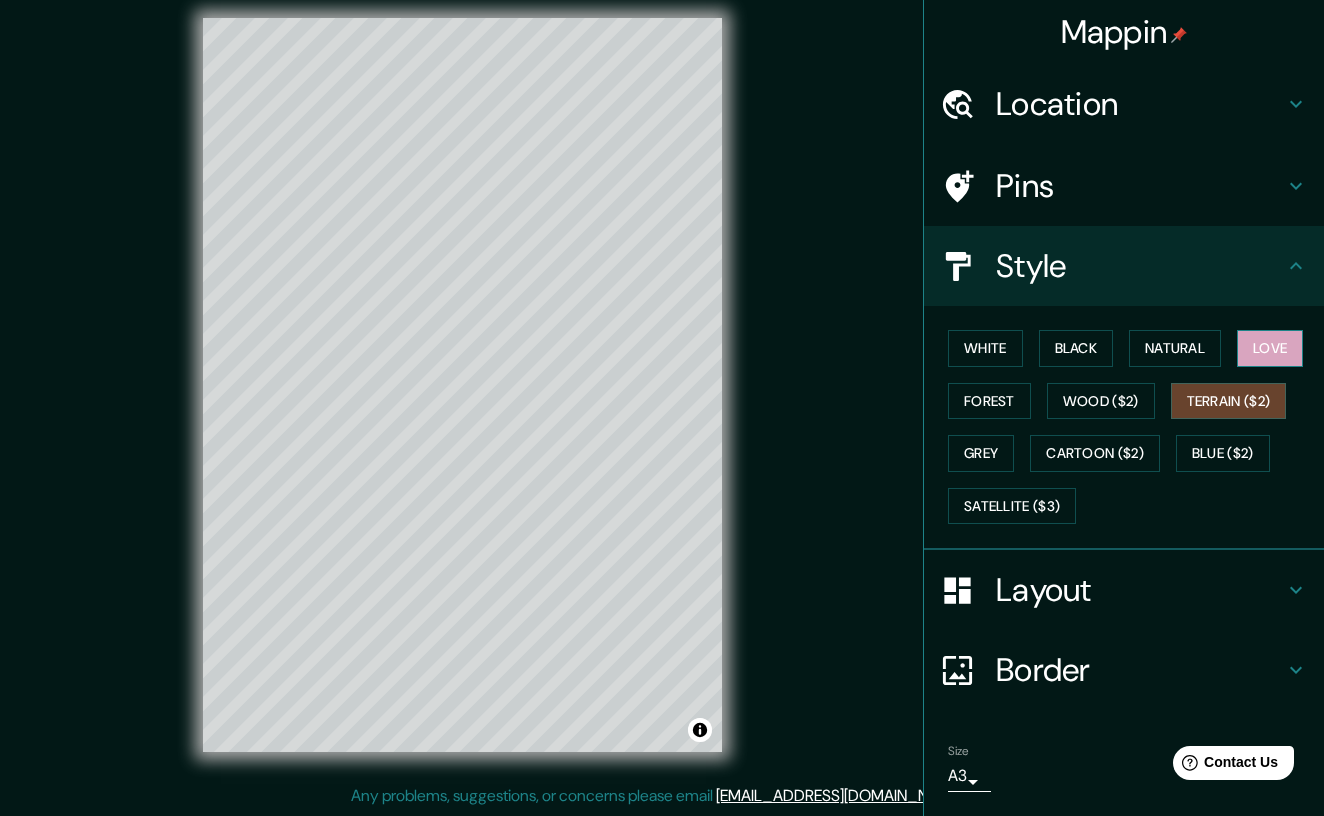 click on "Love" at bounding box center (1270, 348) 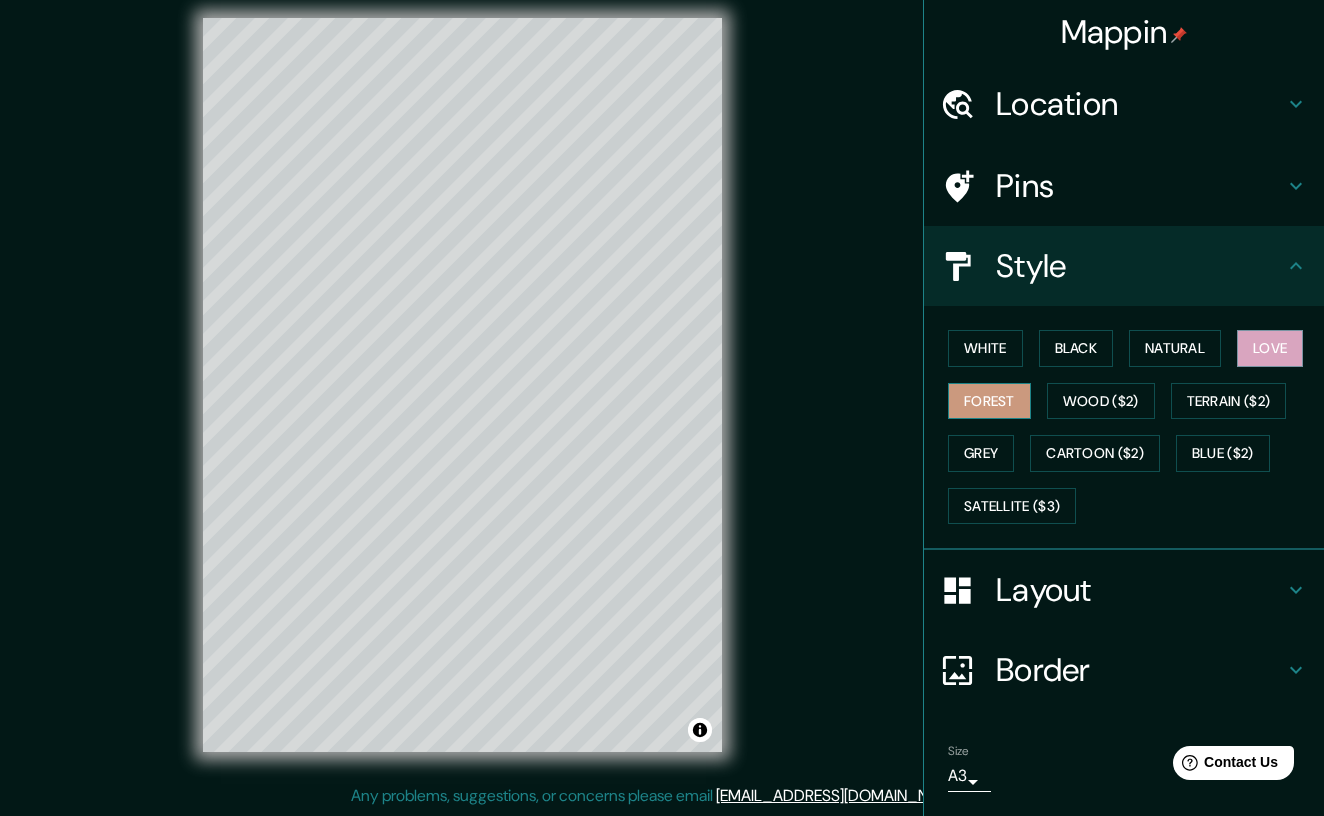 click on "Forest" at bounding box center [989, 401] 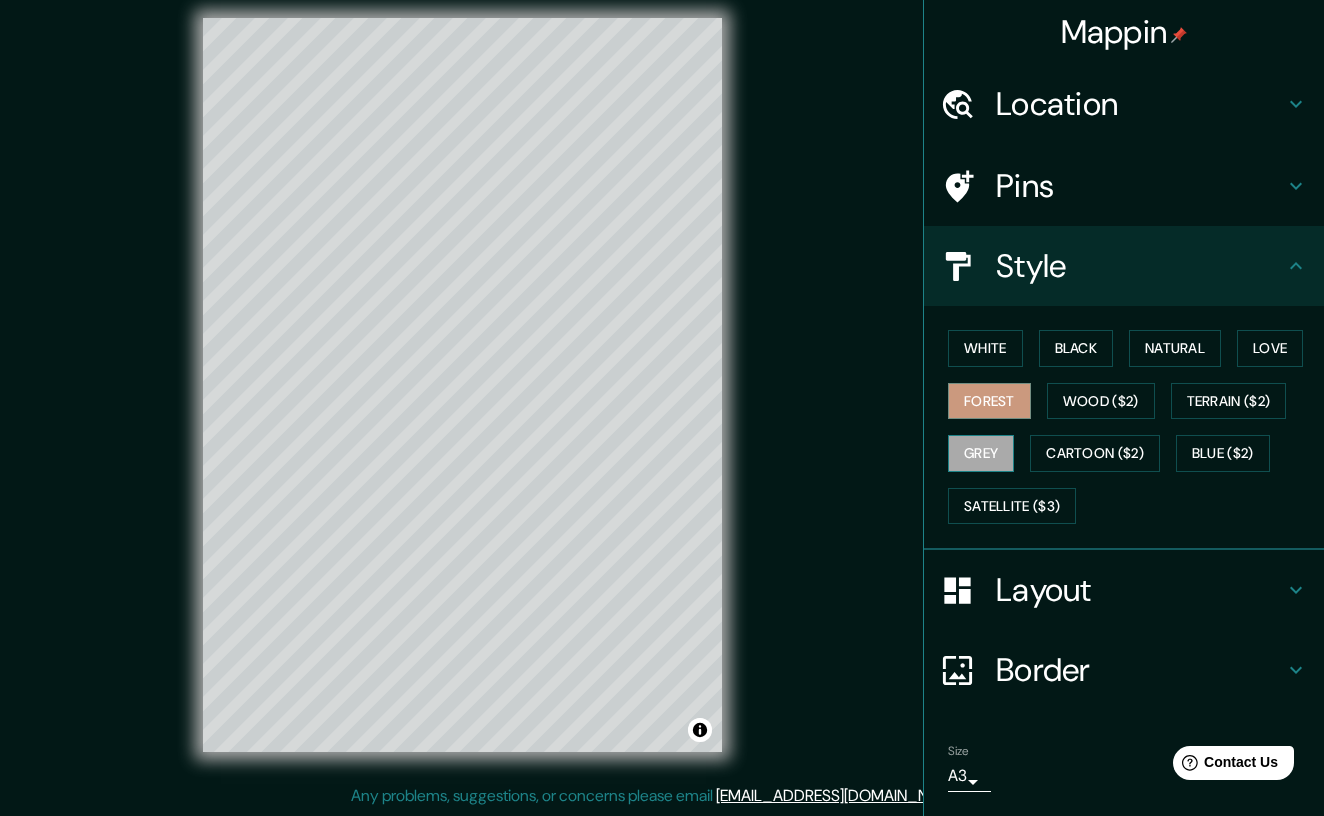 click on "Grey" at bounding box center (981, 453) 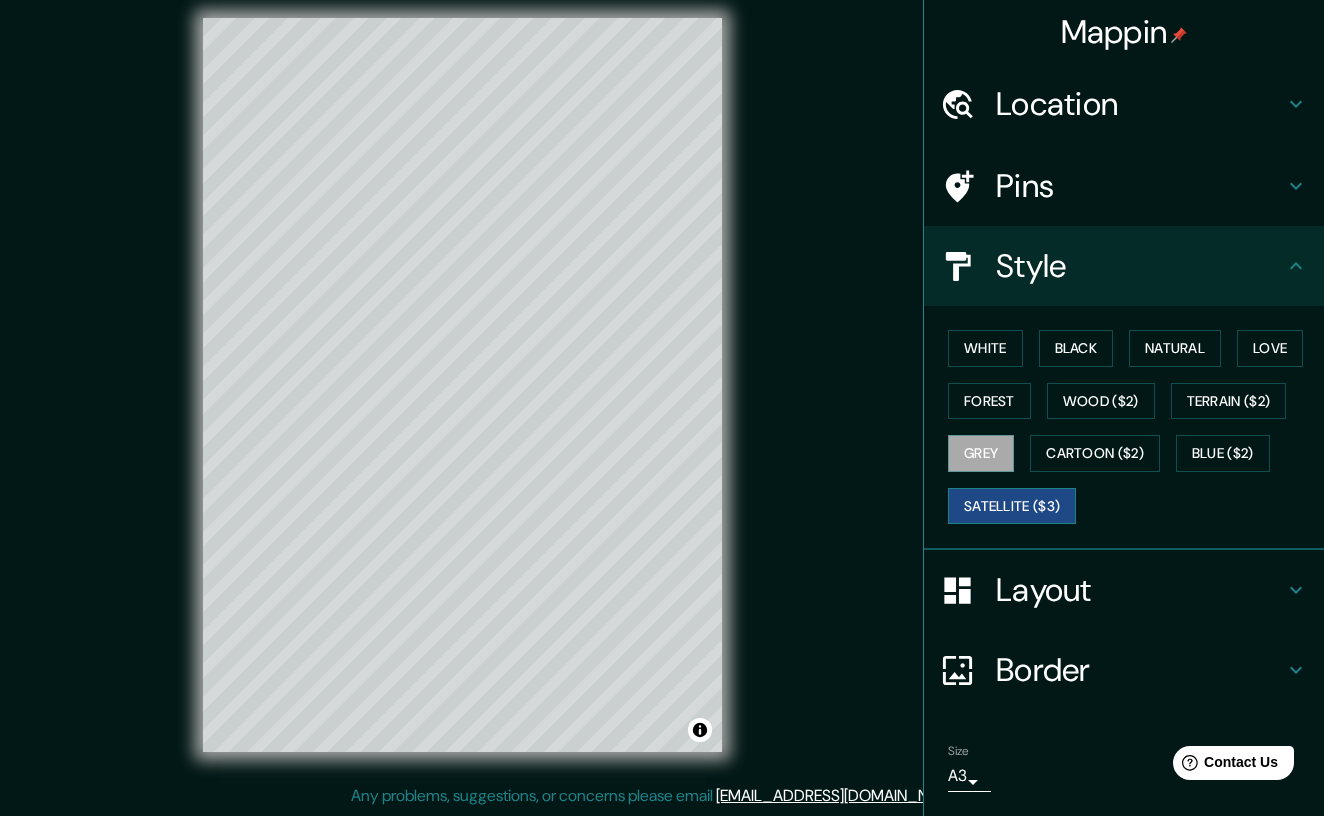 click on "Satellite ($3)" at bounding box center [1012, 506] 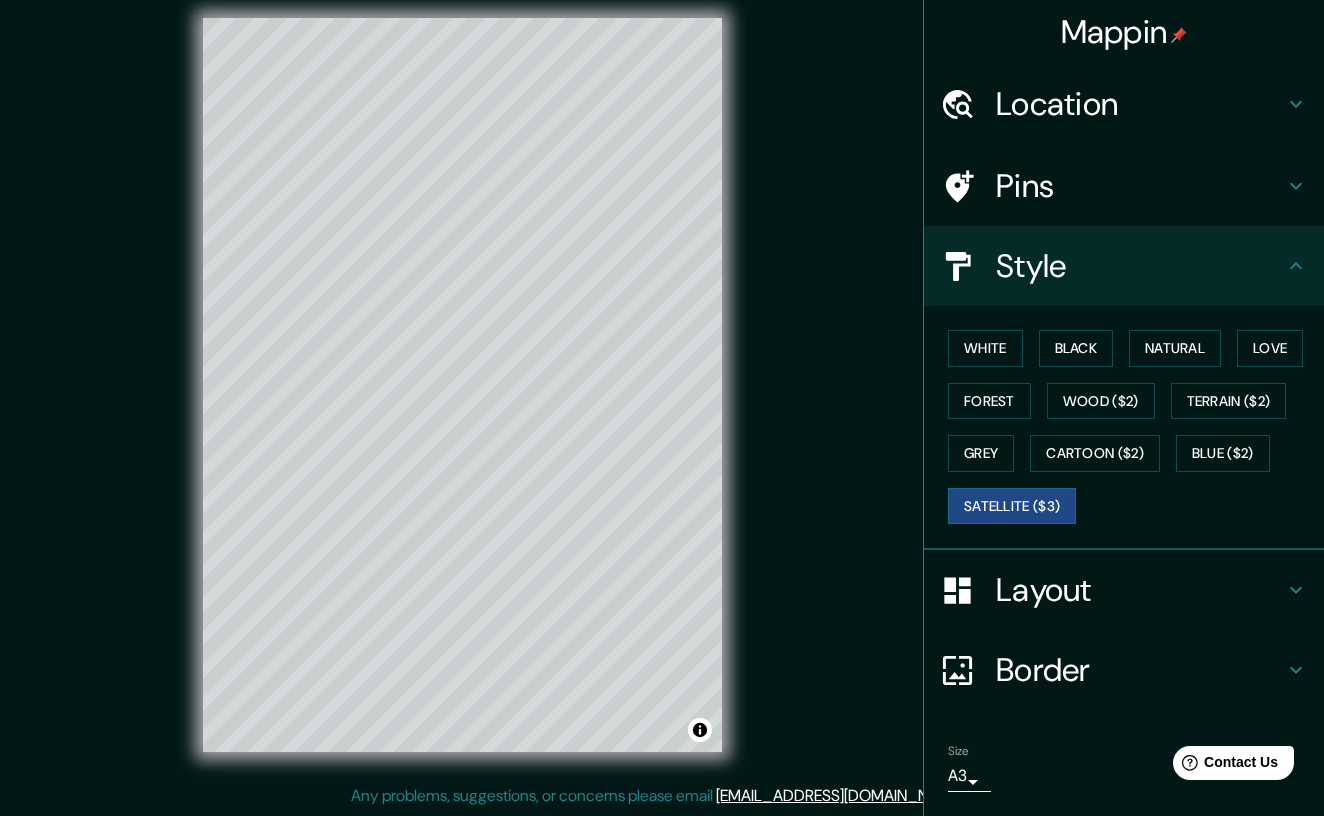 click on "White Black Natural Love Forest Wood ($2) Terrain ($2) Grey Cartoon ($2) Blue ($2) Satellite ($3)" at bounding box center [1132, 427] 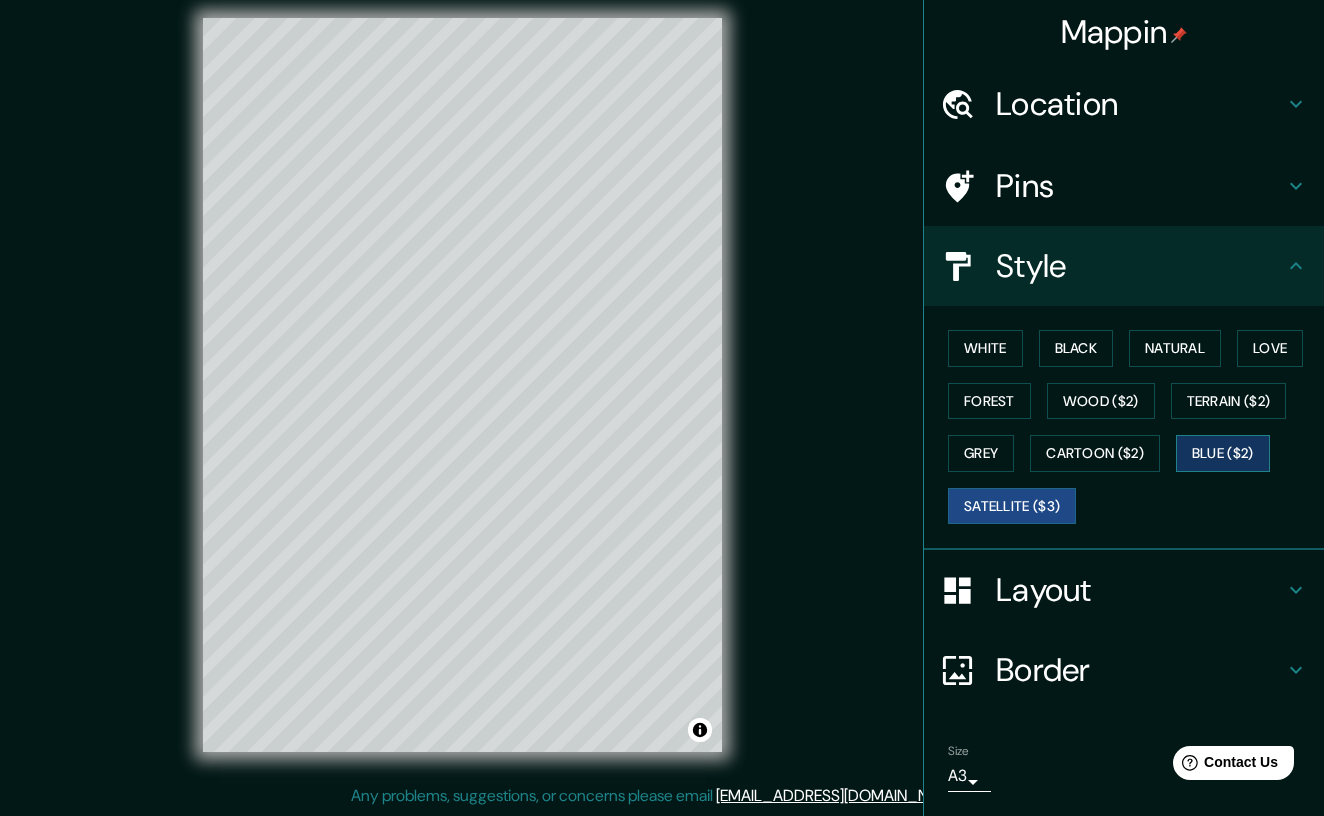 click on "Blue ($2)" at bounding box center [1223, 453] 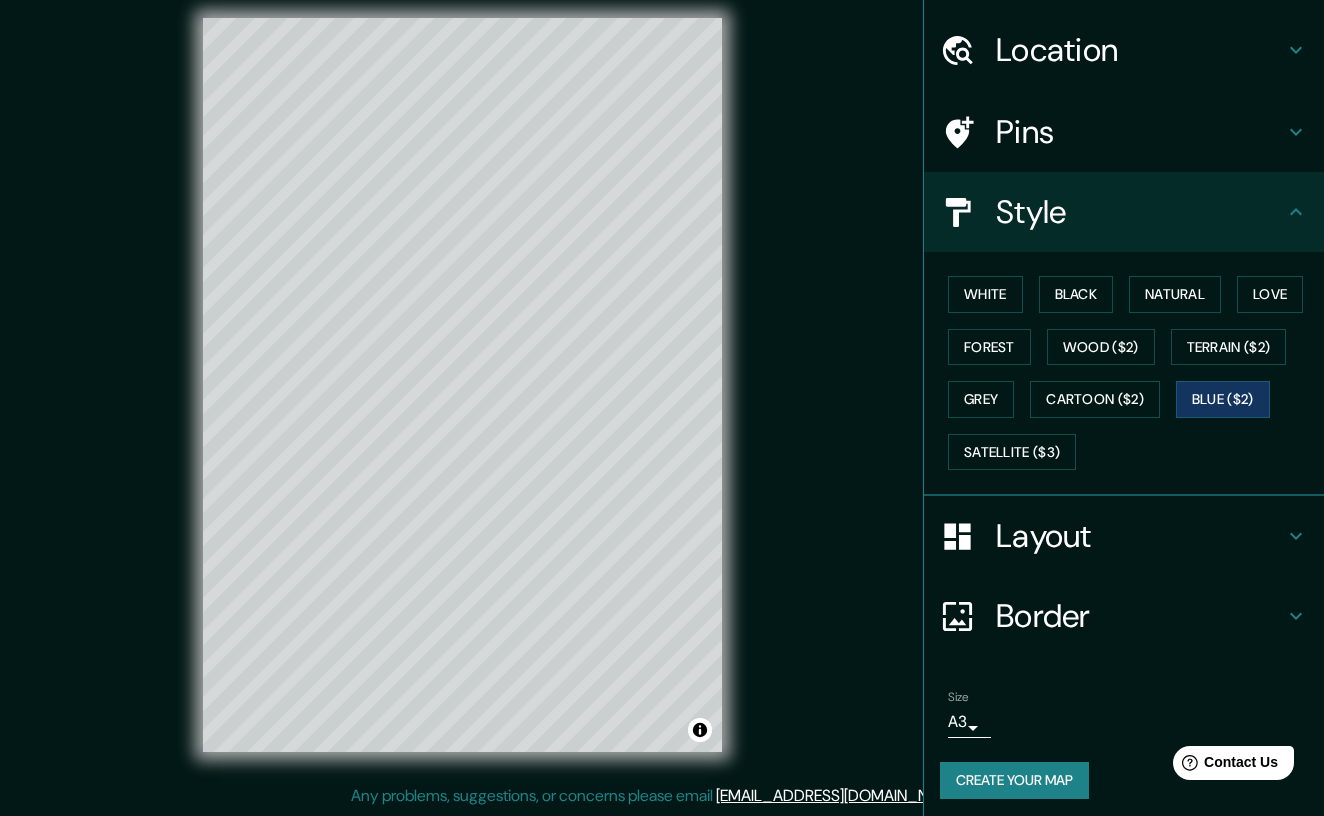 scroll, scrollTop: 53, scrollLeft: 0, axis: vertical 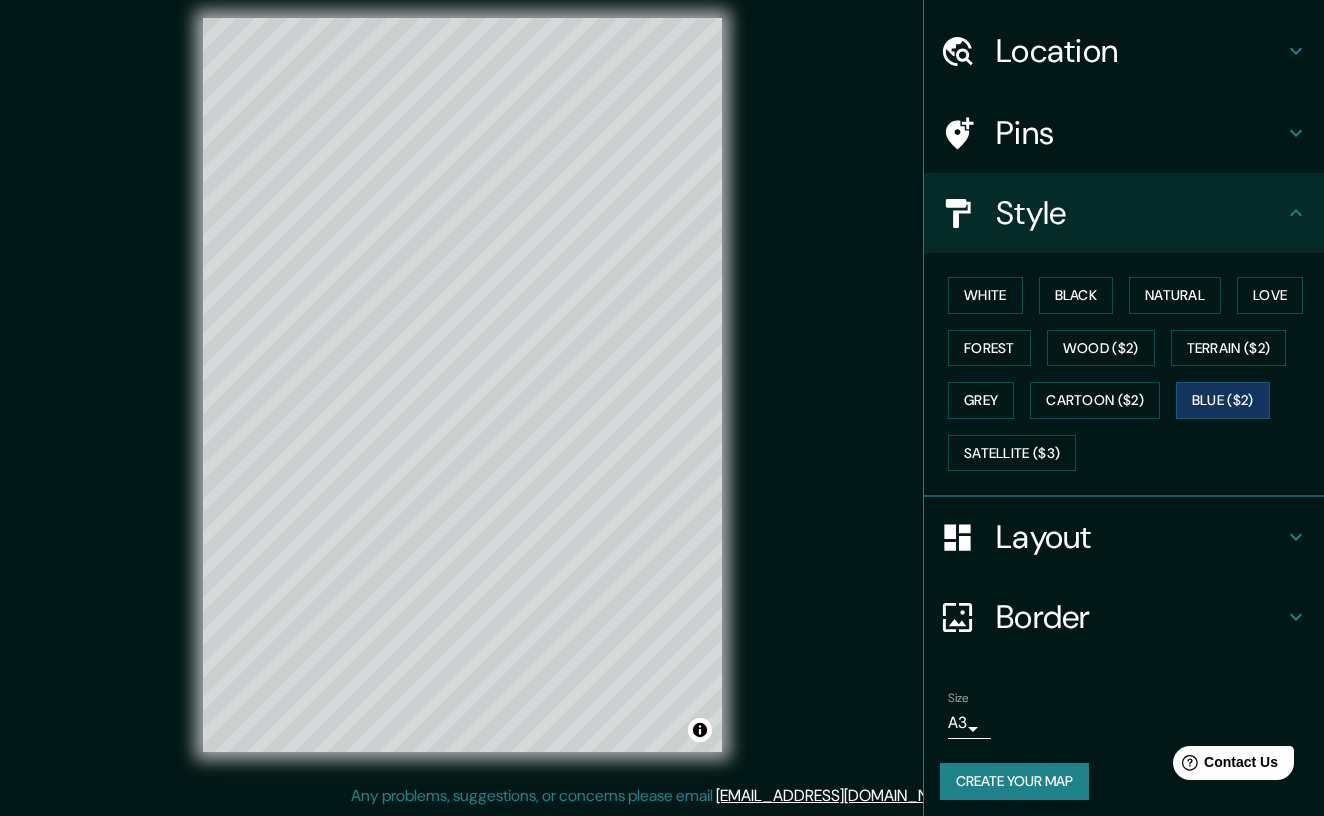 click on "Create your map" at bounding box center (1014, 781) 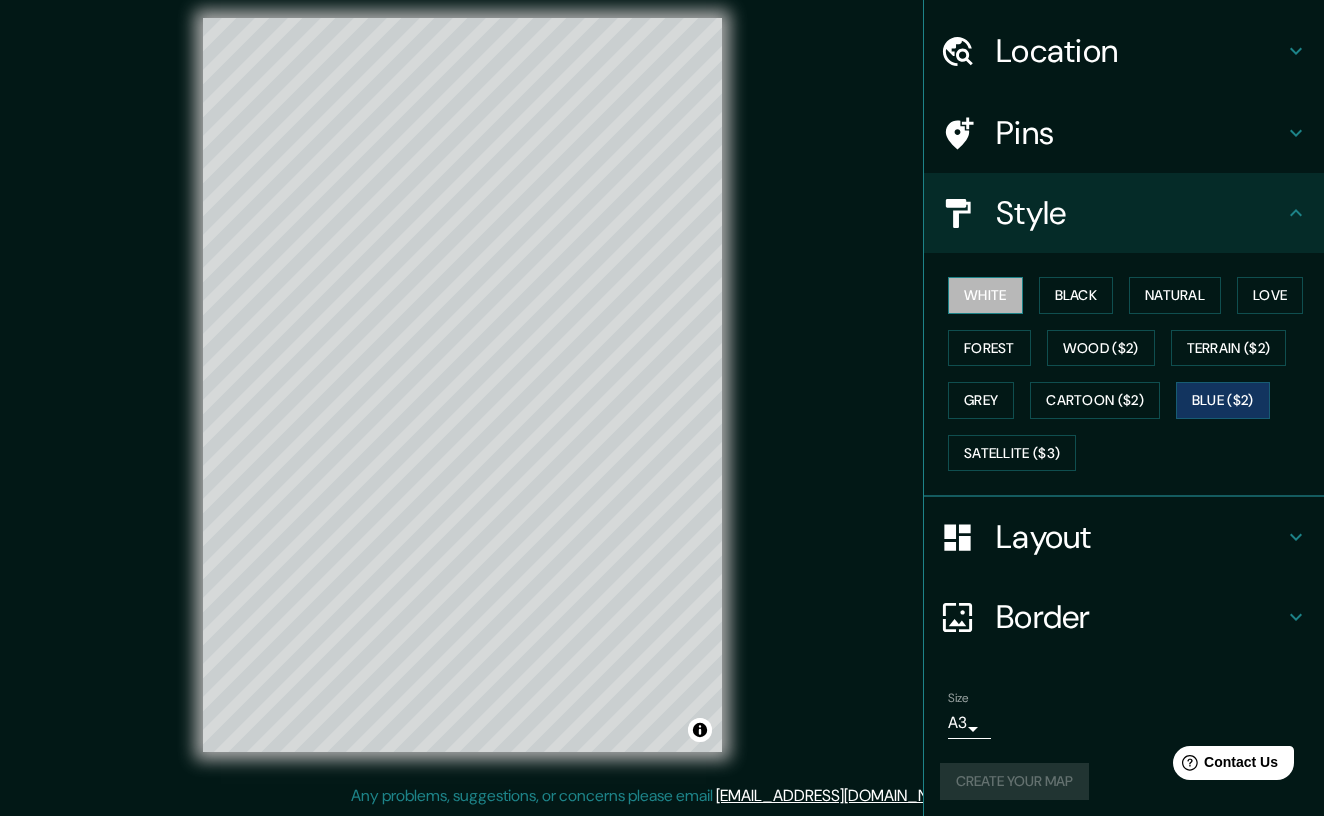 click on "White" at bounding box center [985, 295] 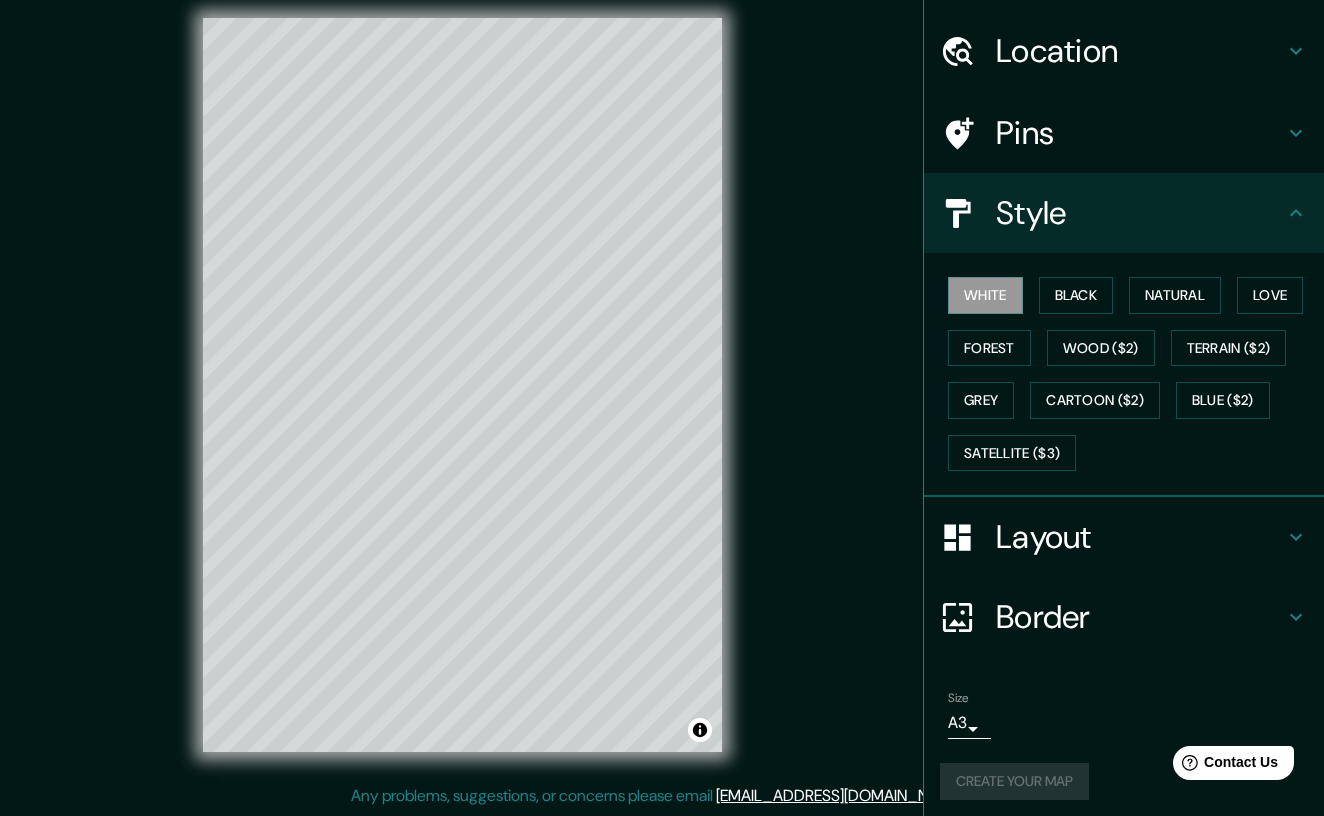 click on "Border" at bounding box center [1140, 617] 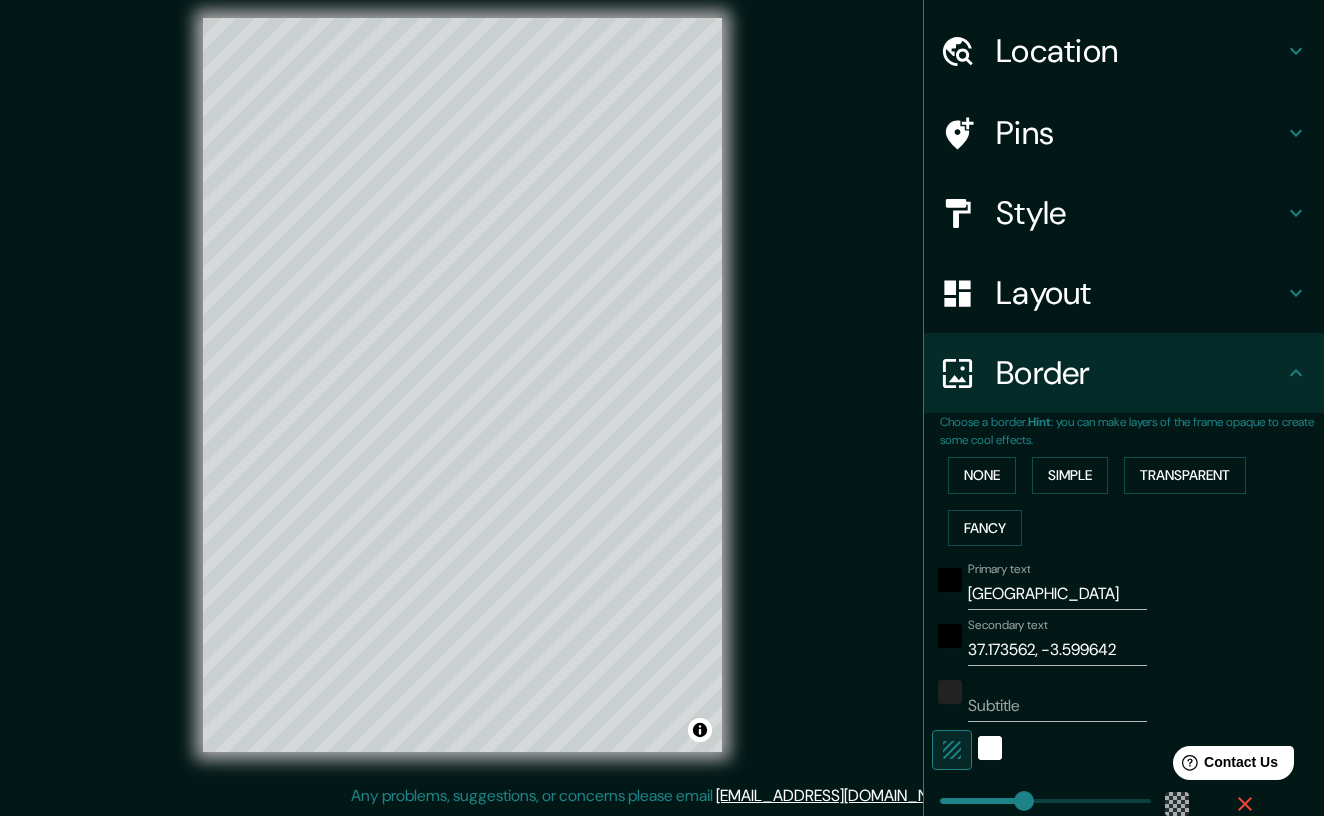 scroll, scrollTop: 112, scrollLeft: 0, axis: vertical 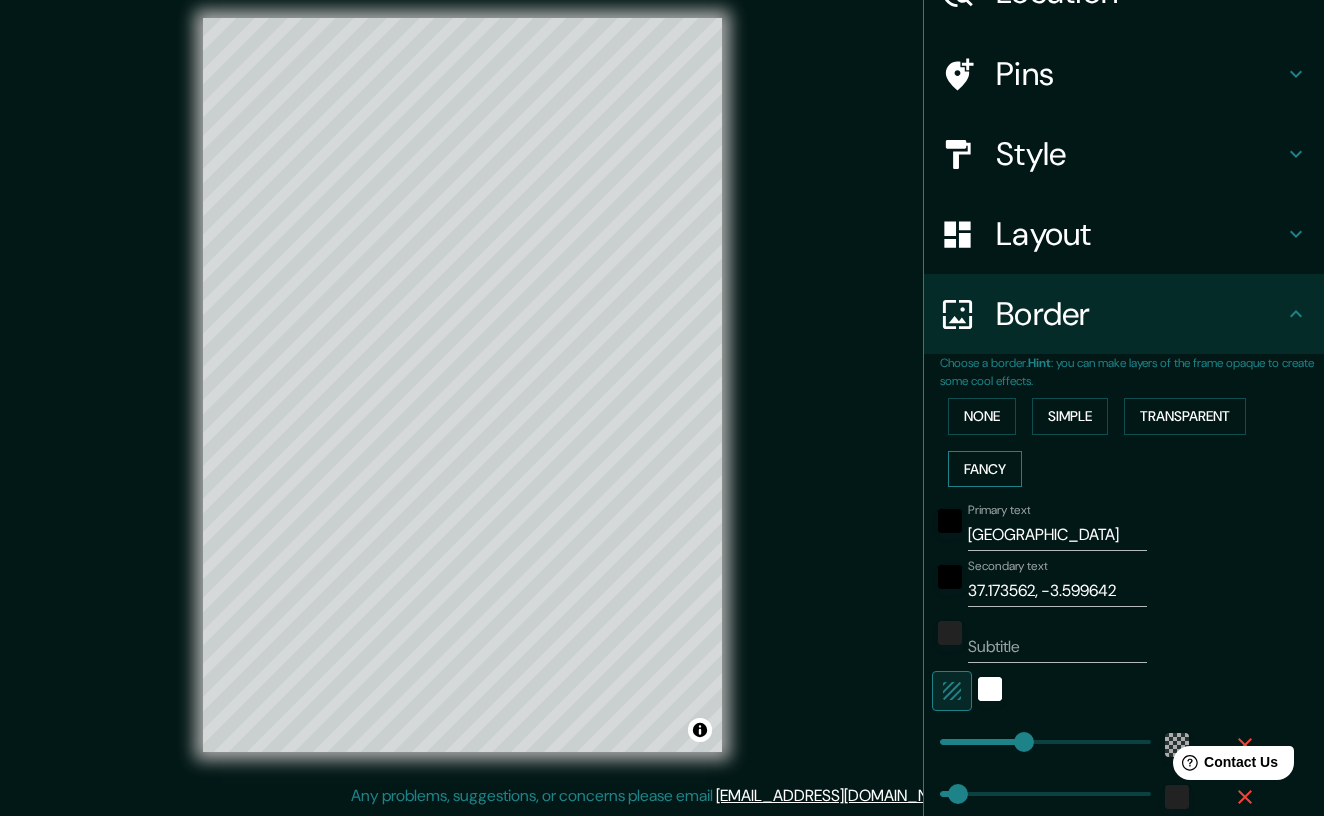 click on "Fancy" at bounding box center (985, 469) 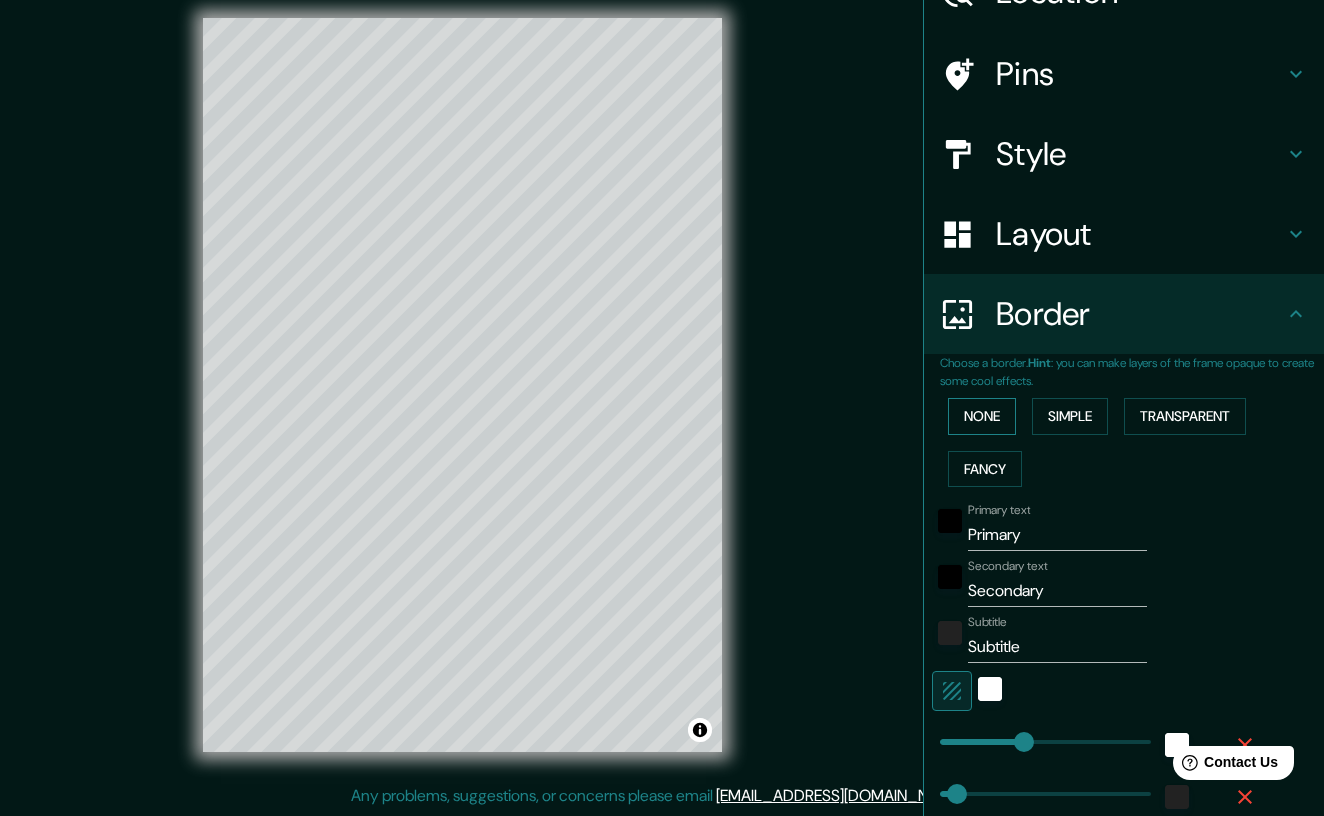 click on "None" at bounding box center [982, 416] 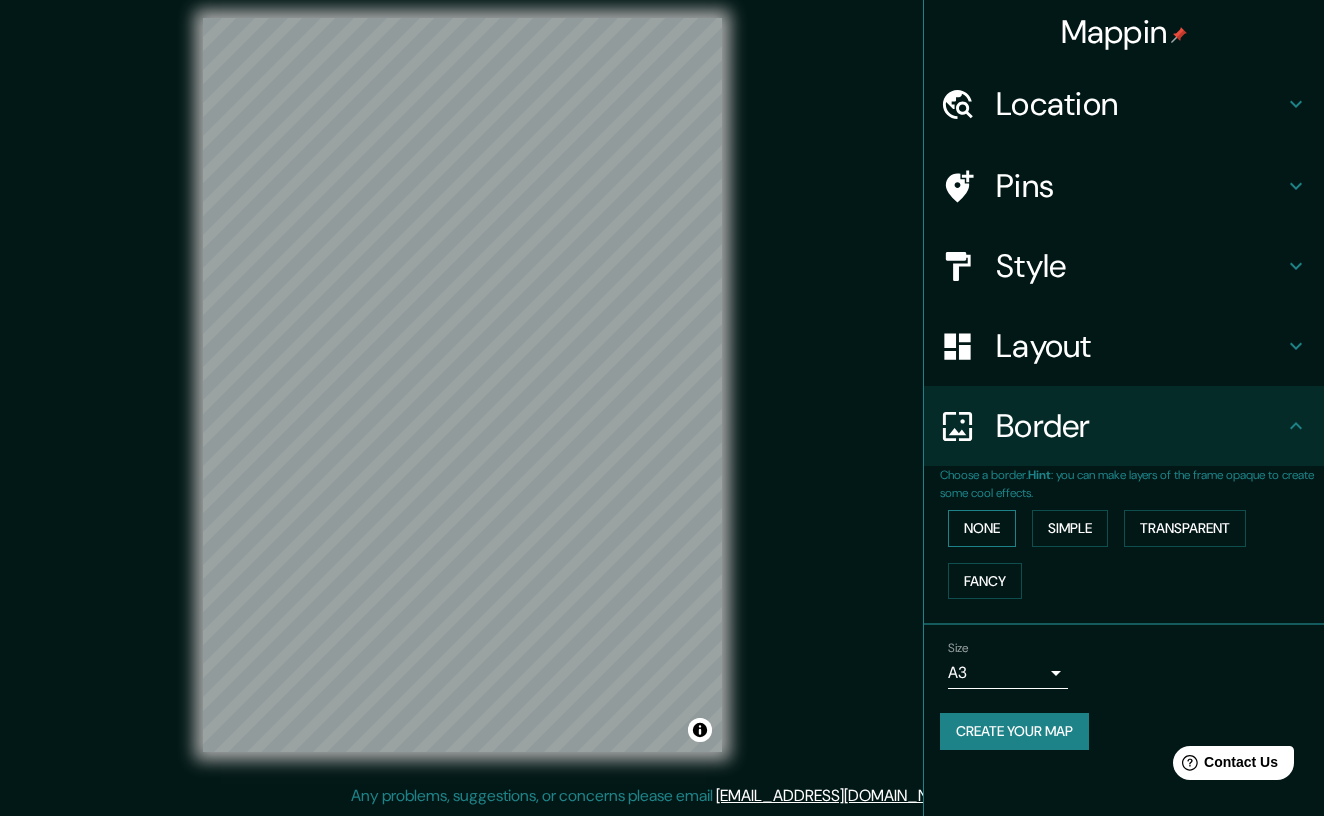 scroll, scrollTop: 0, scrollLeft: 0, axis: both 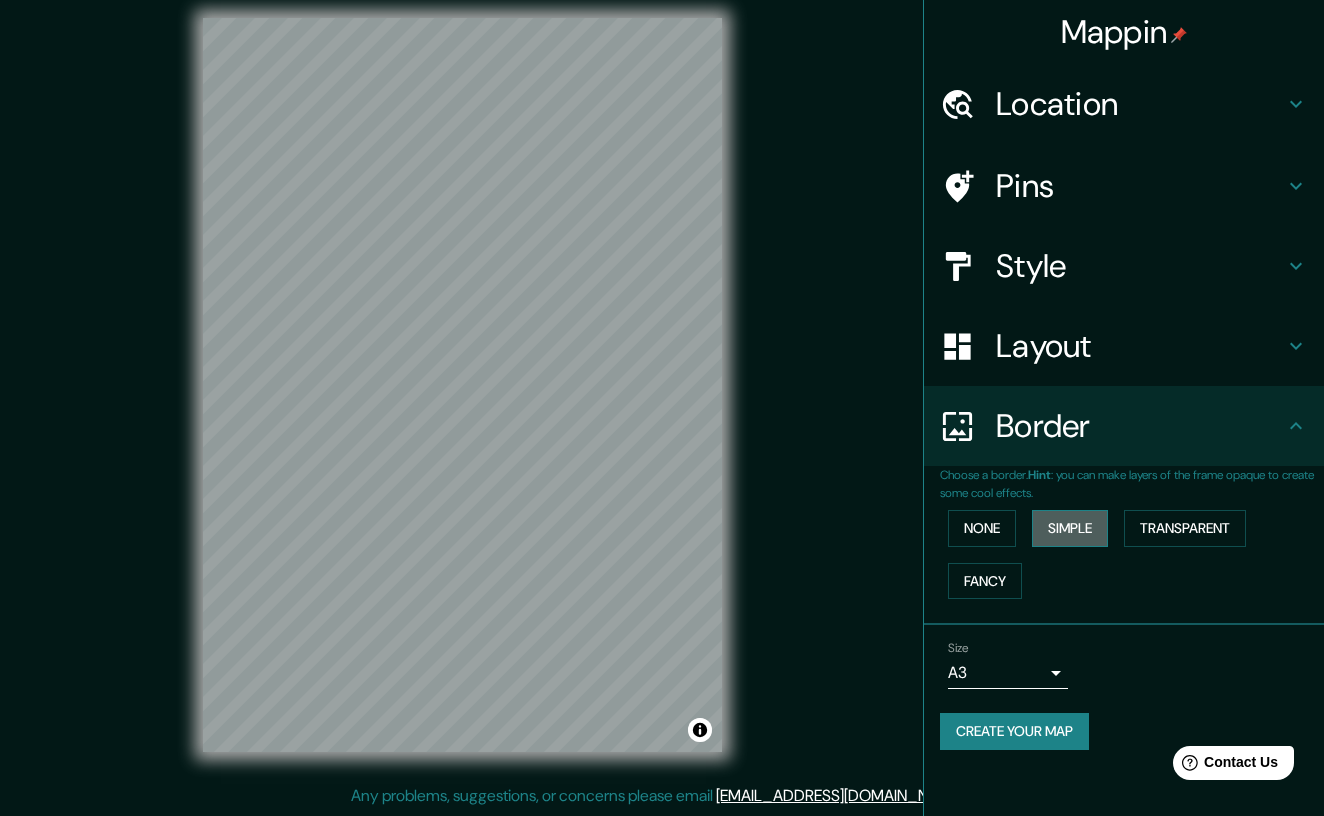 click on "Simple" at bounding box center [1070, 528] 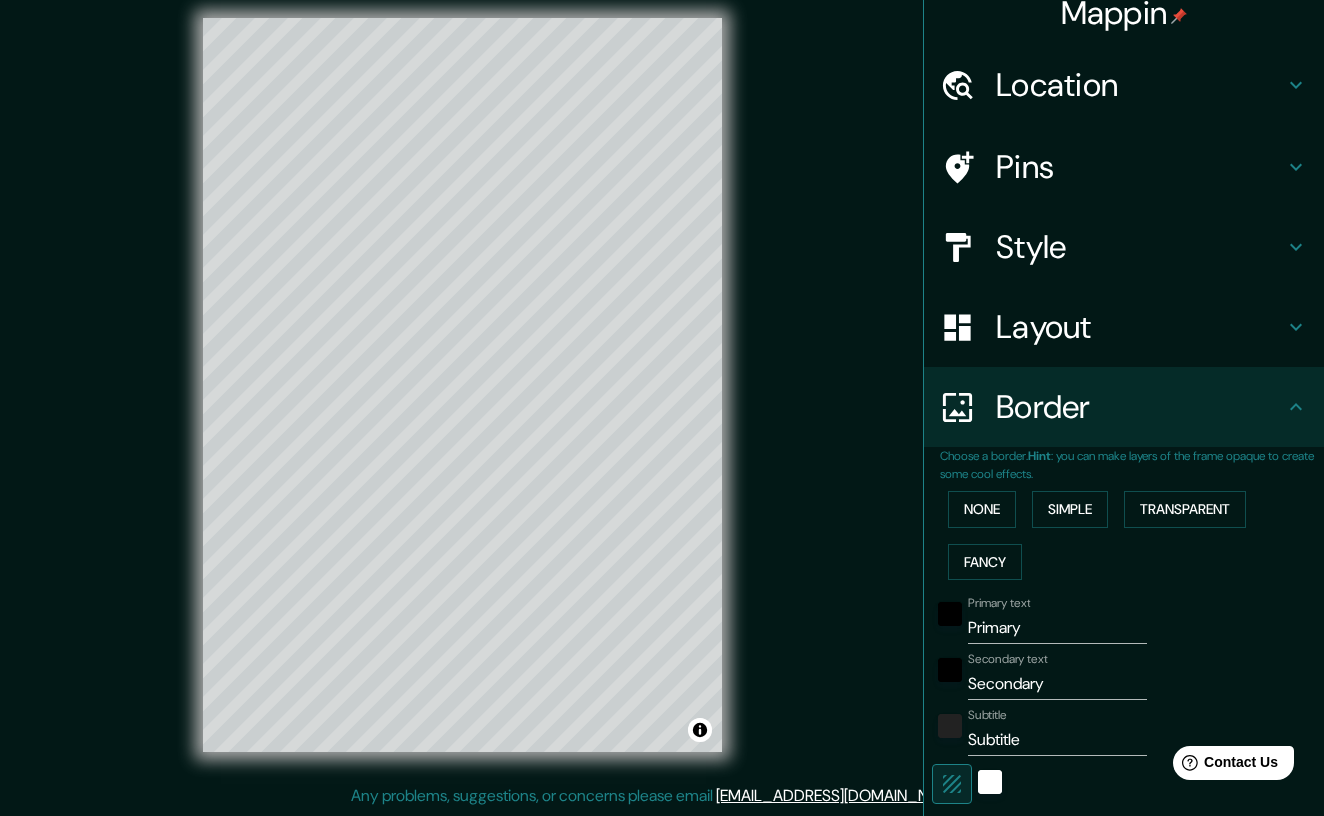 scroll, scrollTop: 20, scrollLeft: 0, axis: vertical 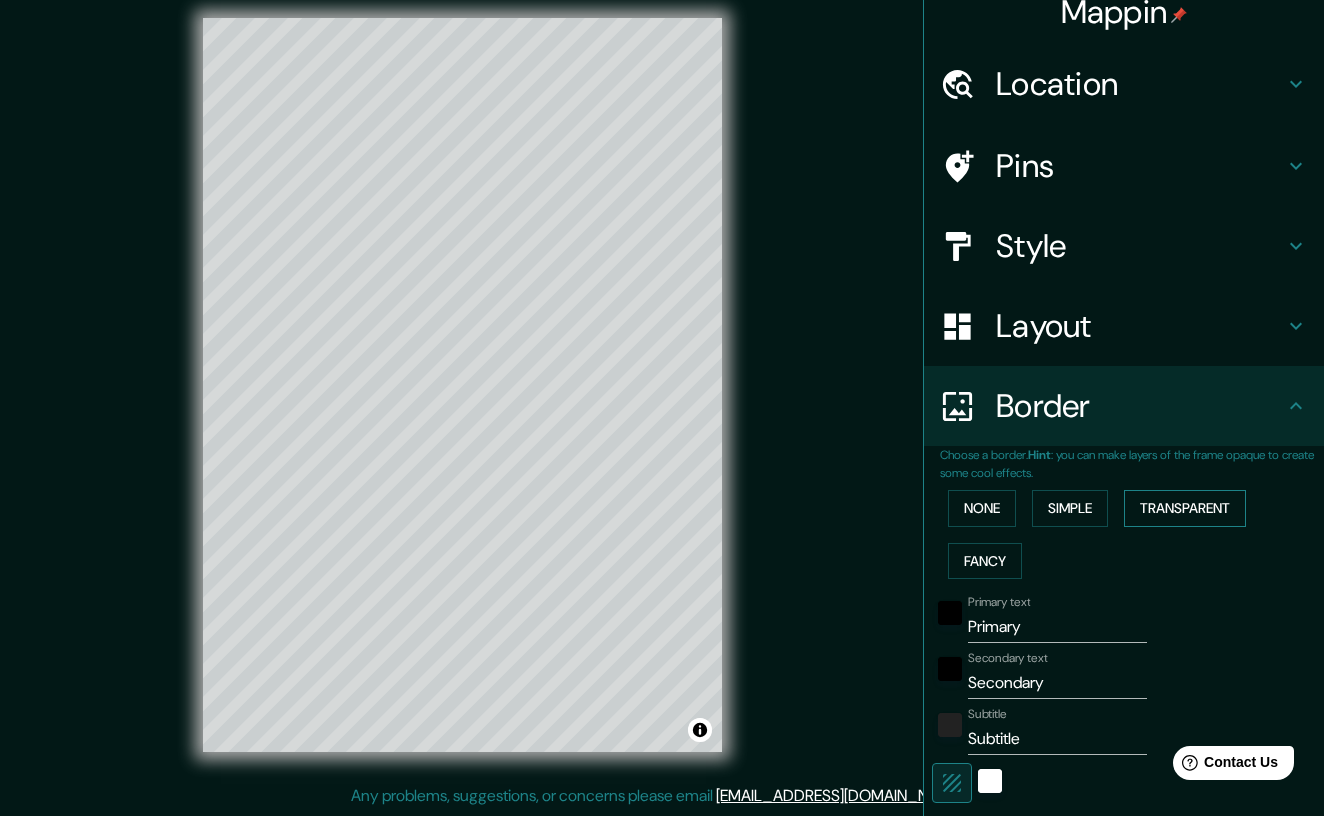 click on "Transparent" at bounding box center [1185, 508] 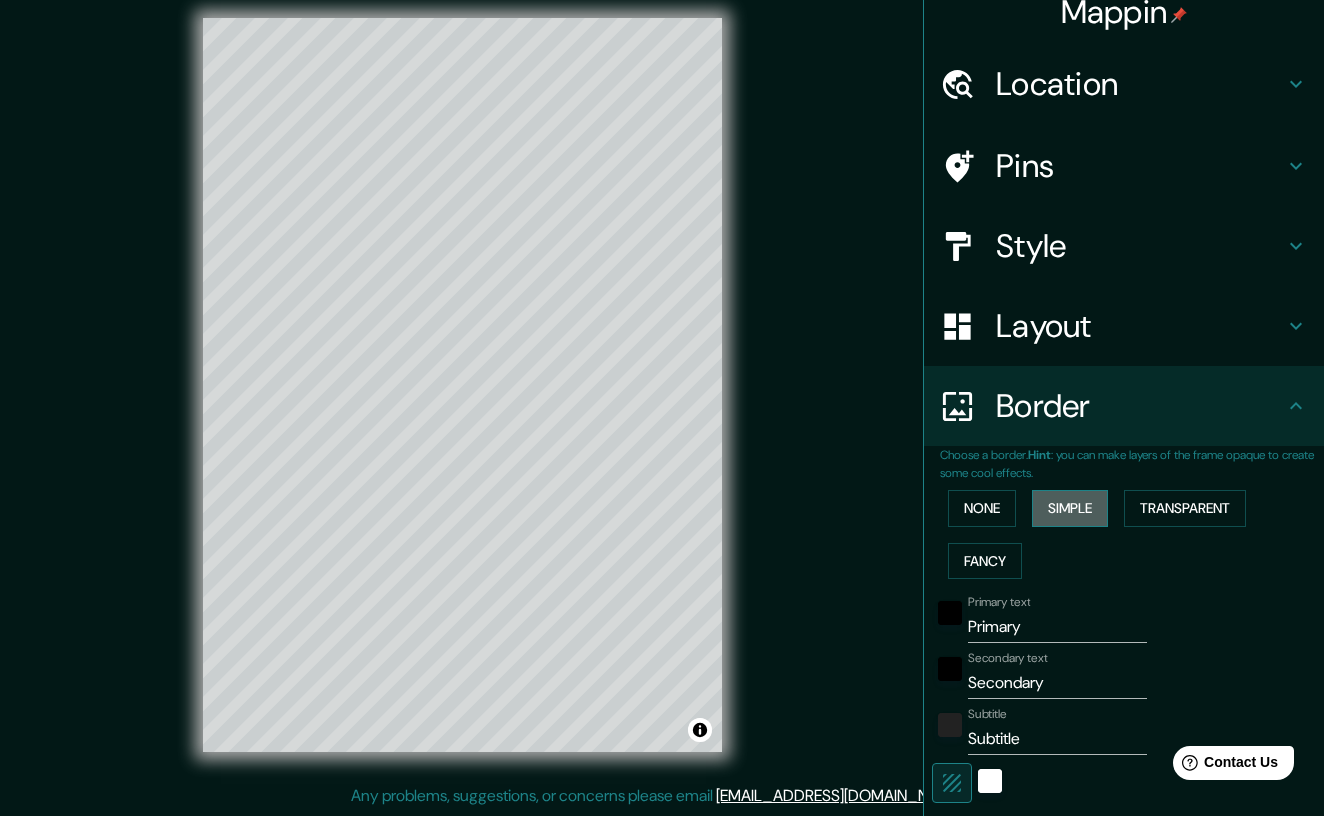 click on "Simple" at bounding box center [1070, 508] 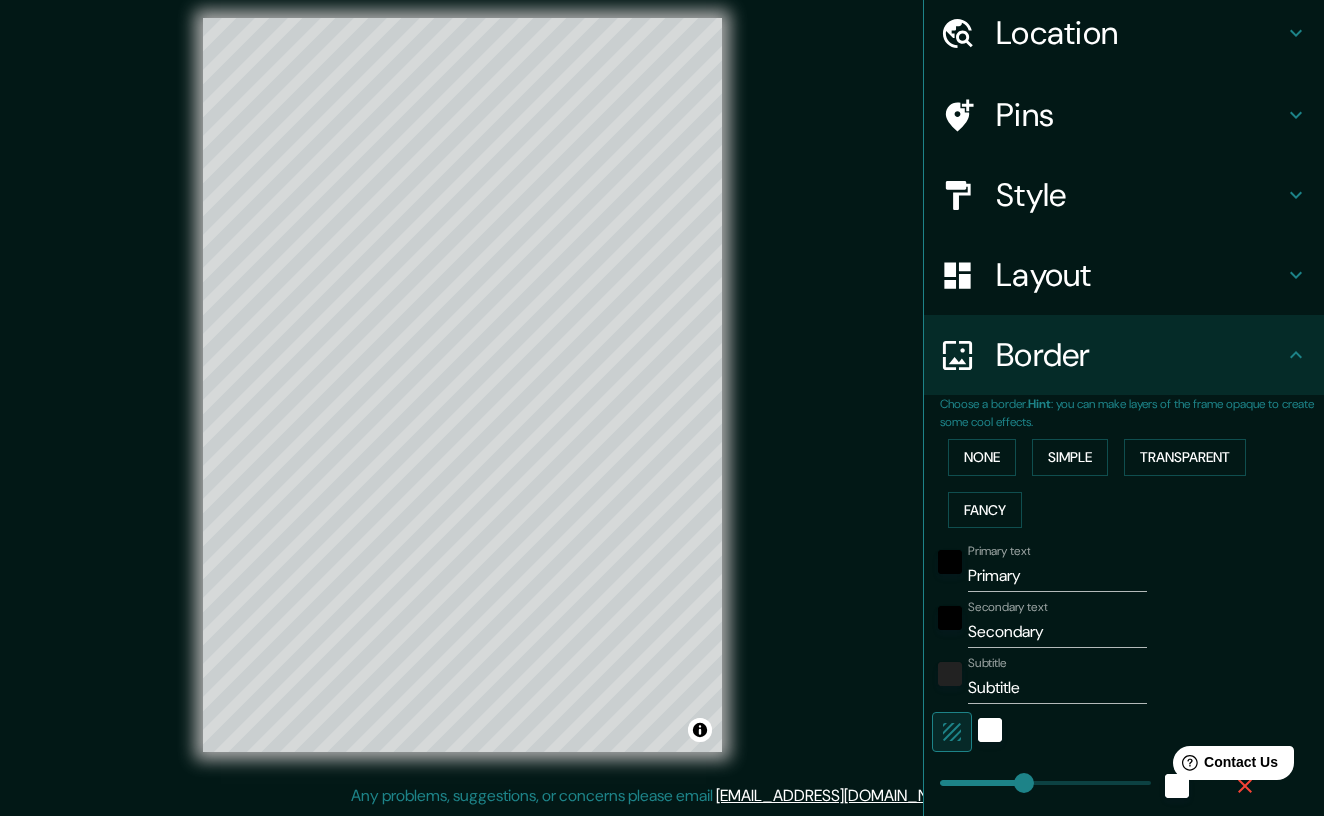 scroll, scrollTop: 75, scrollLeft: 0, axis: vertical 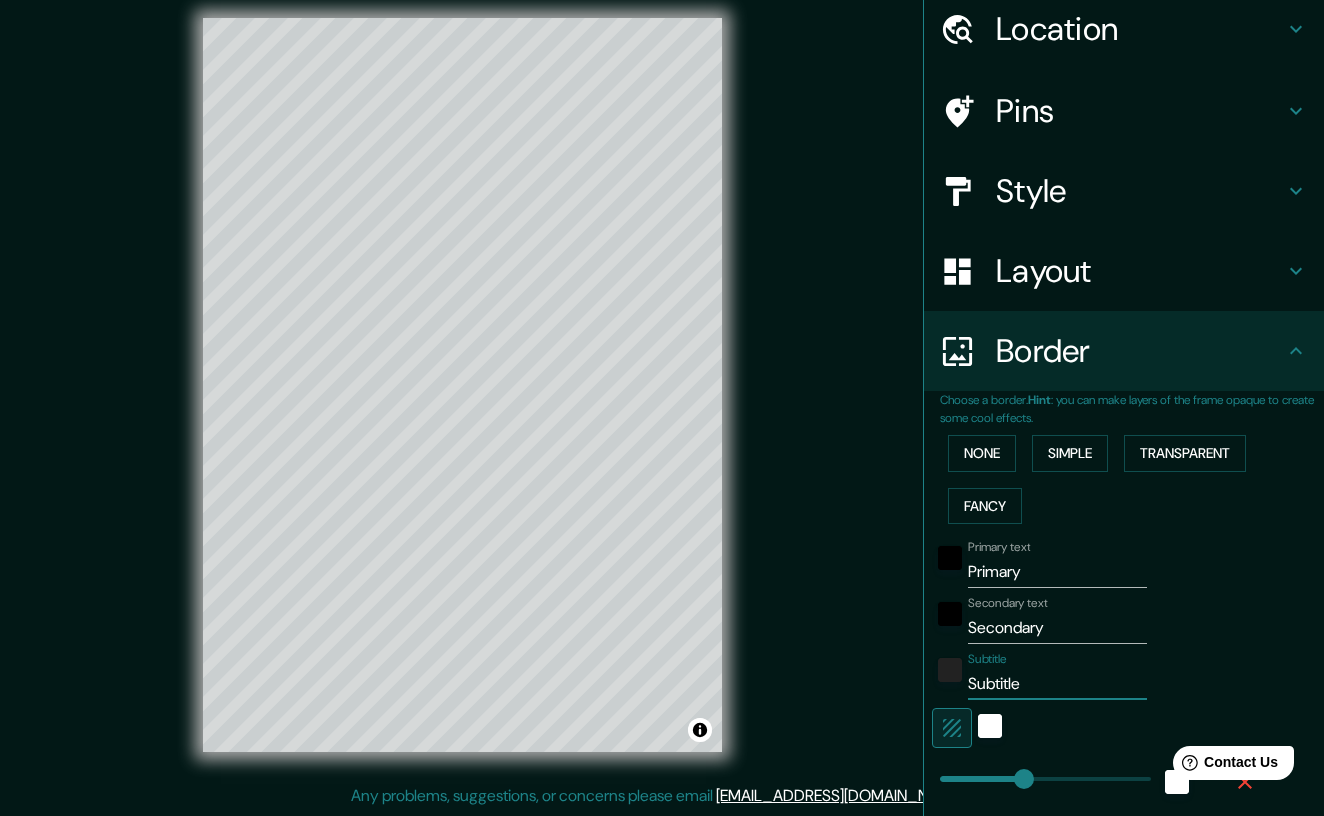 drag, startPoint x: 1033, startPoint y: 677, endPoint x: 887, endPoint y: 677, distance: 146 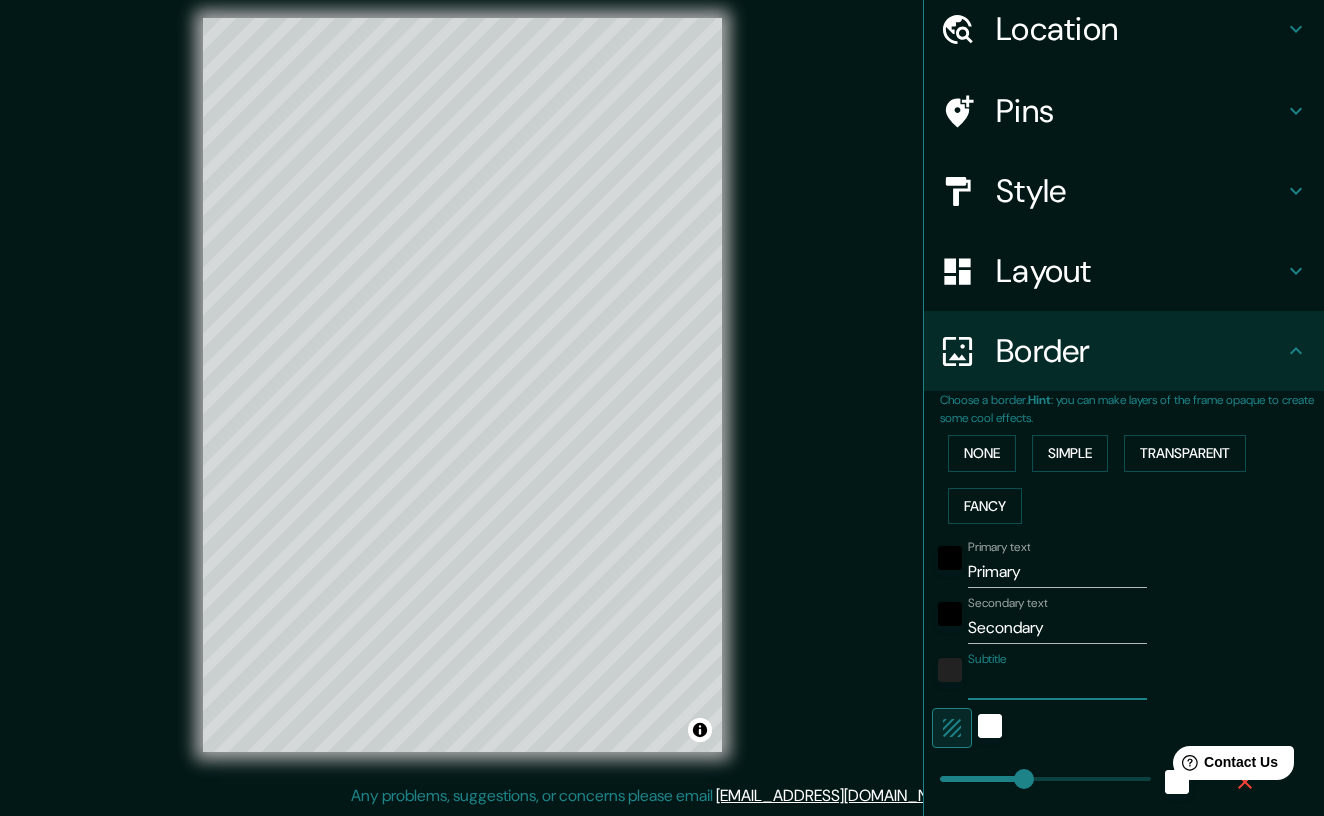 type 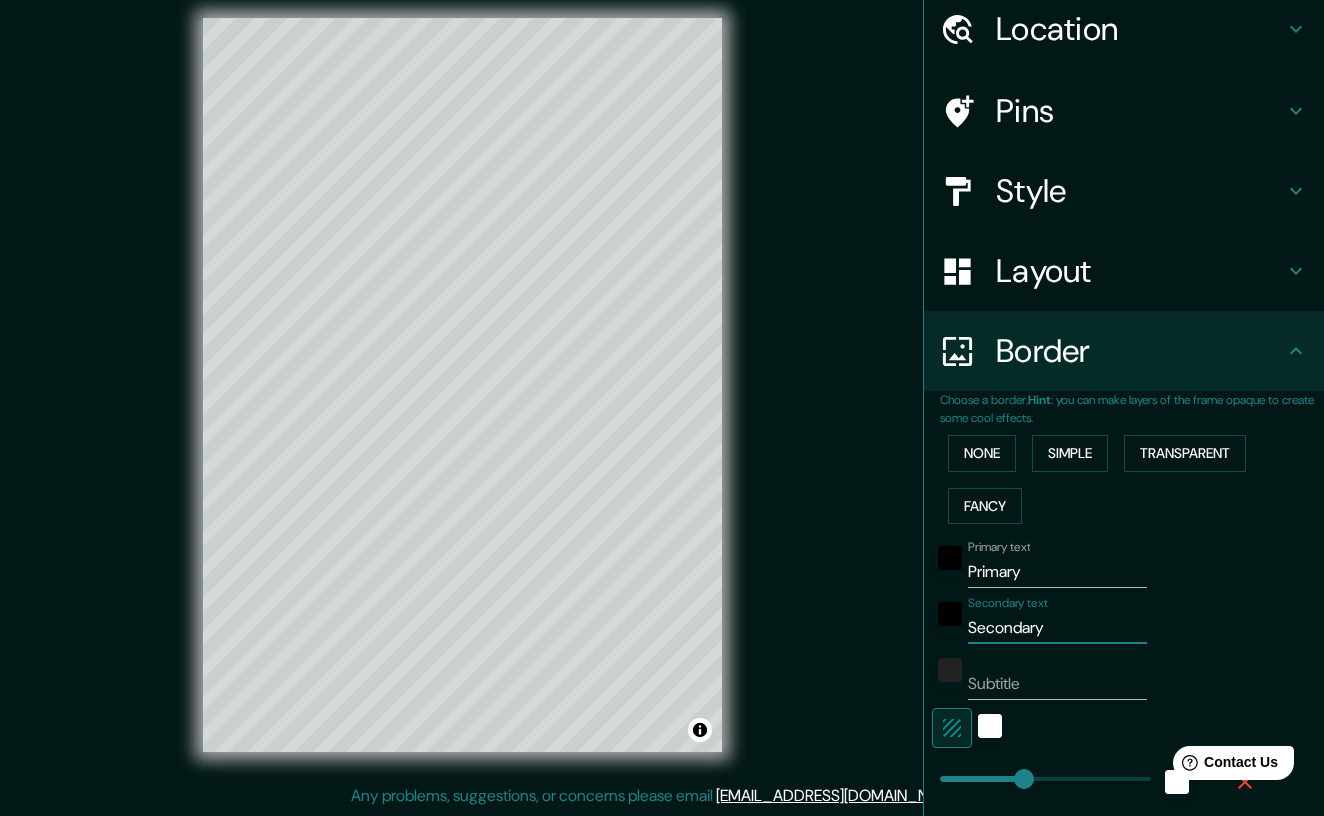 click on "Secondary" at bounding box center [1057, 628] 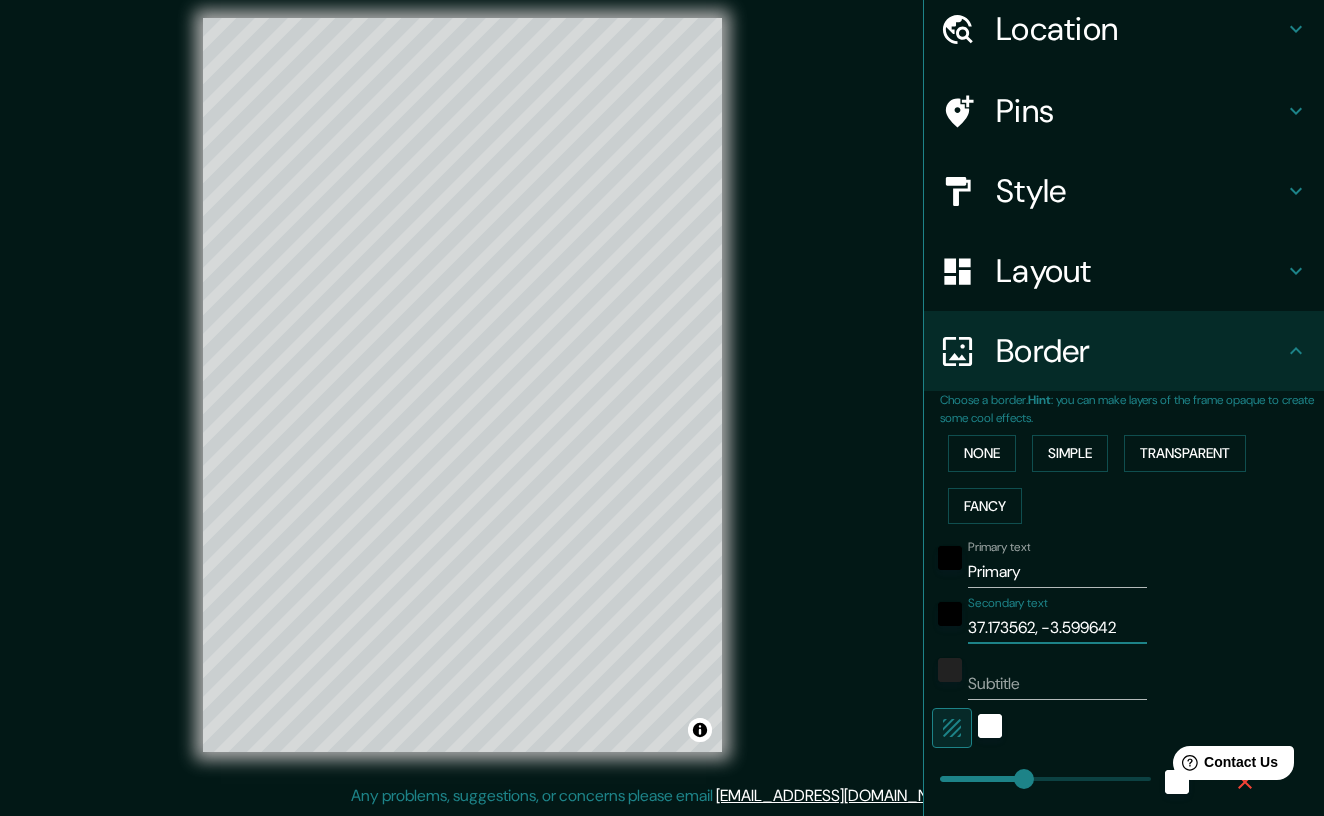 type on "37.173562, -3.599642" 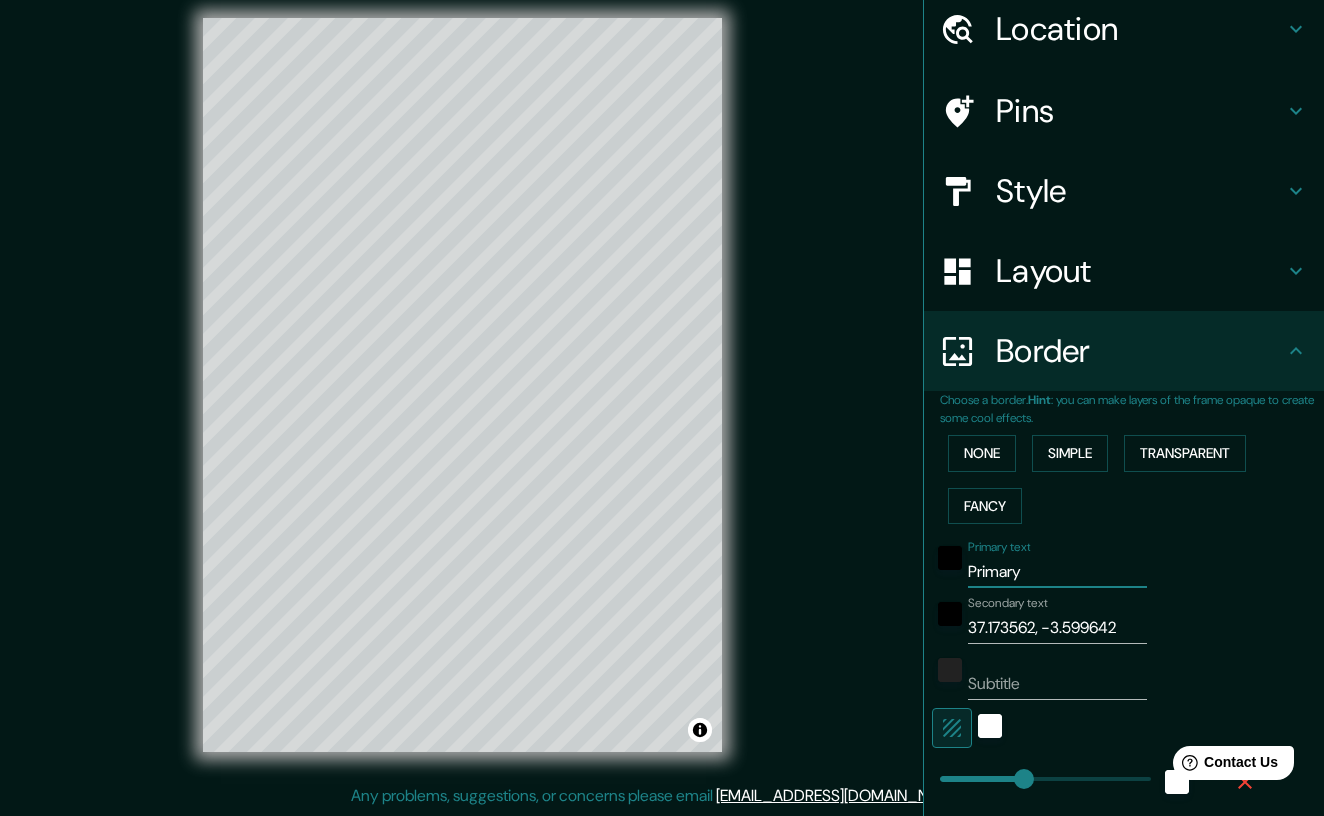 click on "Primary" at bounding box center [1057, 572] 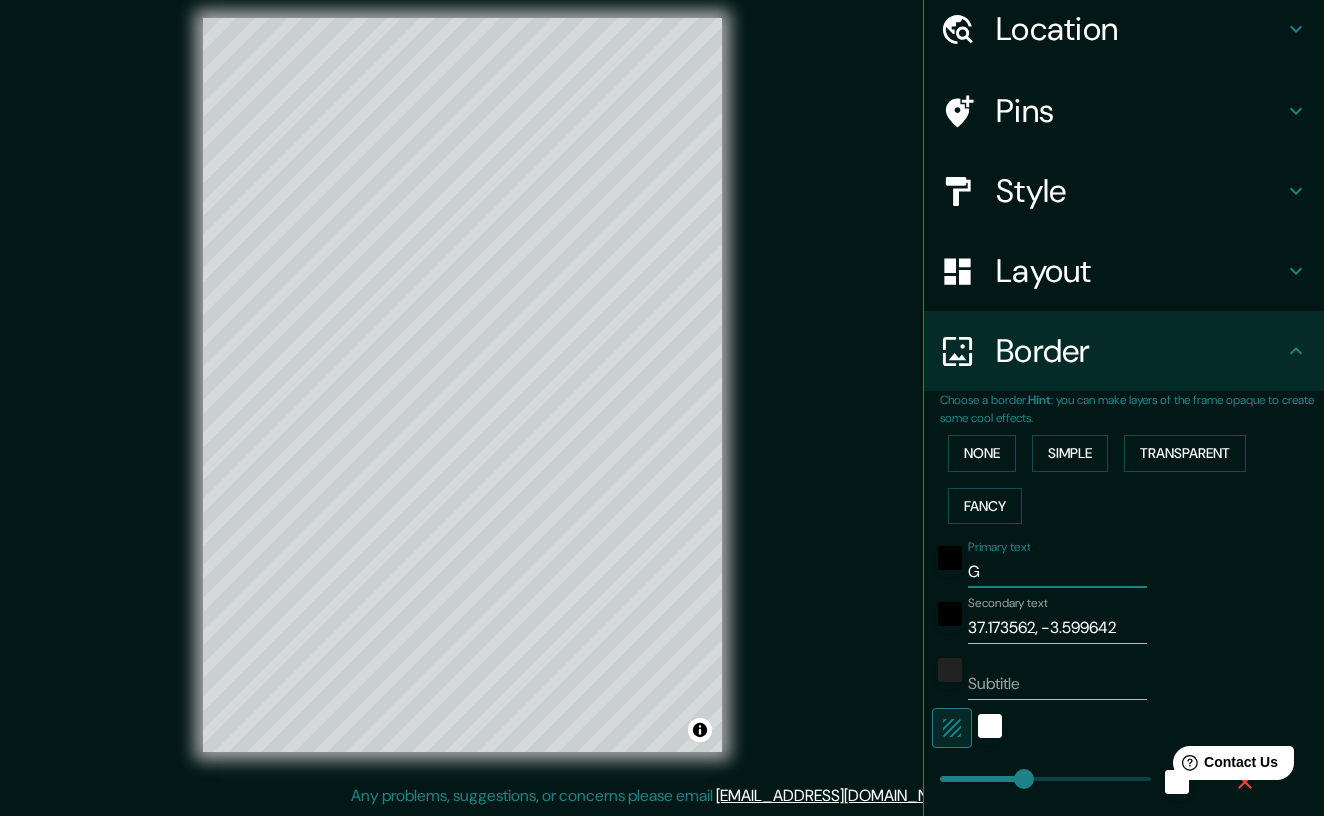 type on "Gr" 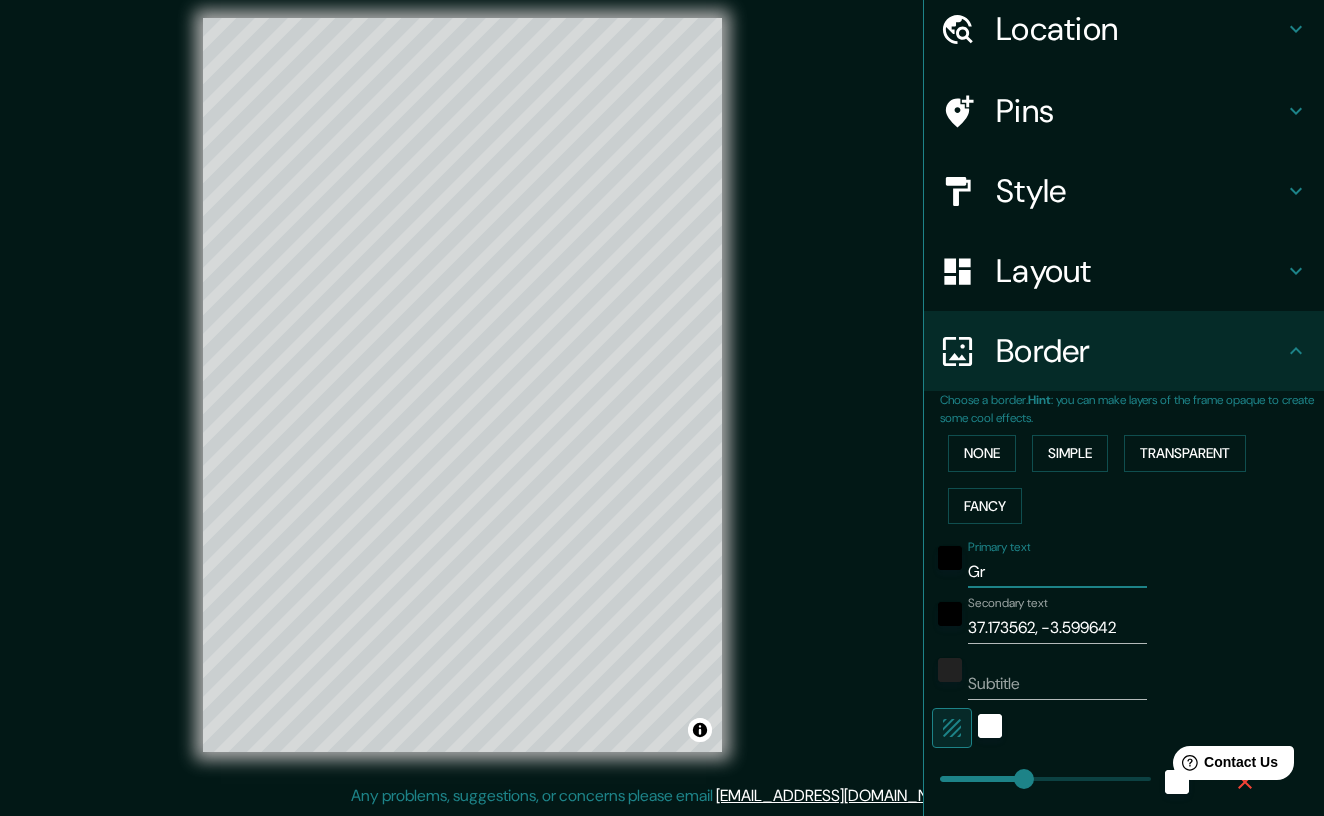 type on "Gra" 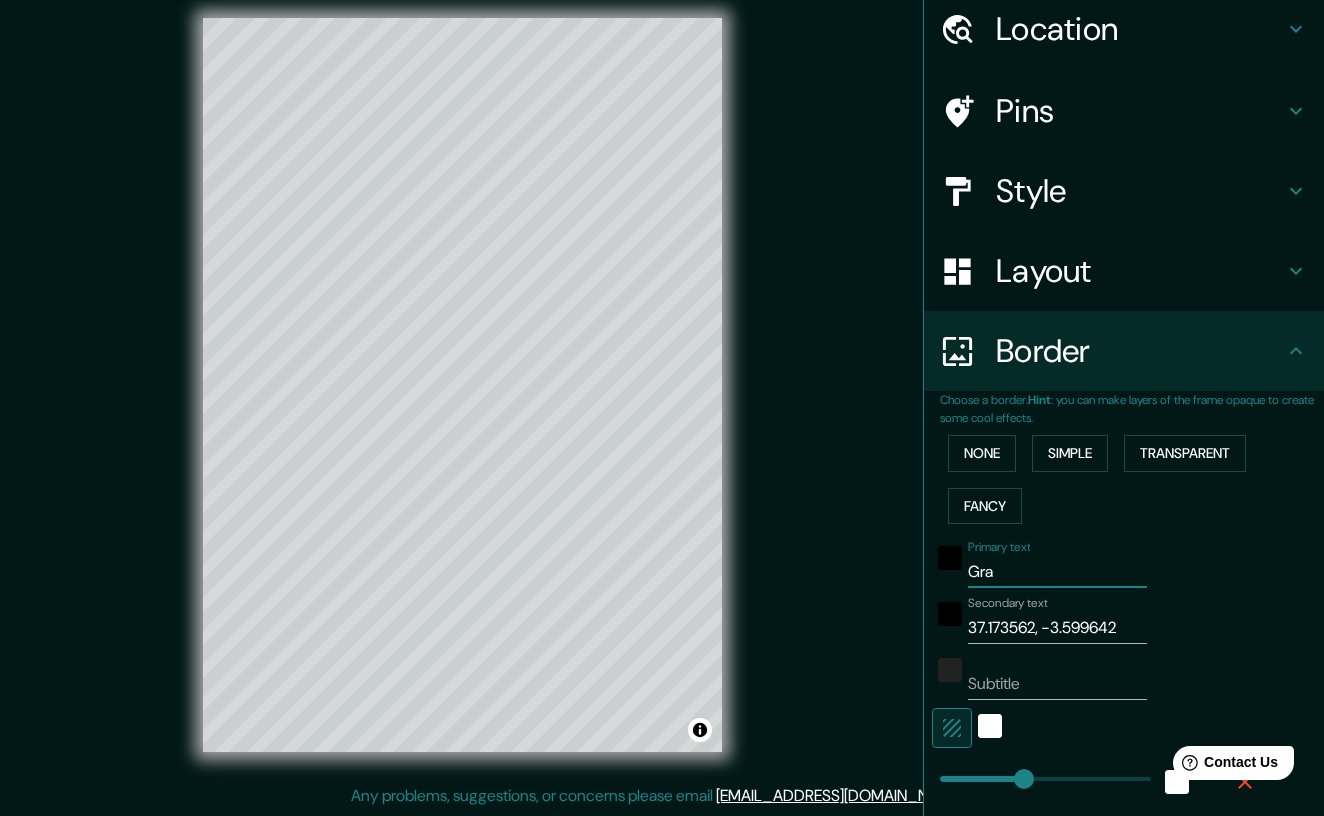 type on "Gran" 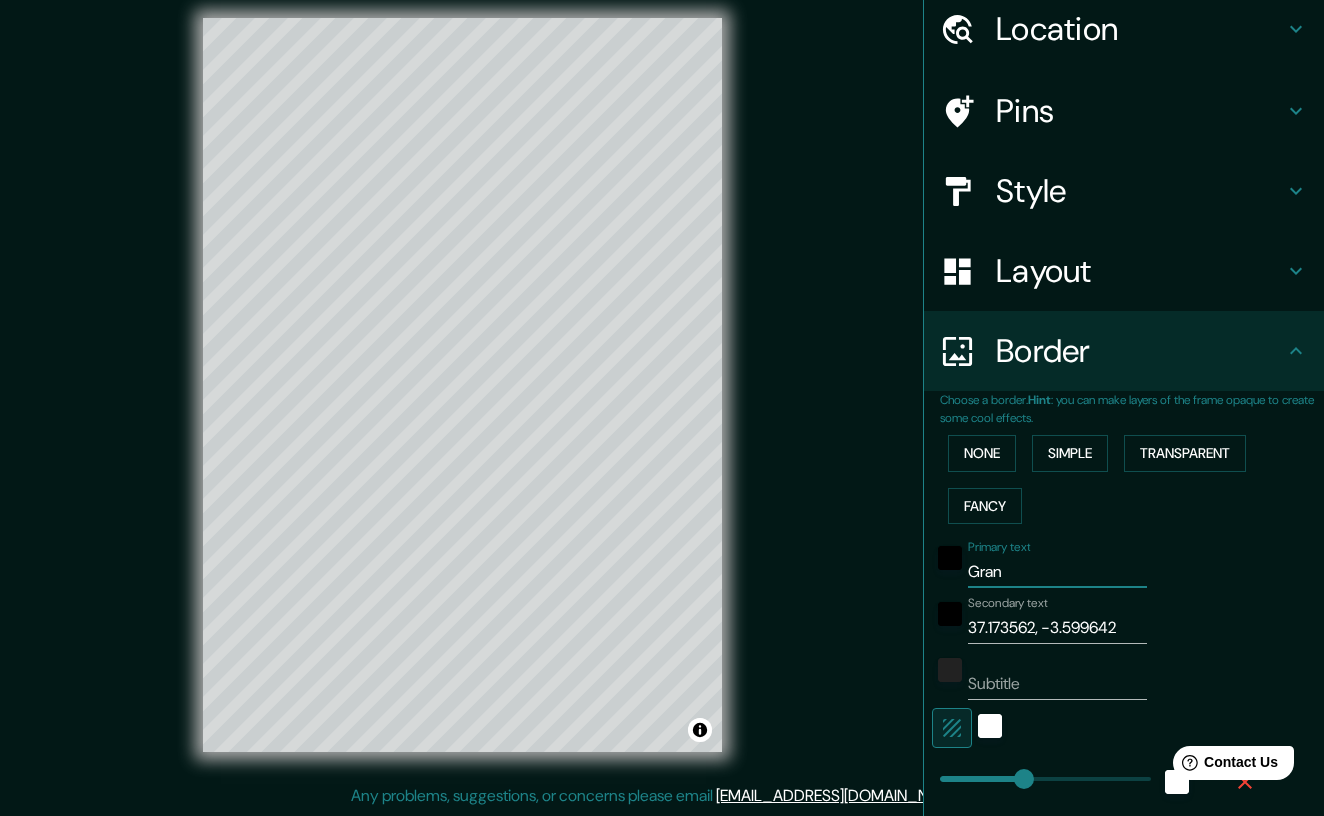 type on "Grana" 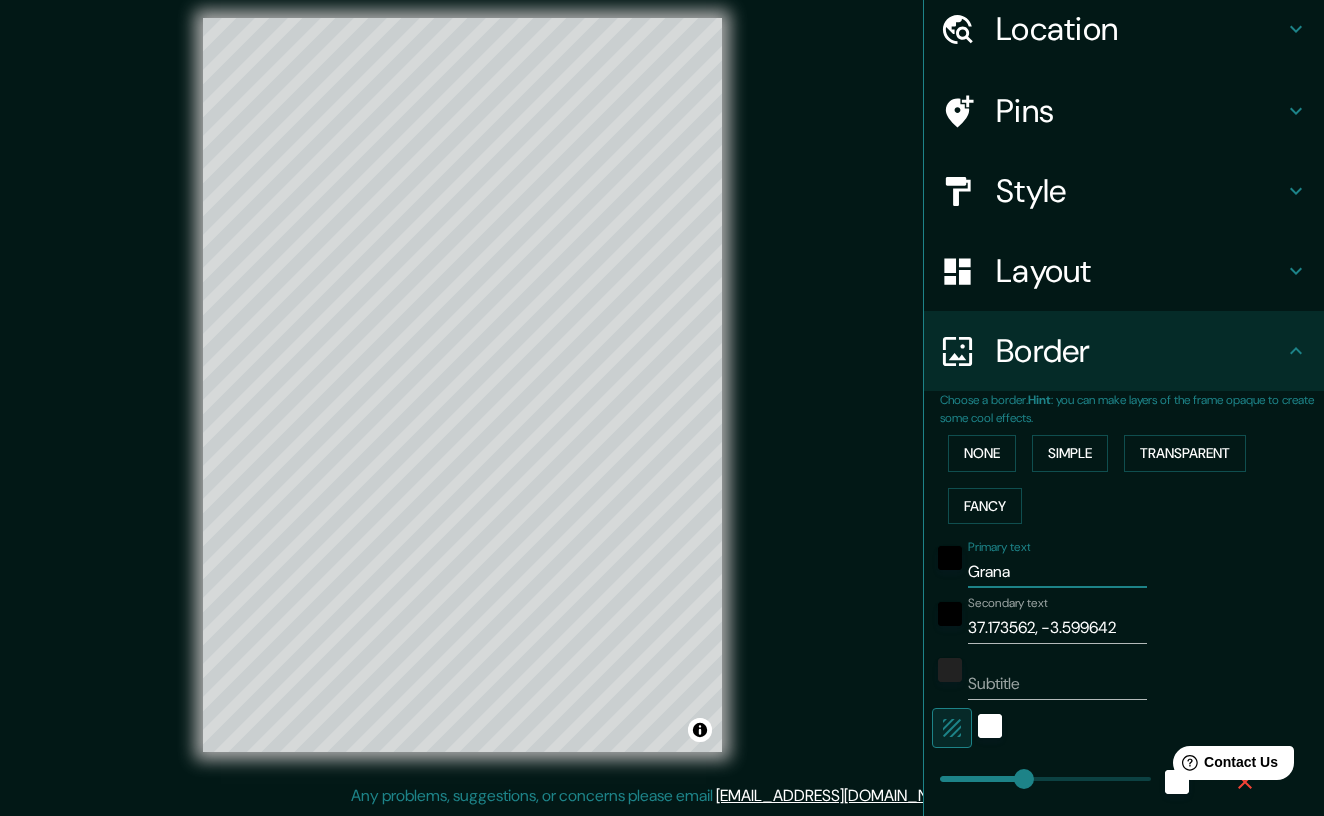 type on "Granad" 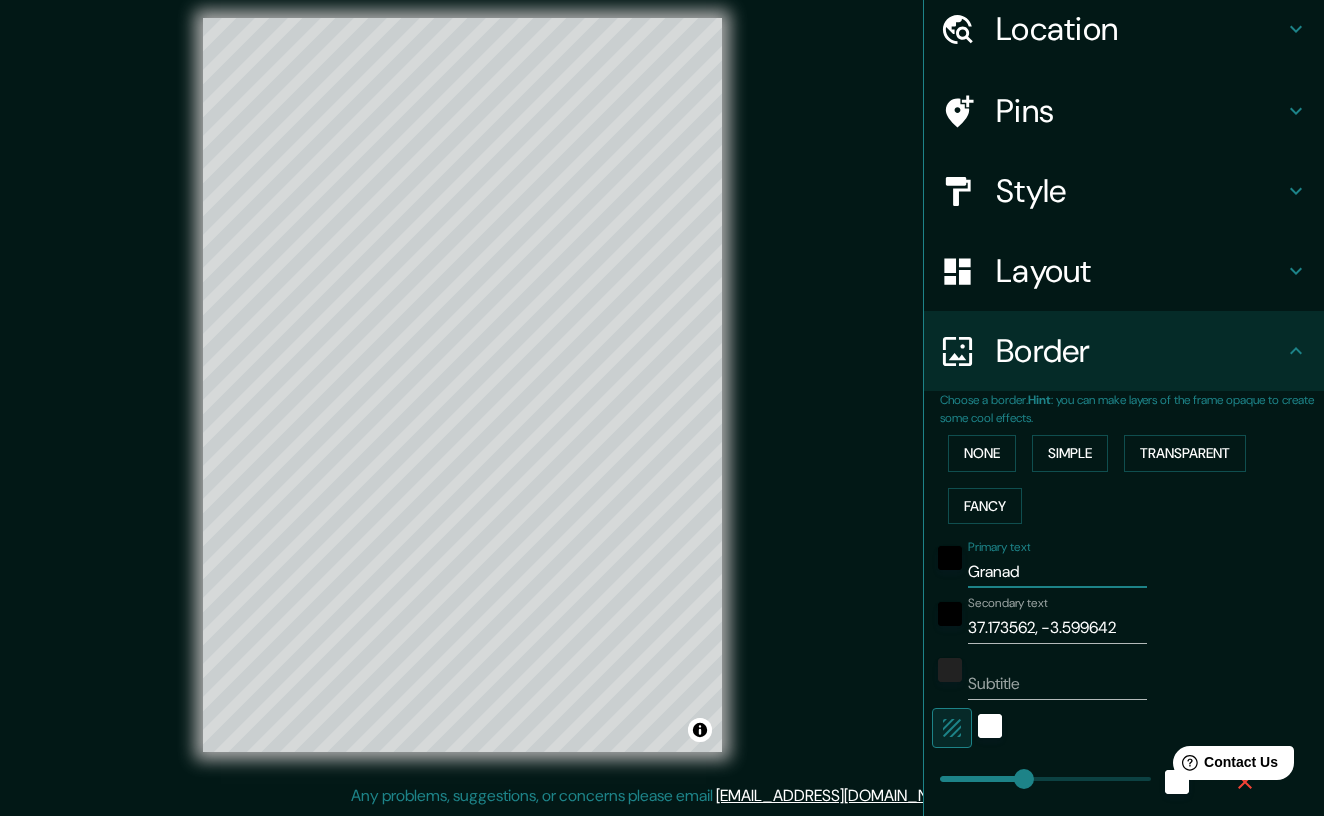 type on "[GEOGRAPHIC_DATA]" 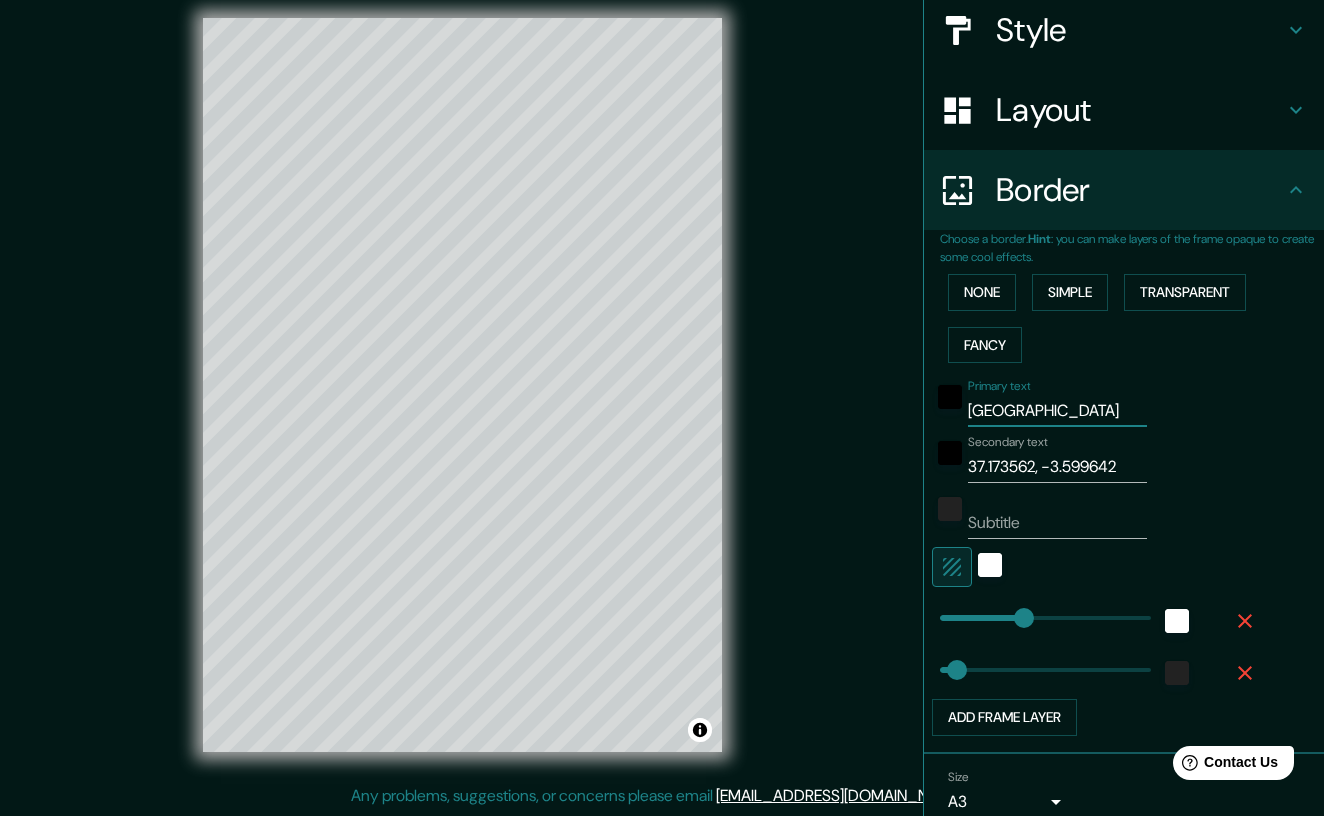 scroll, scrollTop: 297, scrollLeft: 0, axis: vertical 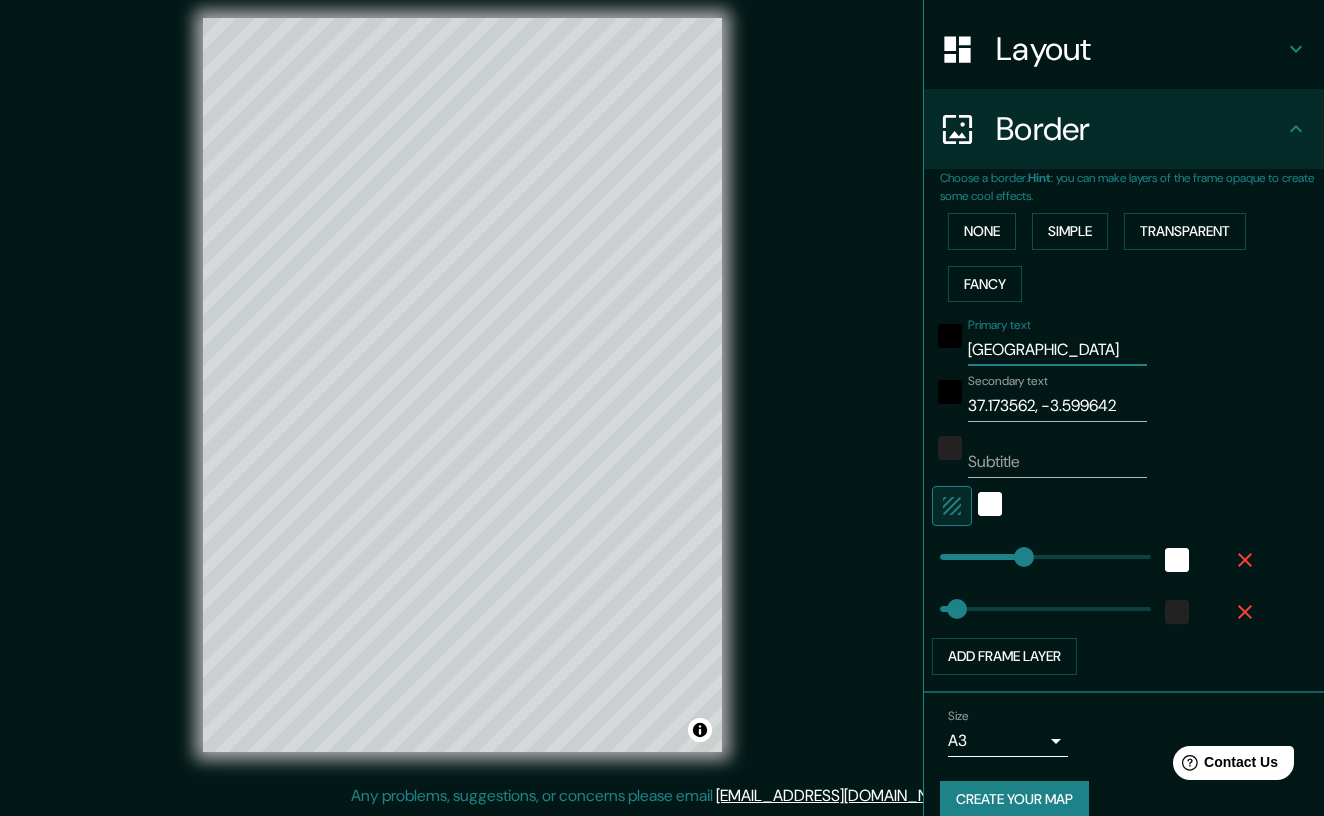 type on "[GEOGRAPHIC_DATA]" 